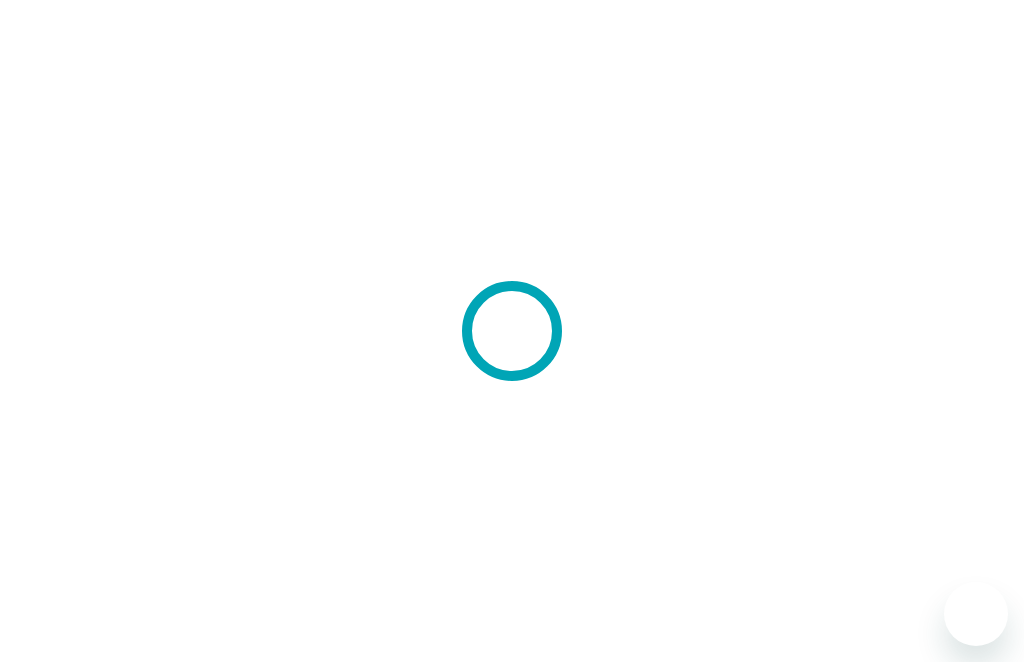 scroll, scrollTop: 0, scrollLeft: 0, axis: both 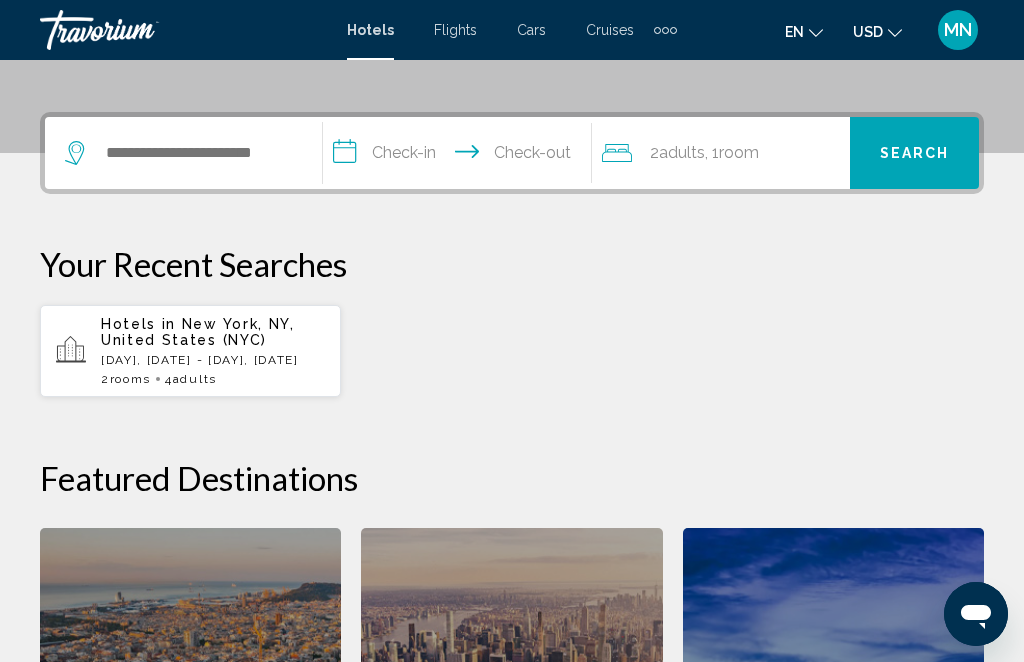 click on "Hotels in [CITY], [STATE], [COUNTRY] ([ABBREVIATION])" at bounding box center [213, 332] 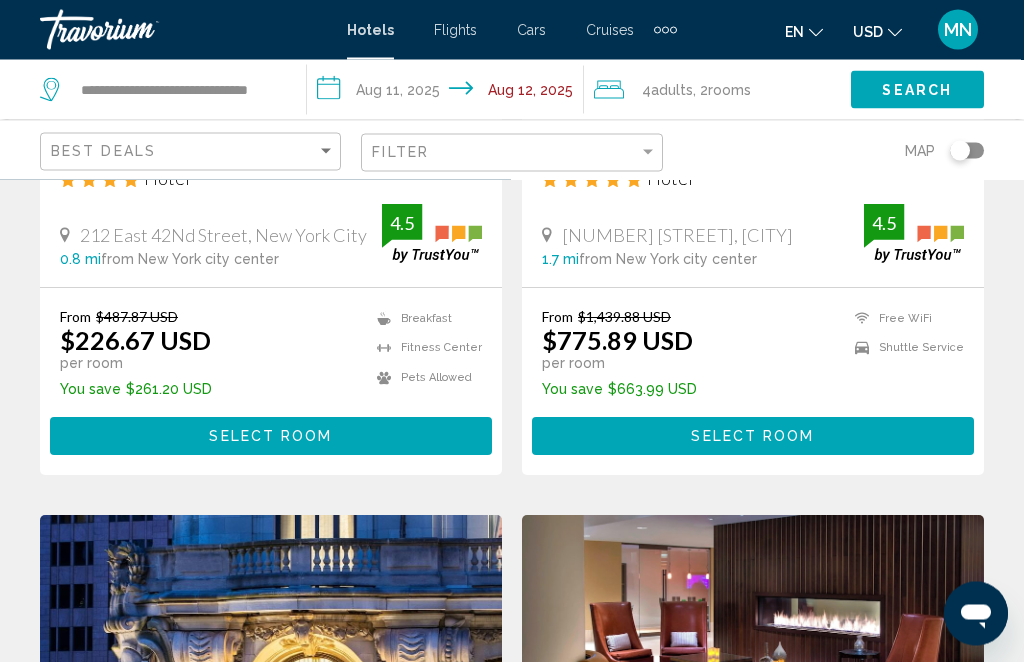 scroll, scrollTop: 458, scrollLeft: 0, axis: vertical 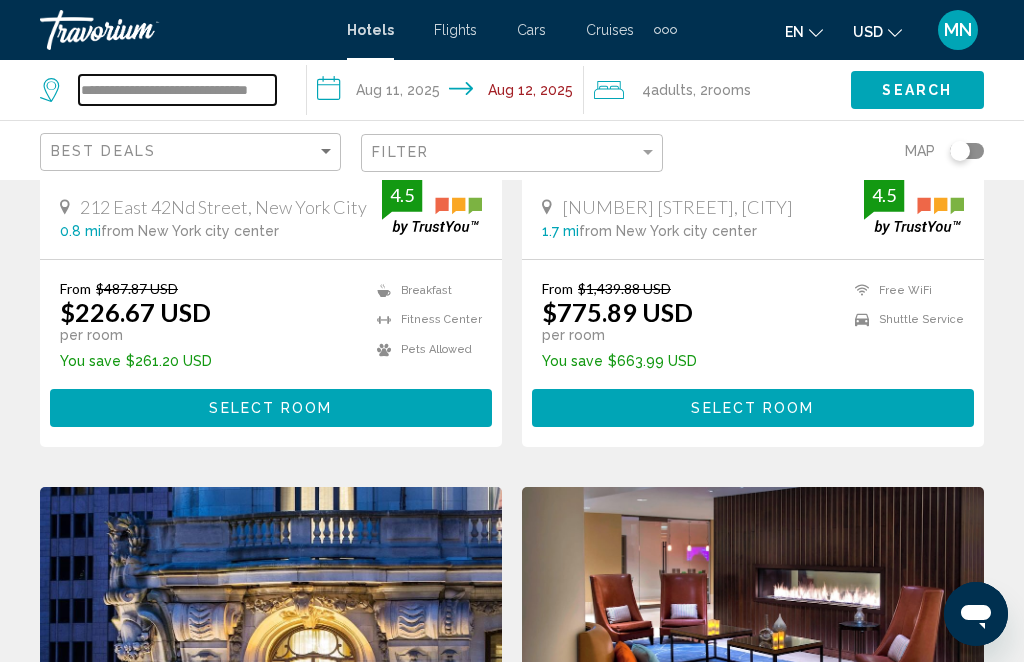 click on "**********" at bounding box center [177, 90] 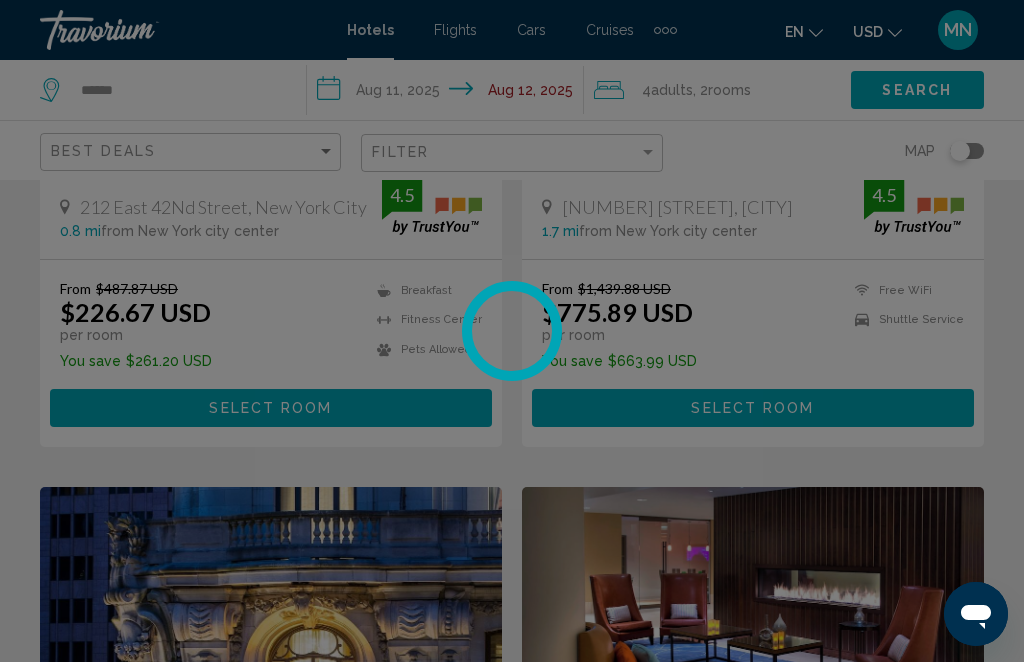 click at bounding box center (512, 331) 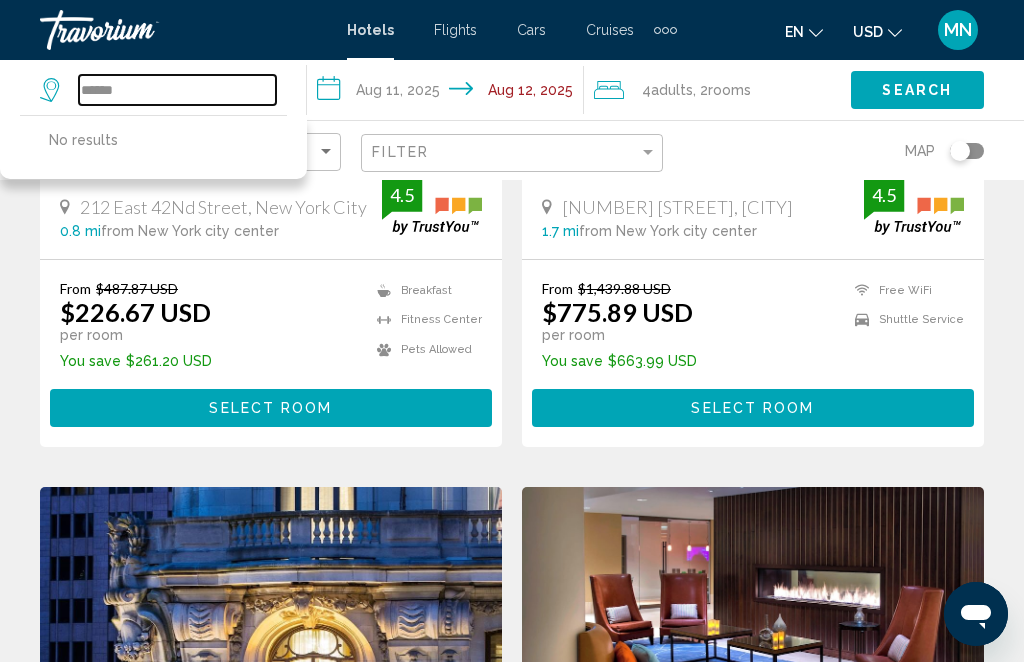 click on "*****" at bounding box center (177, 90) 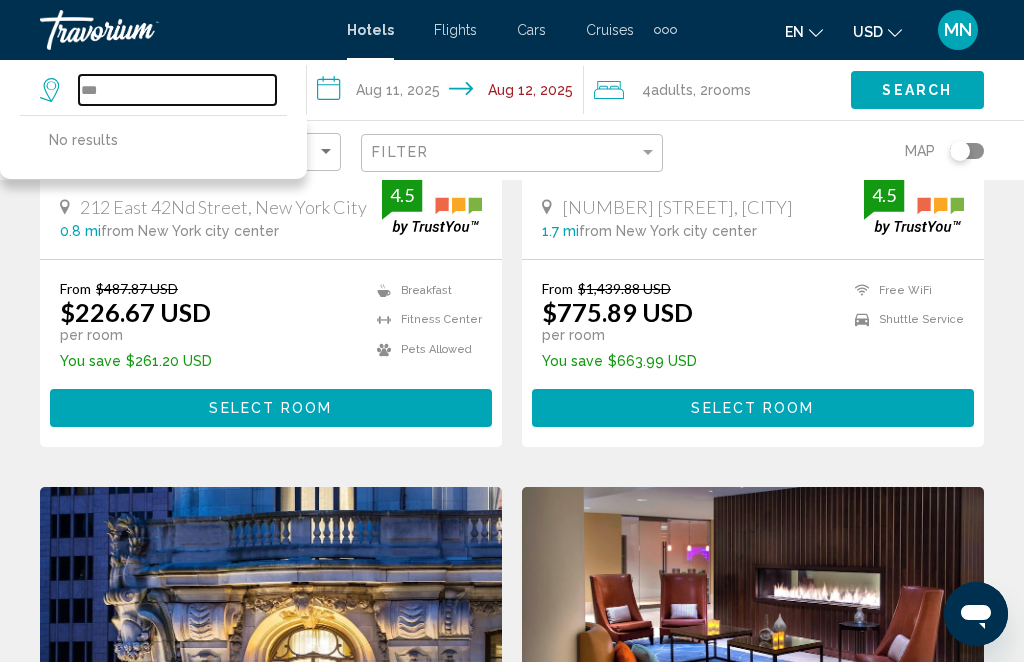 type on "*" 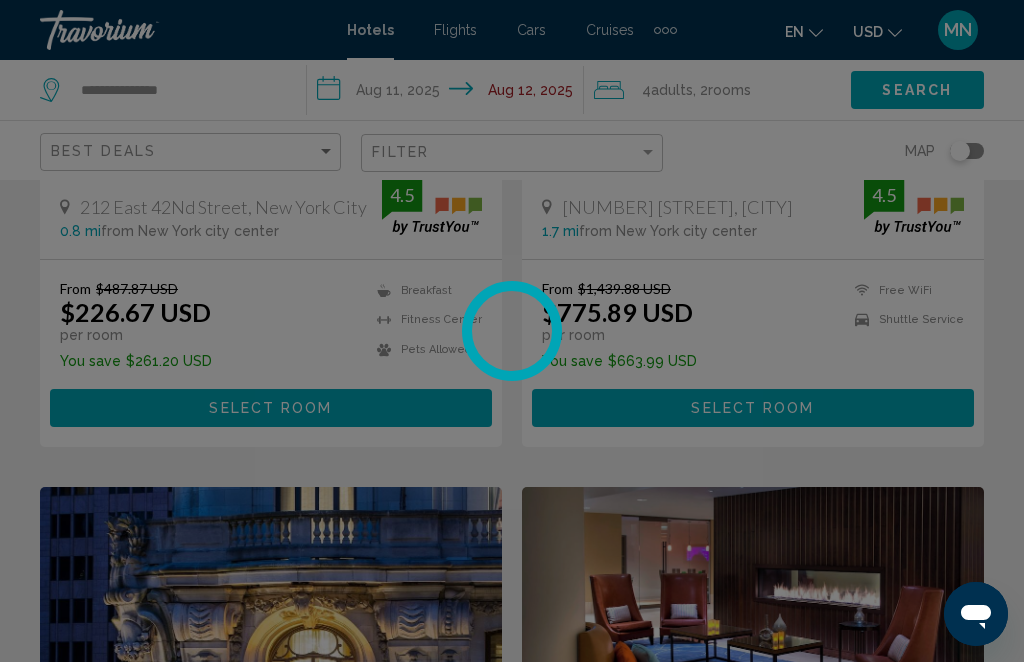 click at bounding box center [512, 331] 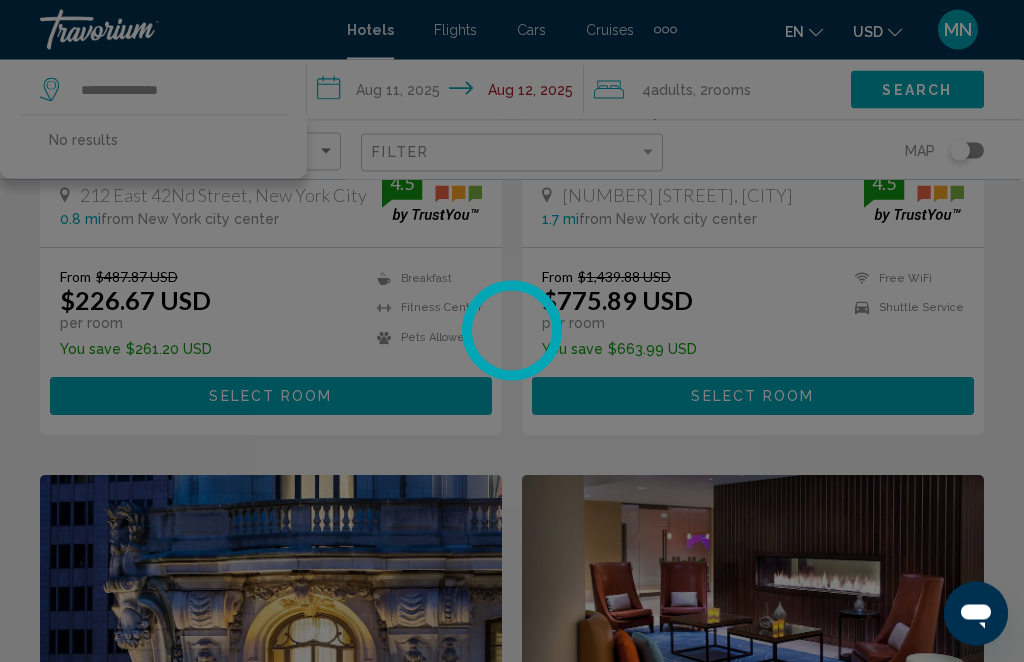 scroll, scrollTop: 499, scrollLeft: 0, axis: vertical 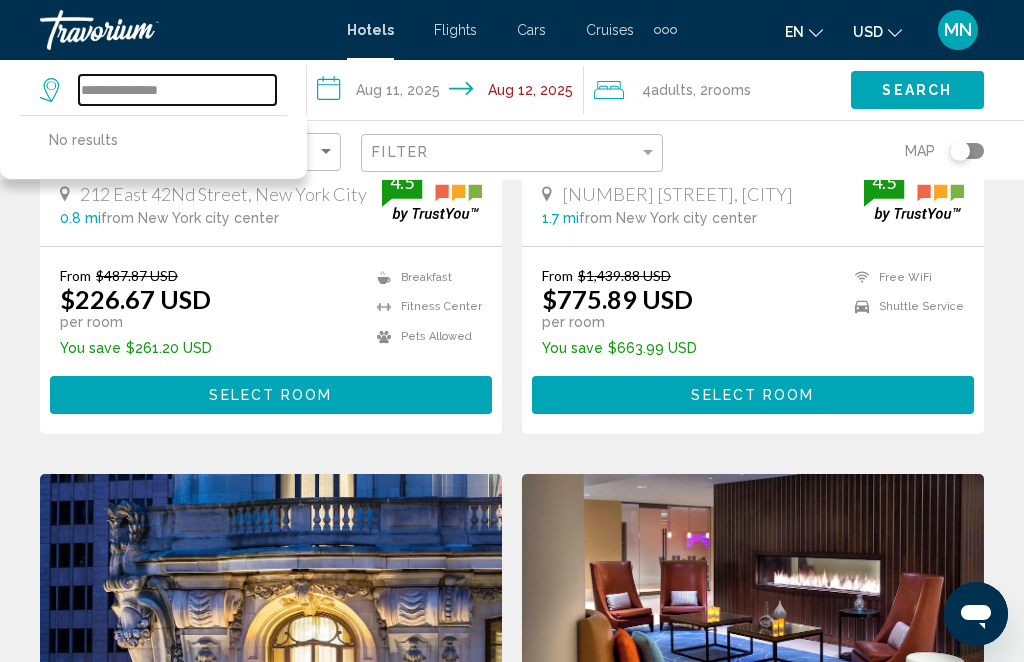 click on "**********" at bounding box center (177, 90) 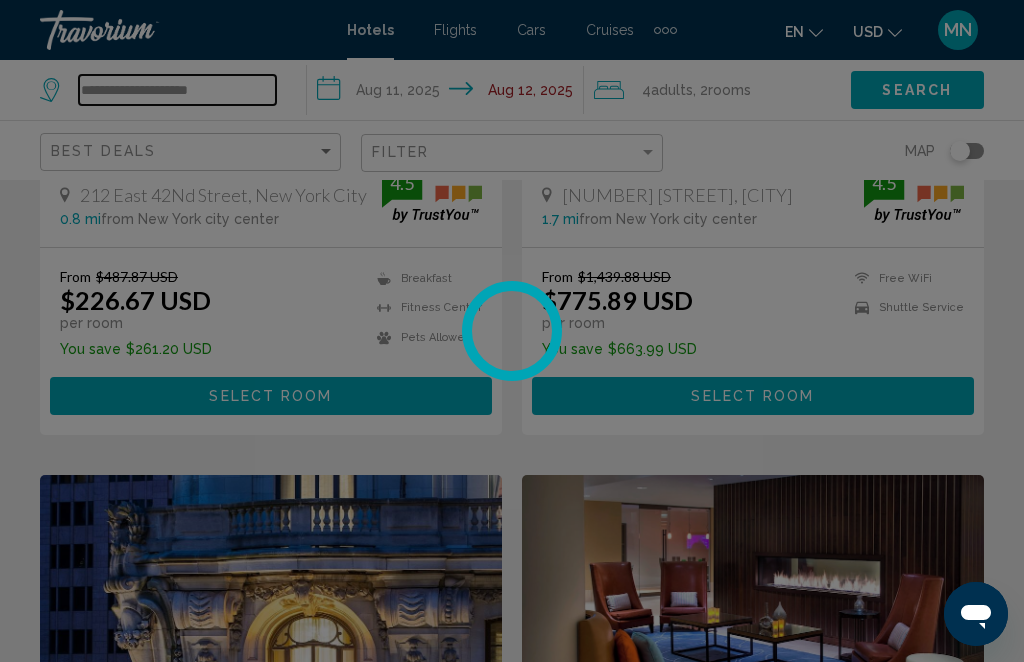 type on "**********" 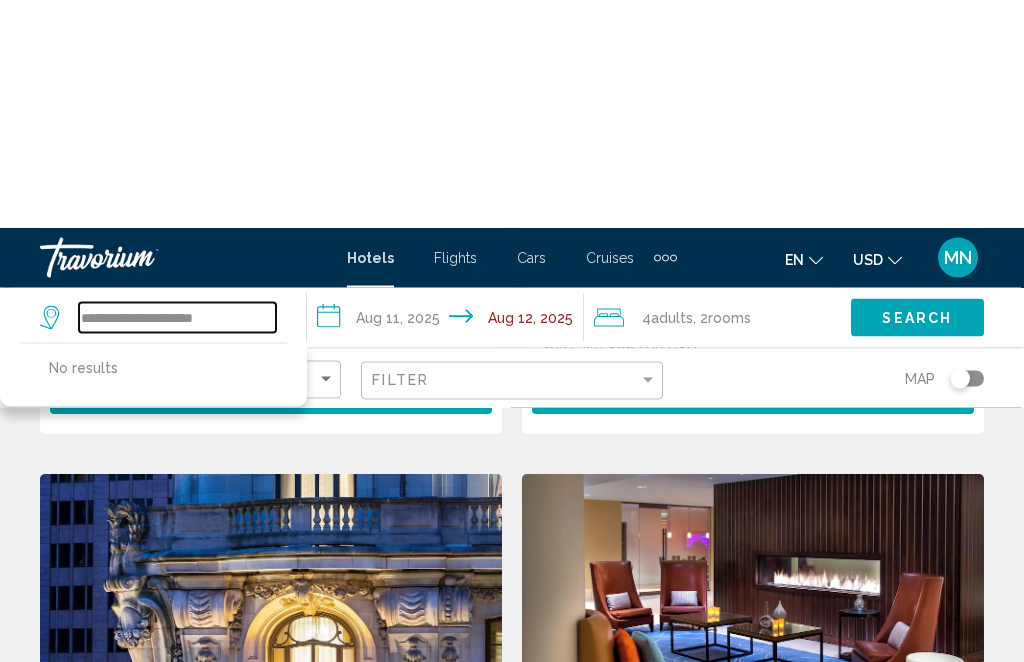 scroll, scrollTop: 695, scrollLeft: 0, axis: vertical 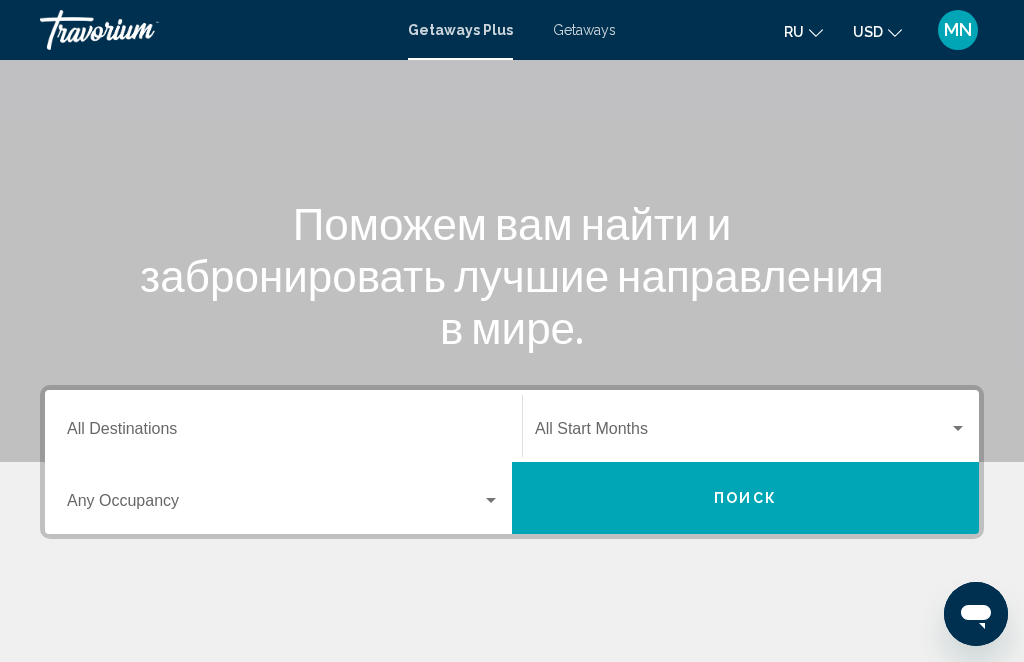 click on "Destination All Destinations" at bounding box center [283, 426] 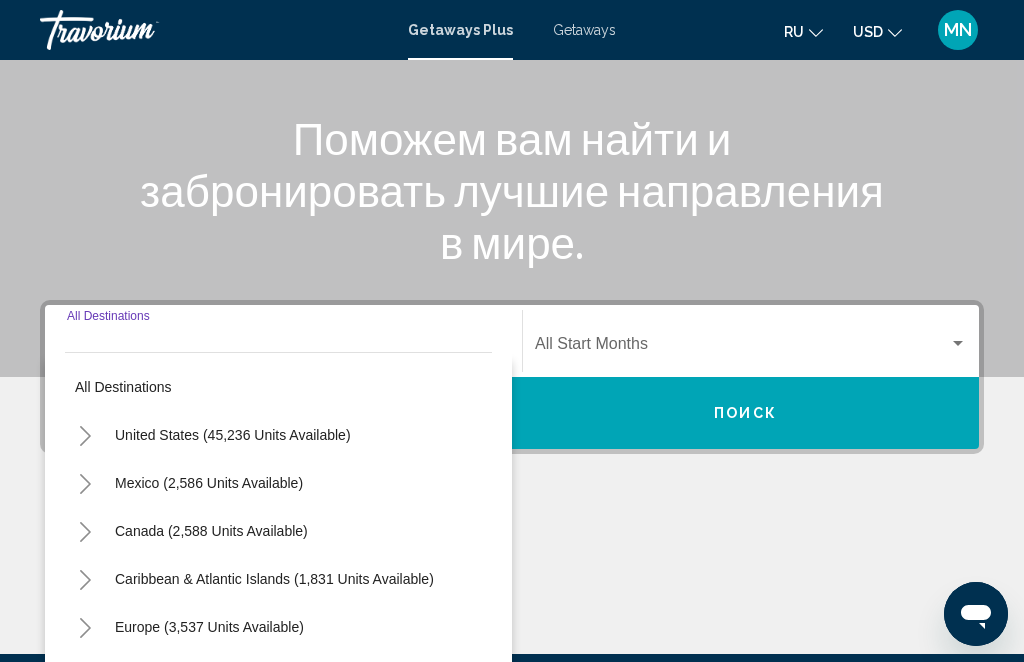 scroll, scrollTop: 394, scrollLeft: 0, axis: vertical 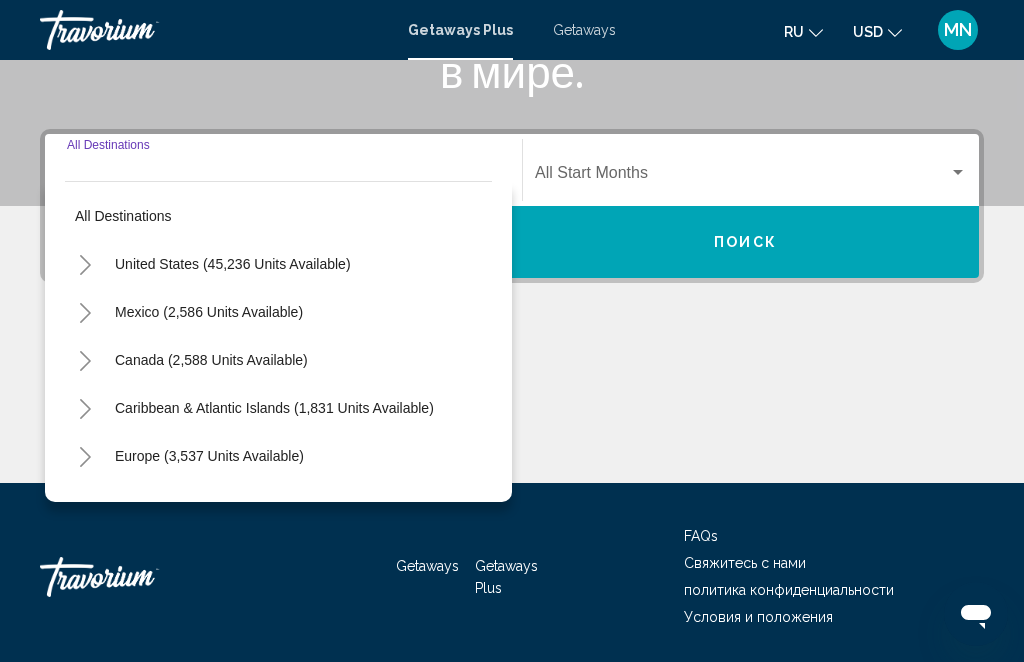 click on "United States (45,236 units available)" at bounding box center [209, 312] 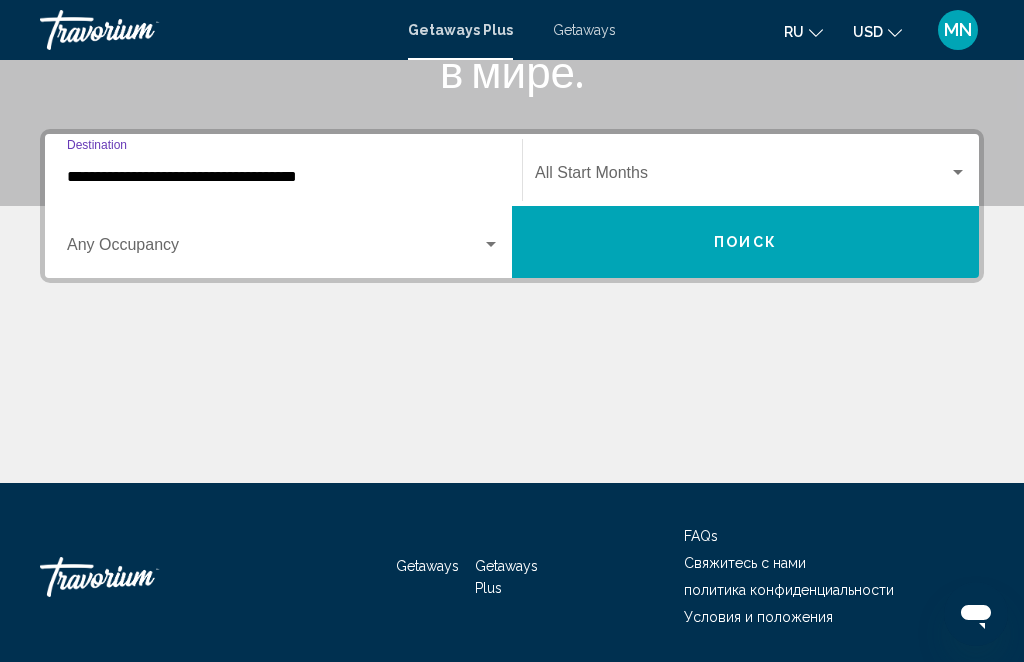 click at bounding box center (283, 249) 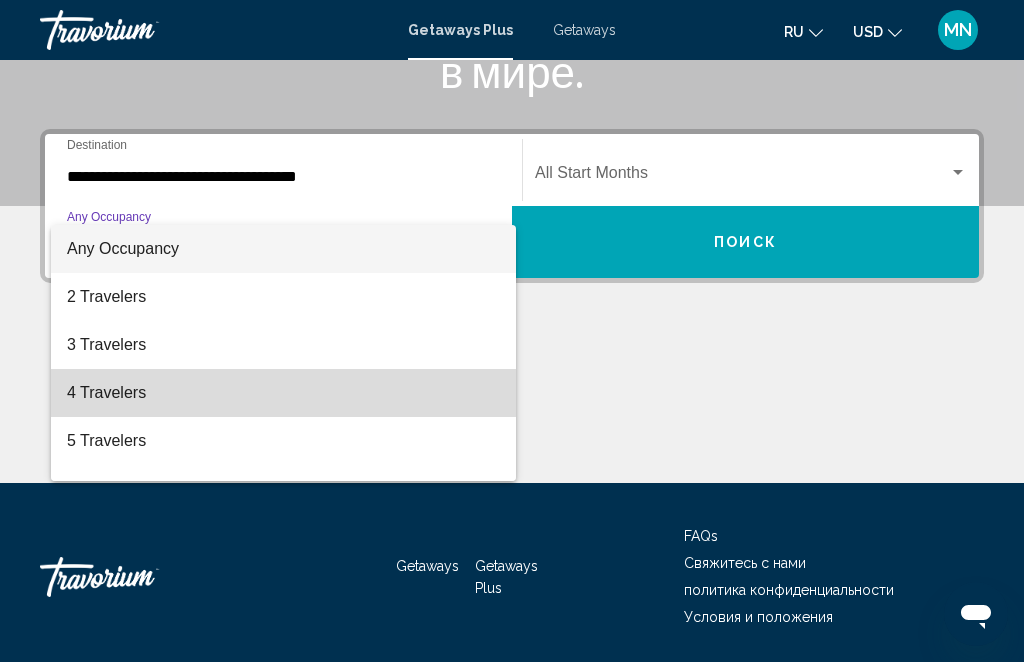 click on "4 Travelers" at bounding box center (283, 393) 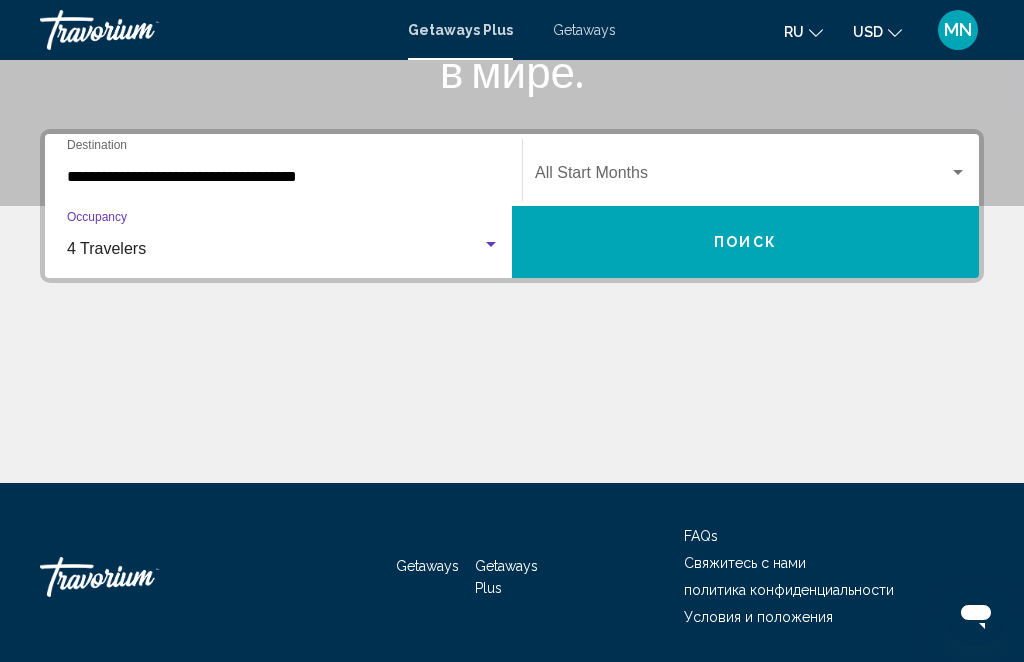 click at bounding box center (742, 177) 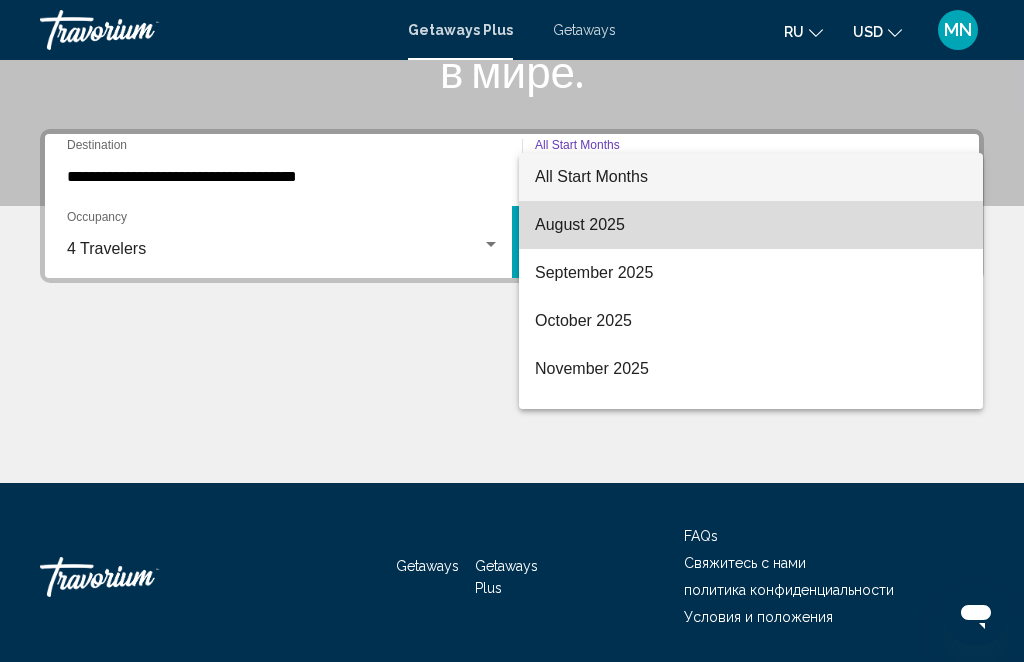 click on "August 2025" at bounding box center [751, 225] 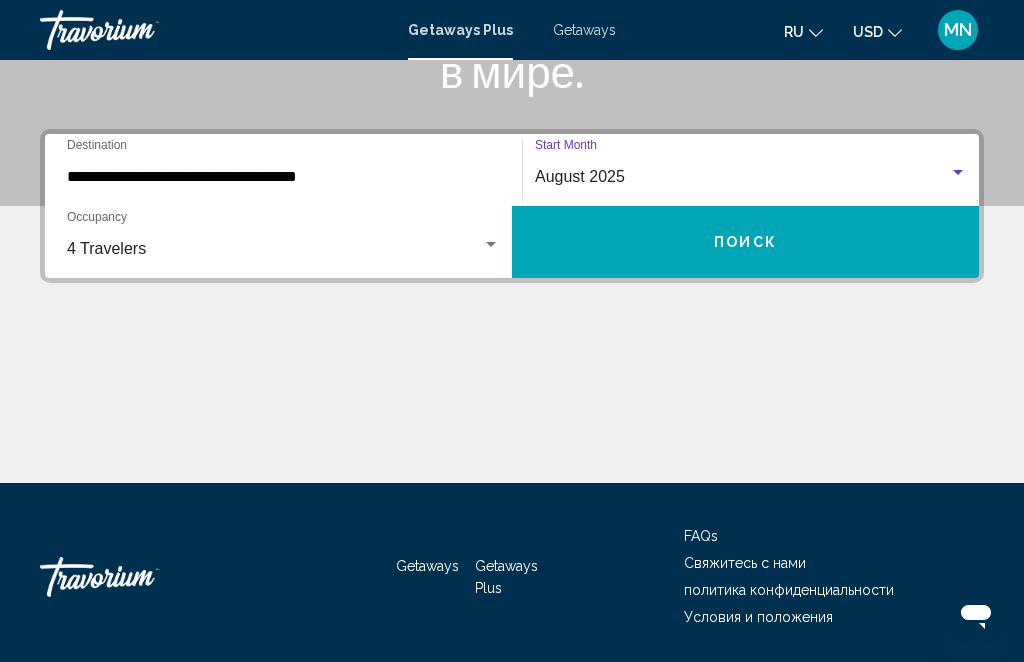click on "Поиск" at bounding box center [745, 243] 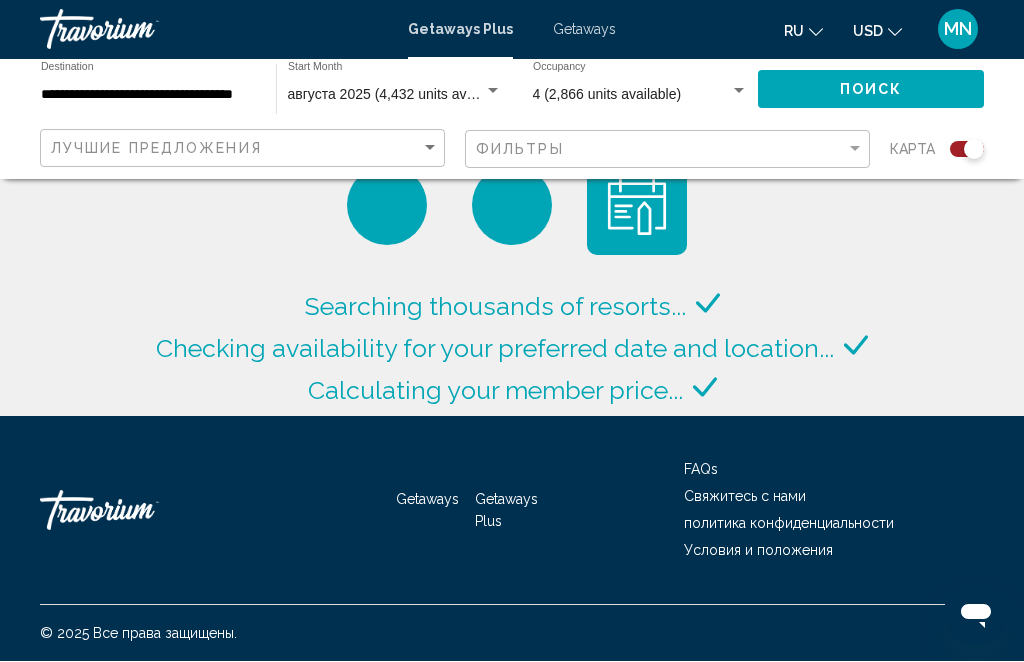 scroll, scrollTop: 1, scrollLeft: 0, axis: vertical 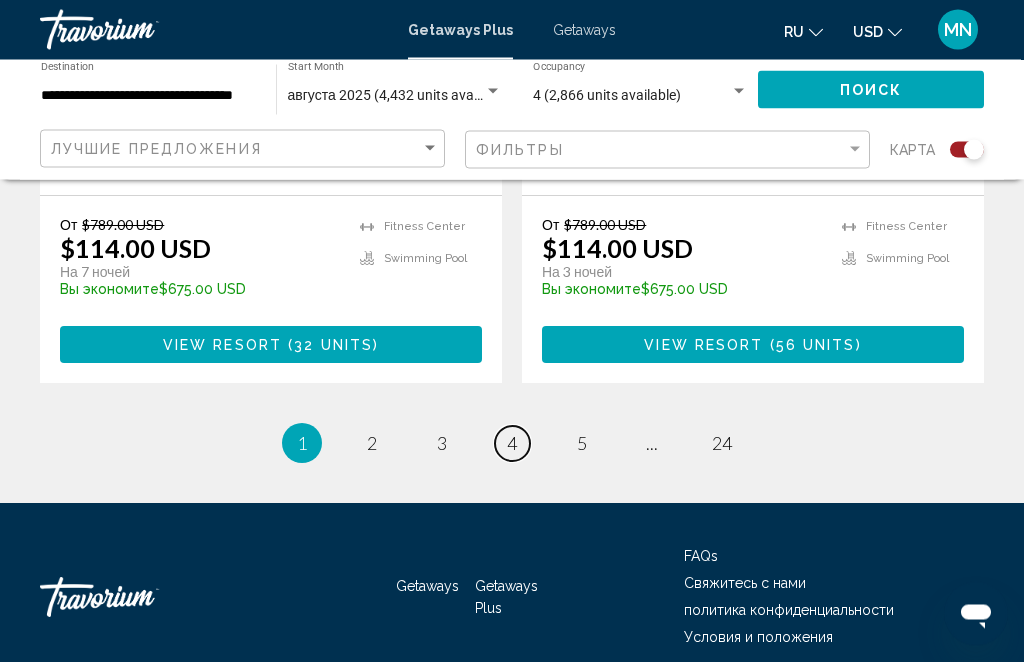click on "page  4" at bounding box center (512, 444) 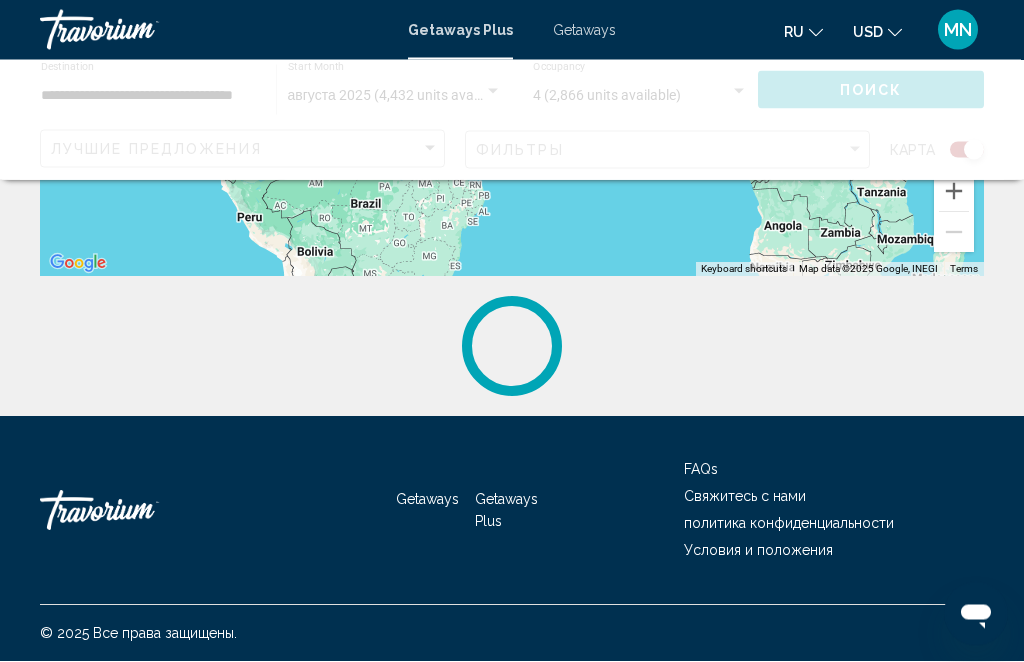 scroll, scrollTop: 0, scrollLeft: 0, axis: both 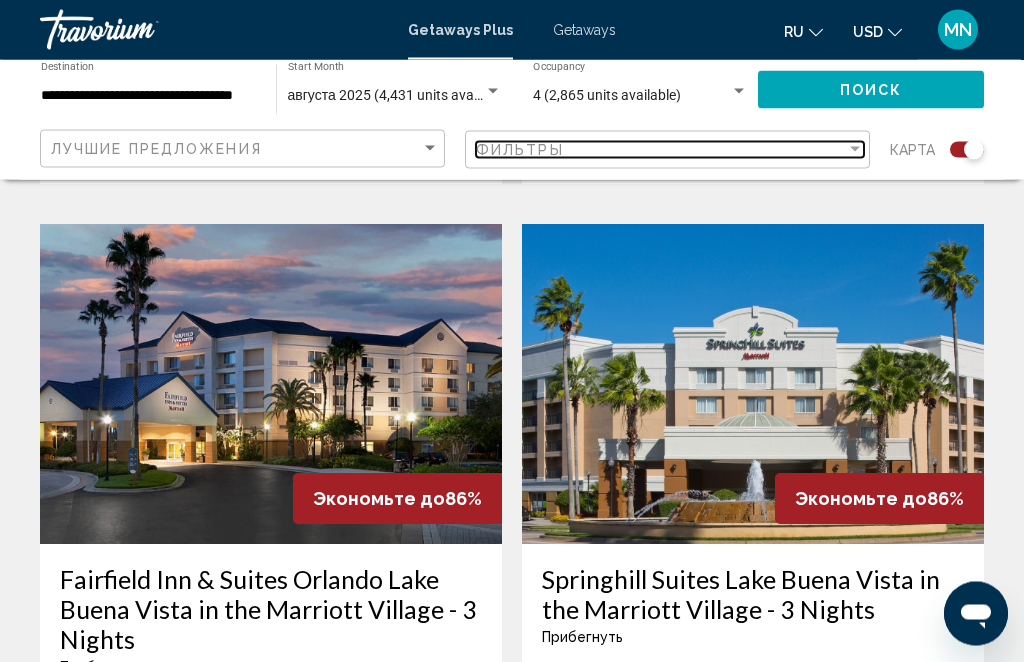 click at bounding box center [855, 149] 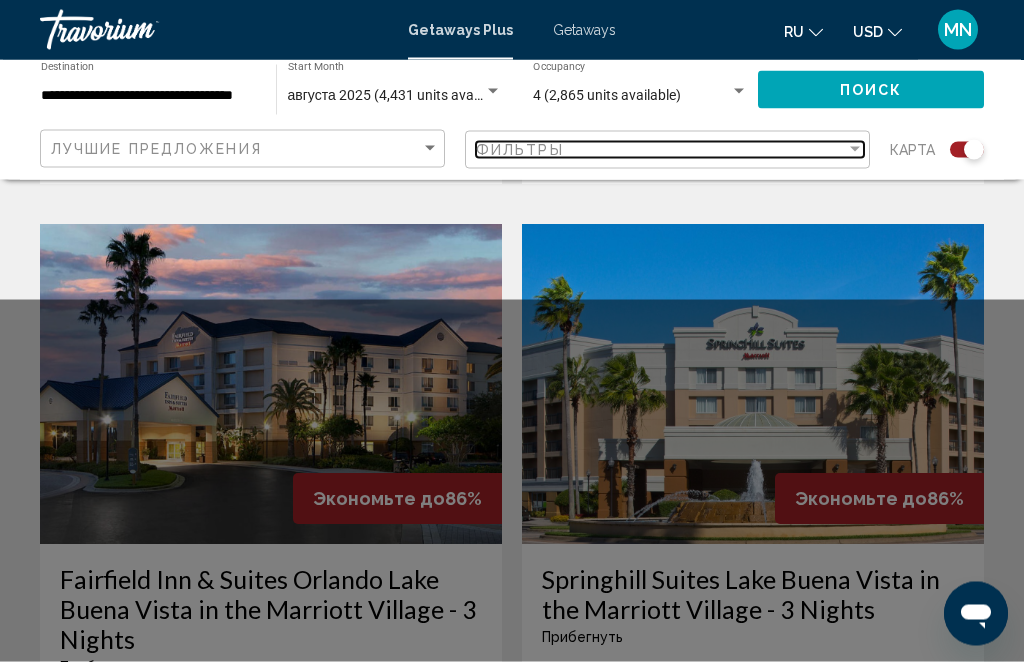 scroll, scrollTop: 1377, scrollLeft: 0, axis: vertical 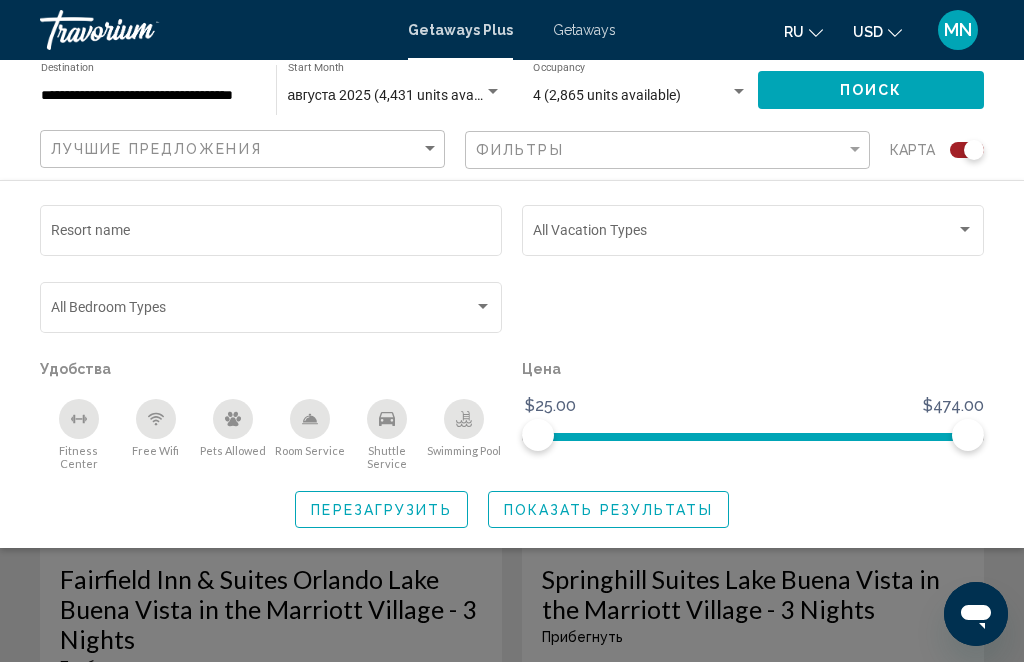 click on "Resort name" at bounding box center (271, 234) 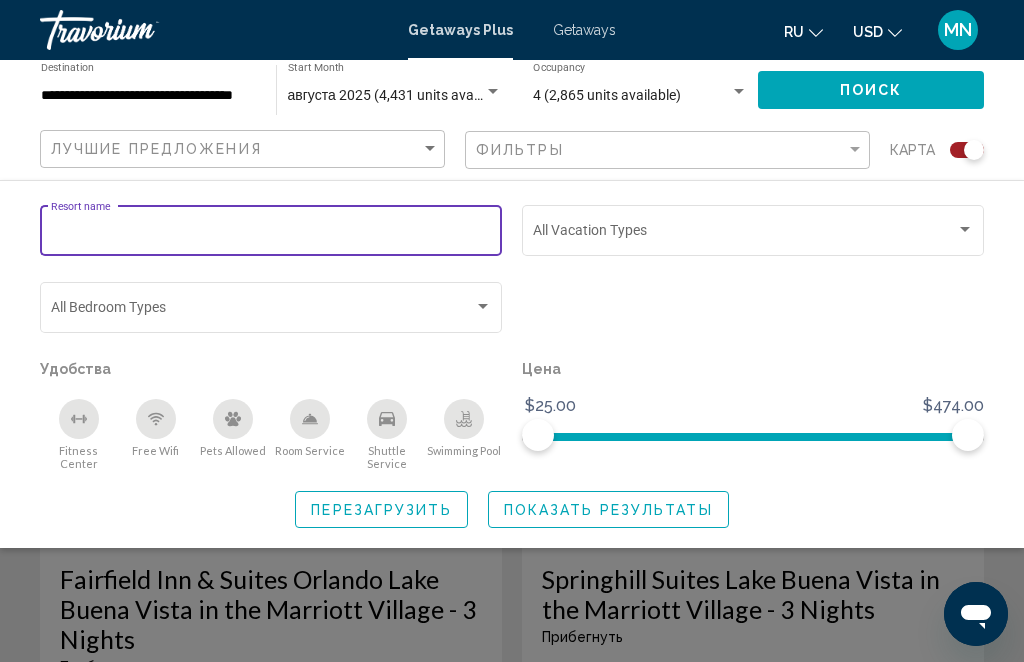 scroll, scrollTop: 1376, scrollLeft: 0, axis: vertical 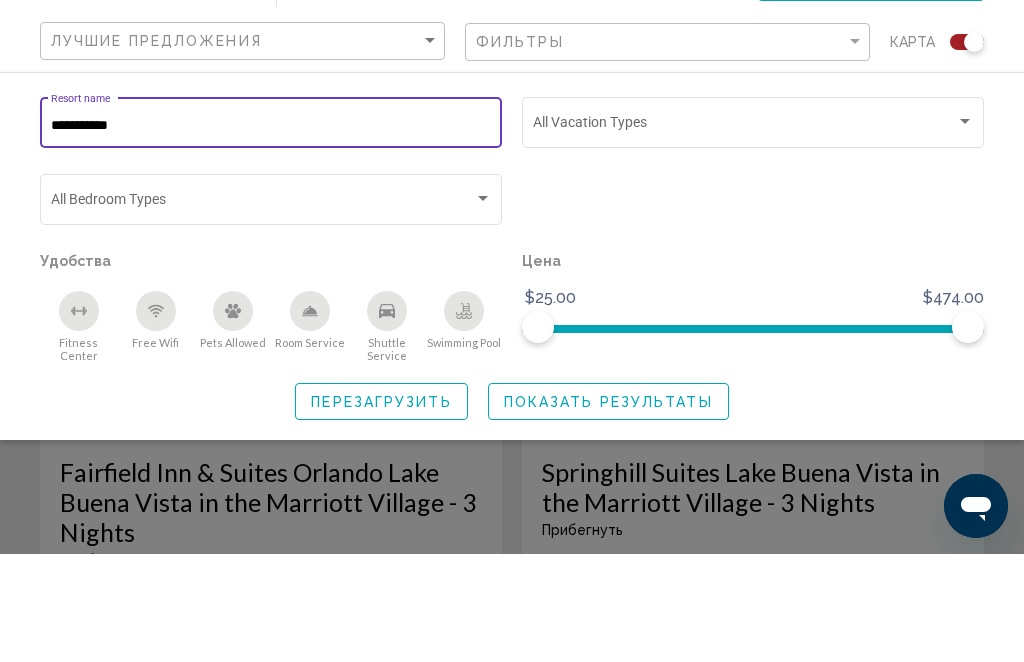 type on "**********" 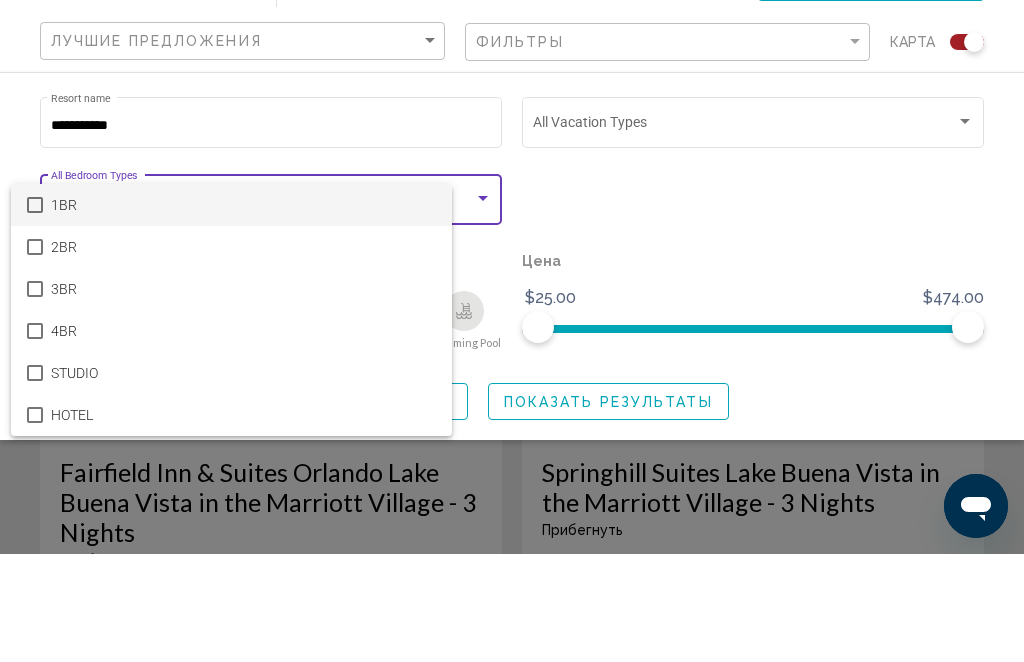 scroll, scrollTop: 1485, scrollLeft: 0, axis: vertical 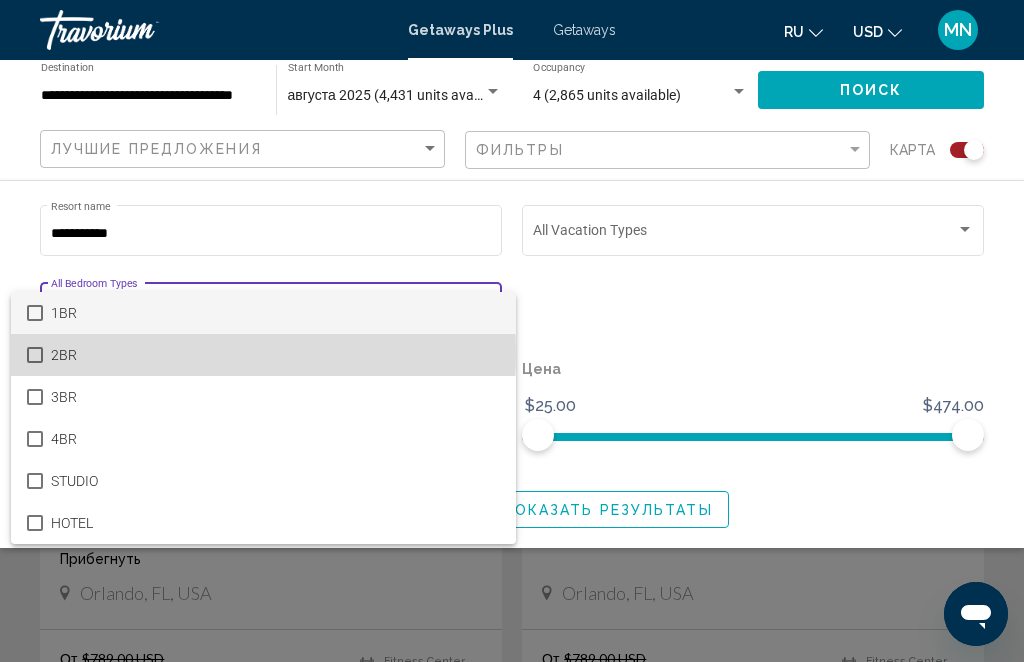 click on "2BR" at bounding box center [275, 355] 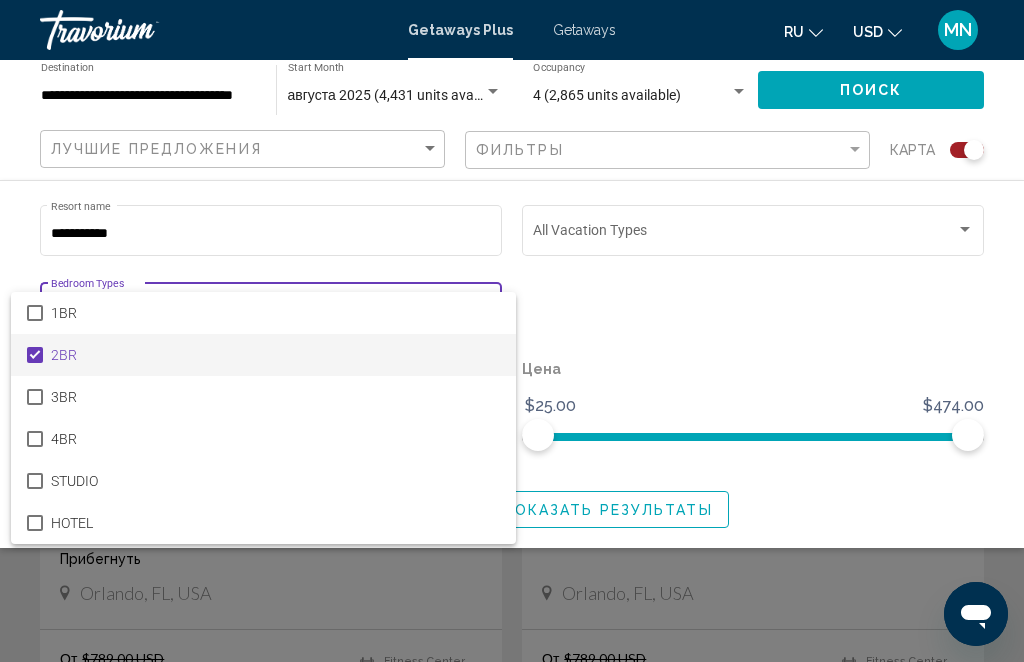 click at bounding box center [512, 331] 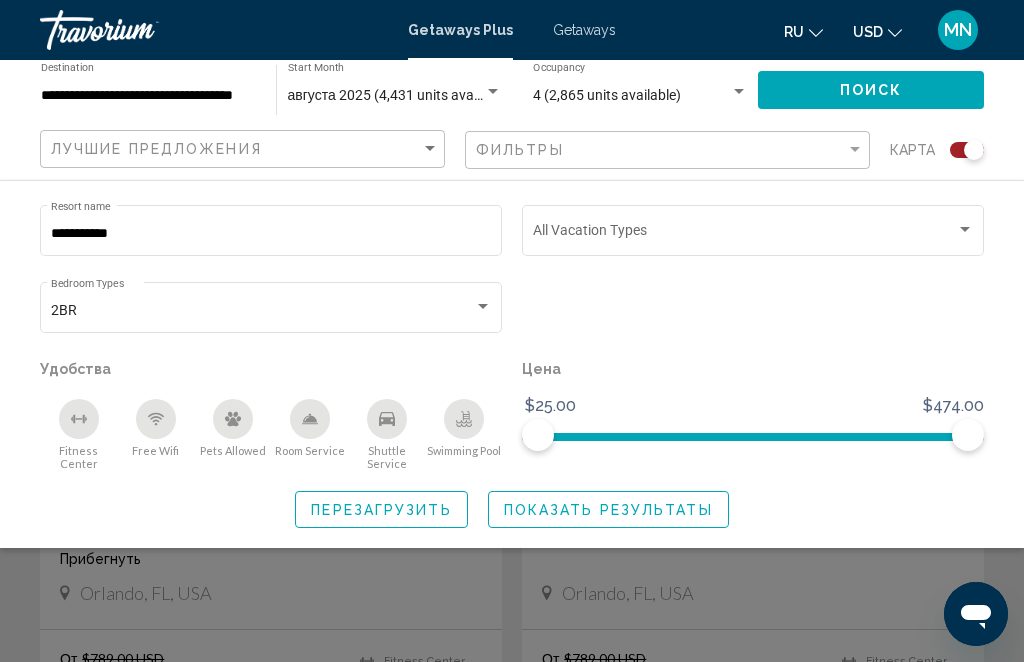 click at bounding box center [965, 230] 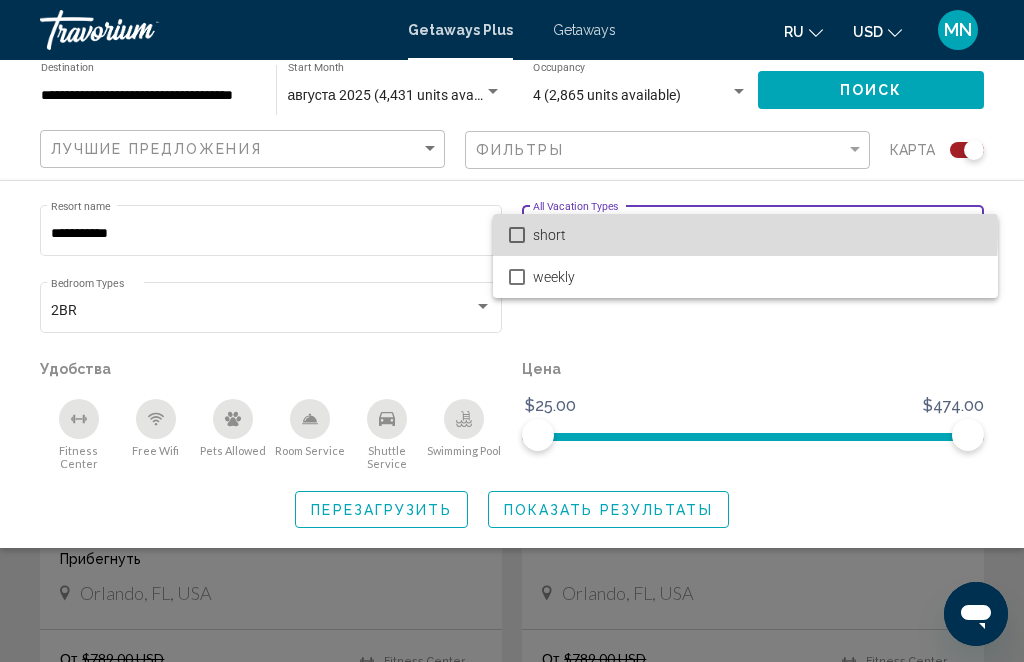 click on "short" at bounding box center [757, 235] 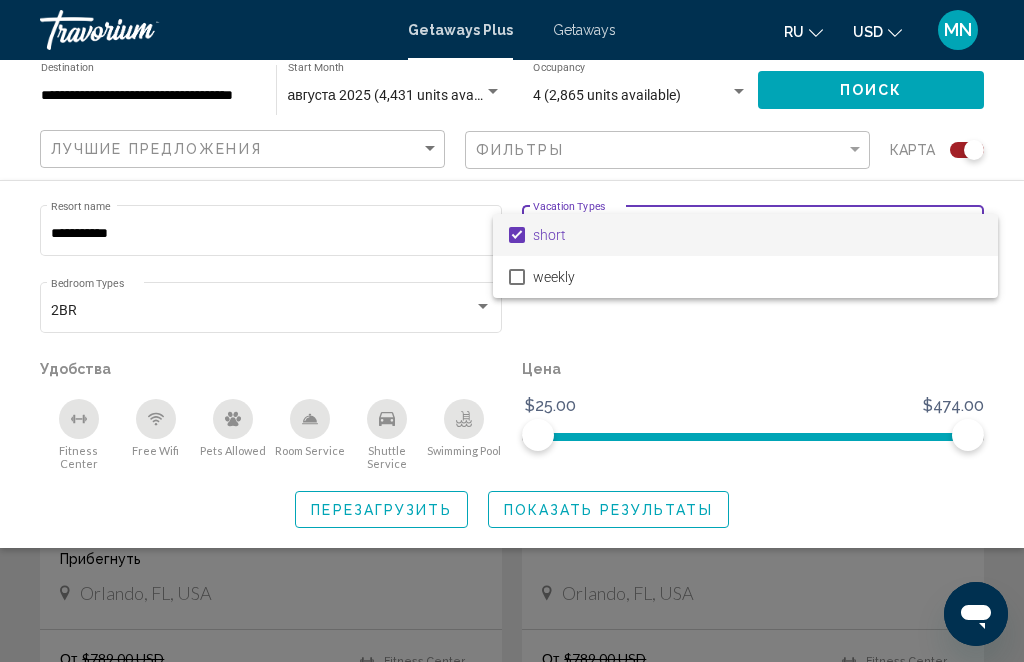 click at bounding box center [512, 331] 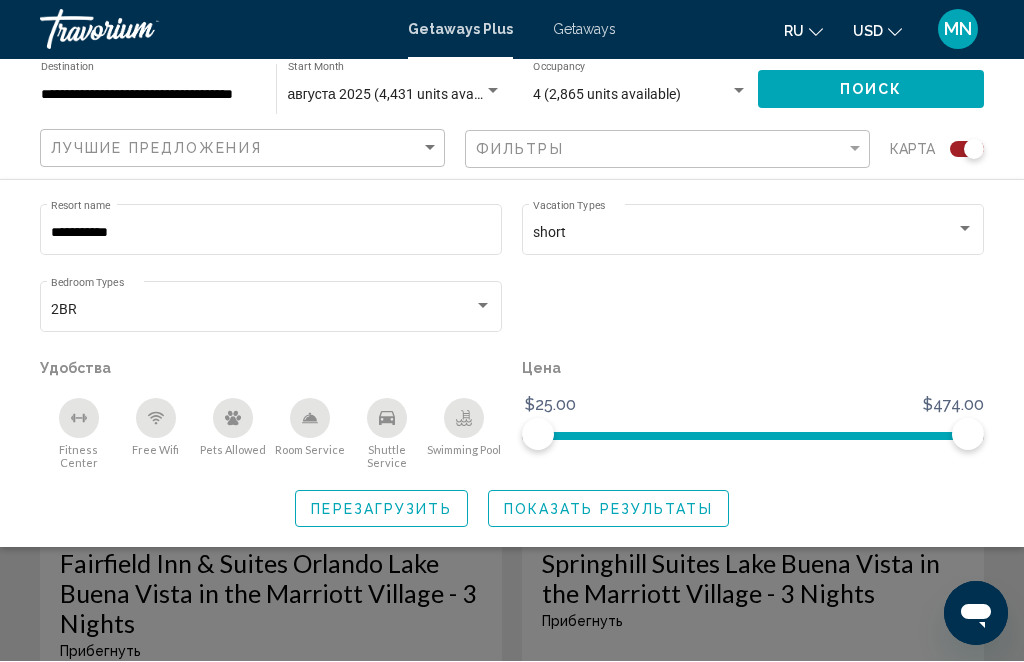 scroll, scrollTop: 1393, scrollLeft: 0, axis: vertical 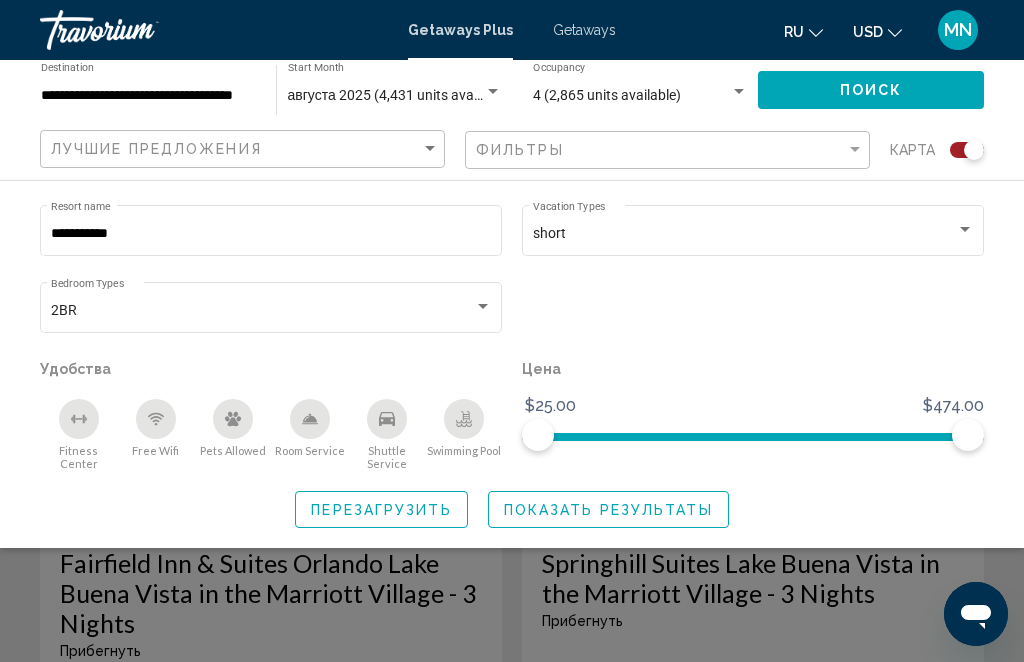 click on "августа 2025 (4,431 units available)" at bounding box center [399, 95] 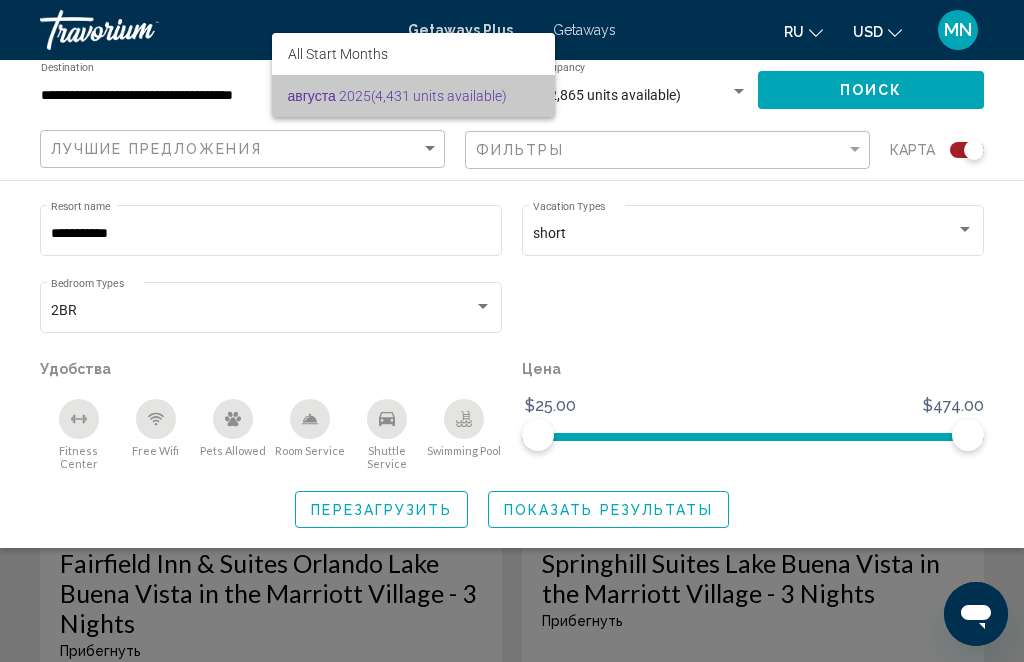 click on "августа 2025  (4,431 units available)" at bounding box center (413, 96) 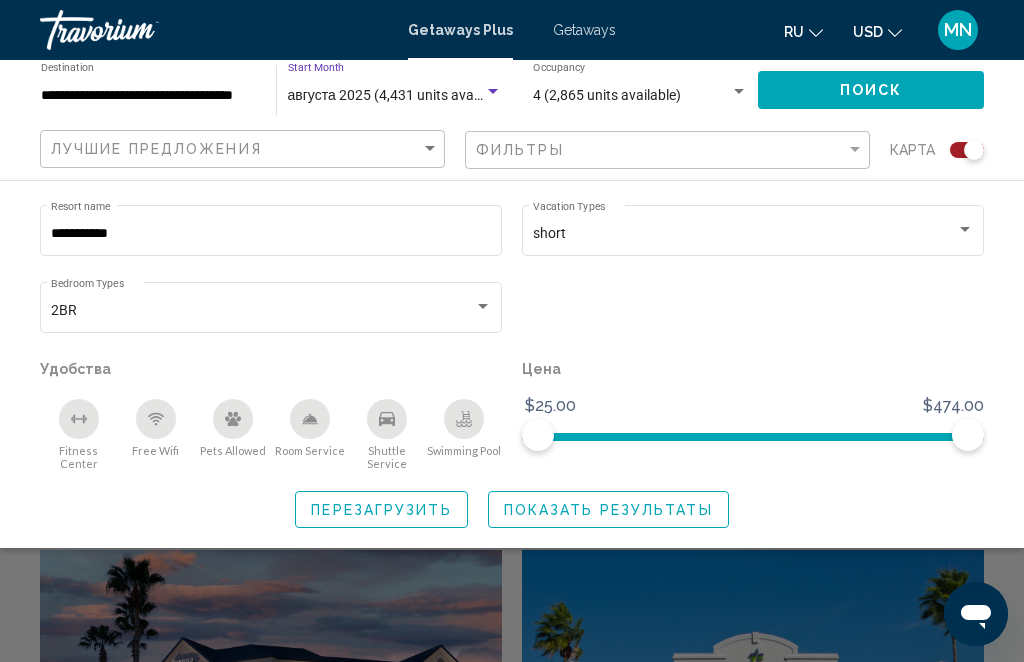 scroll, scrollTop: 1050, scrollLeft: 0, axis: vertical 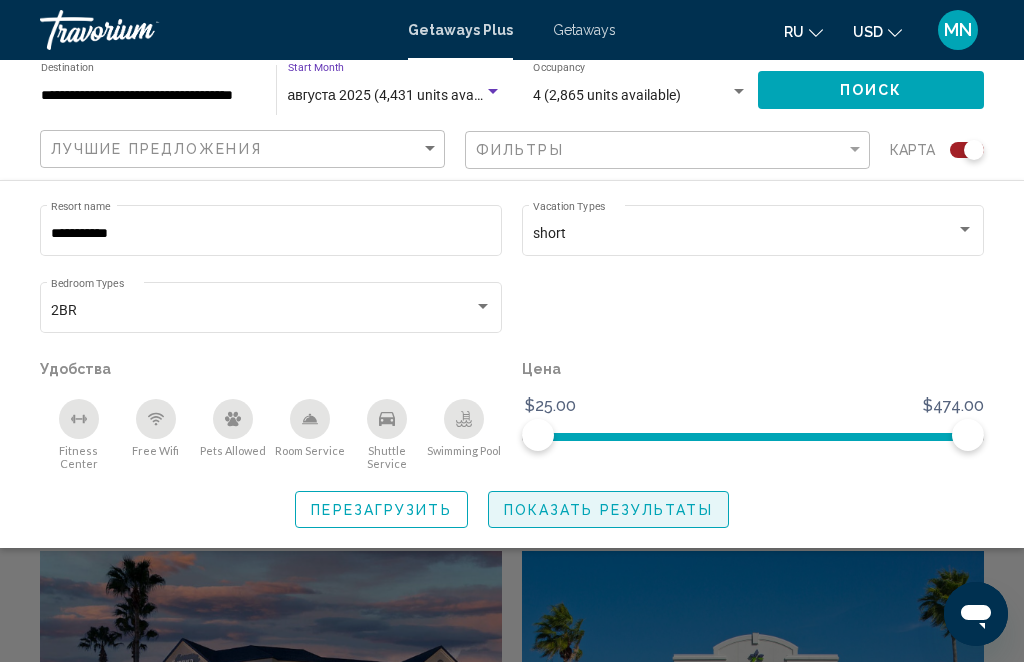 click on "Показать результаты" 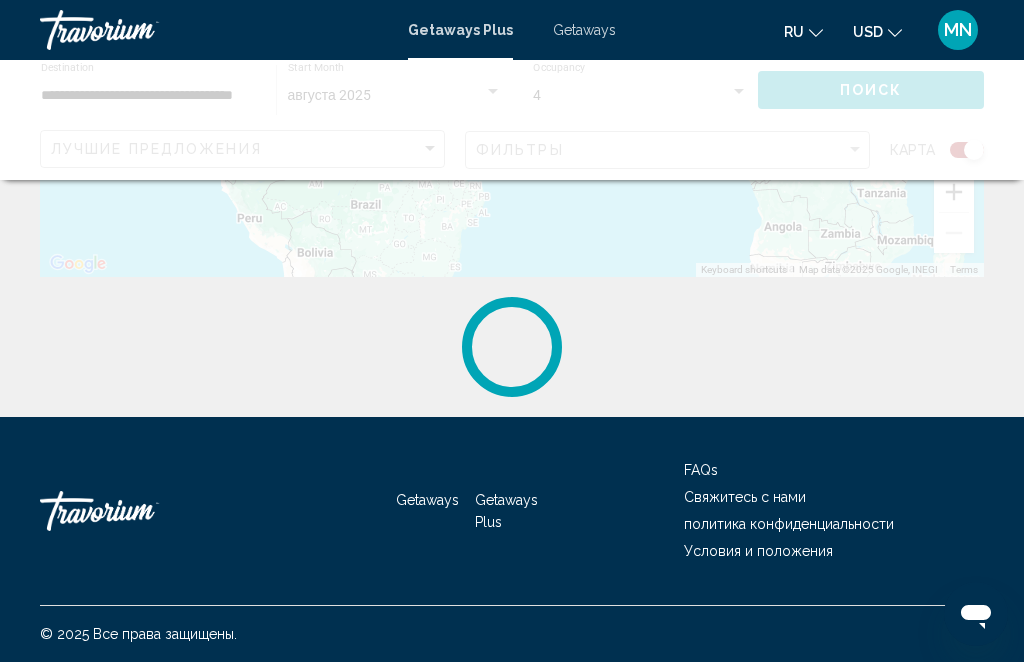 scroll, scrollTop: 0, scrollLeft: 0, axis: both 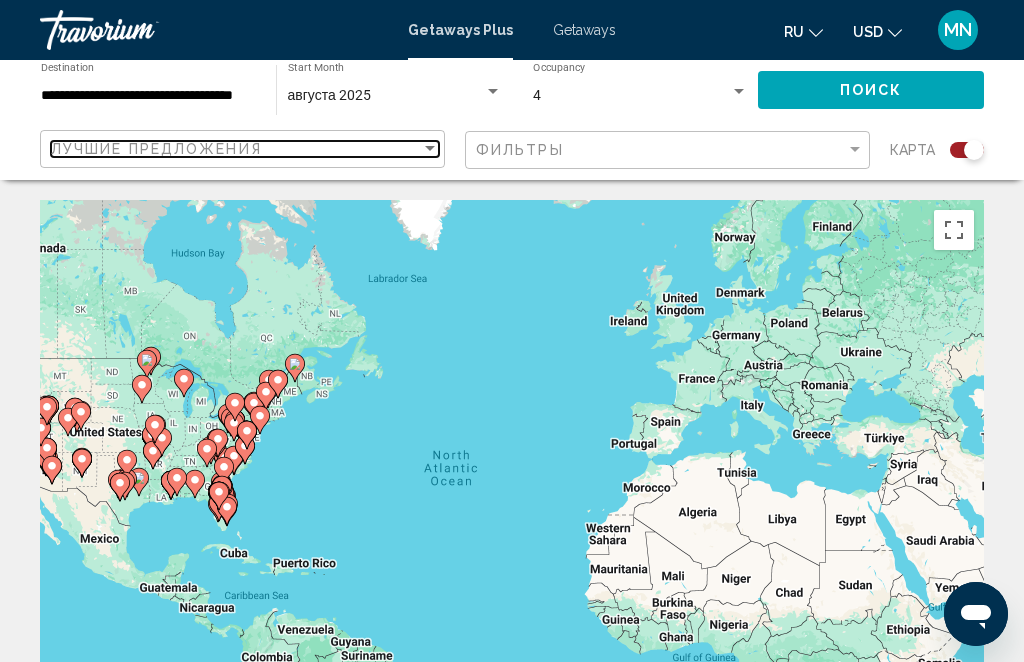 click at bounding box center [430, 149] 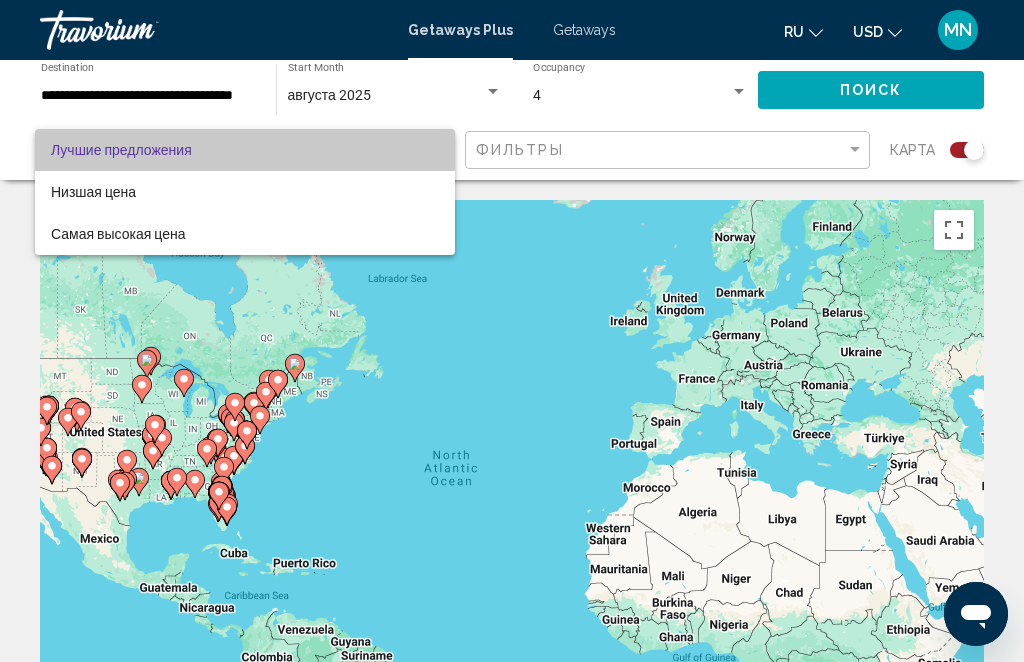 click on "Лучшие предложения" at bounding box center [245, 150] 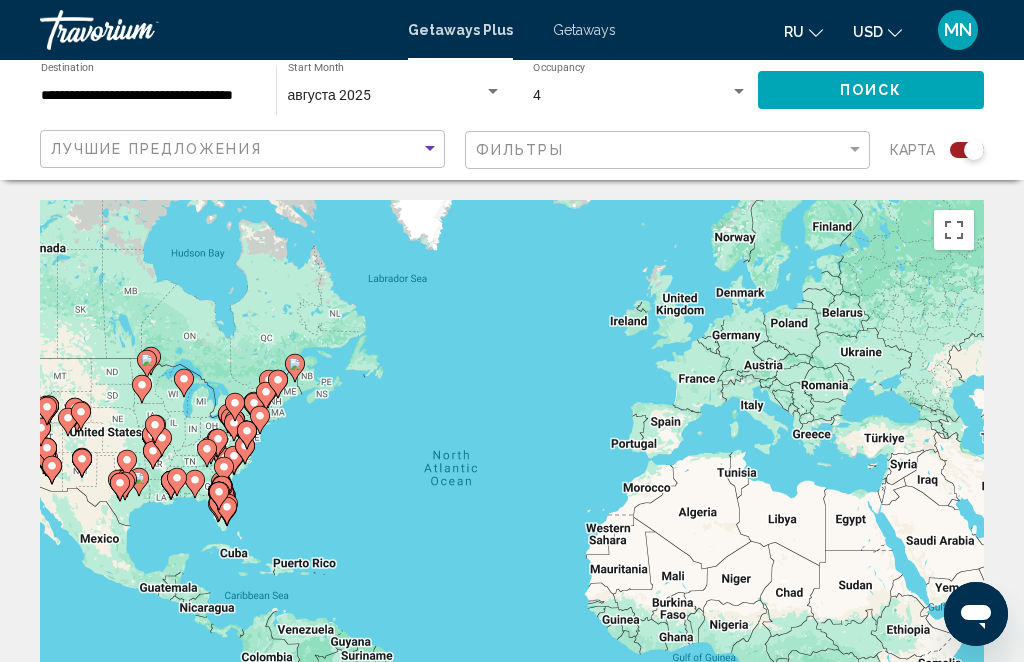 click on "Поиск" 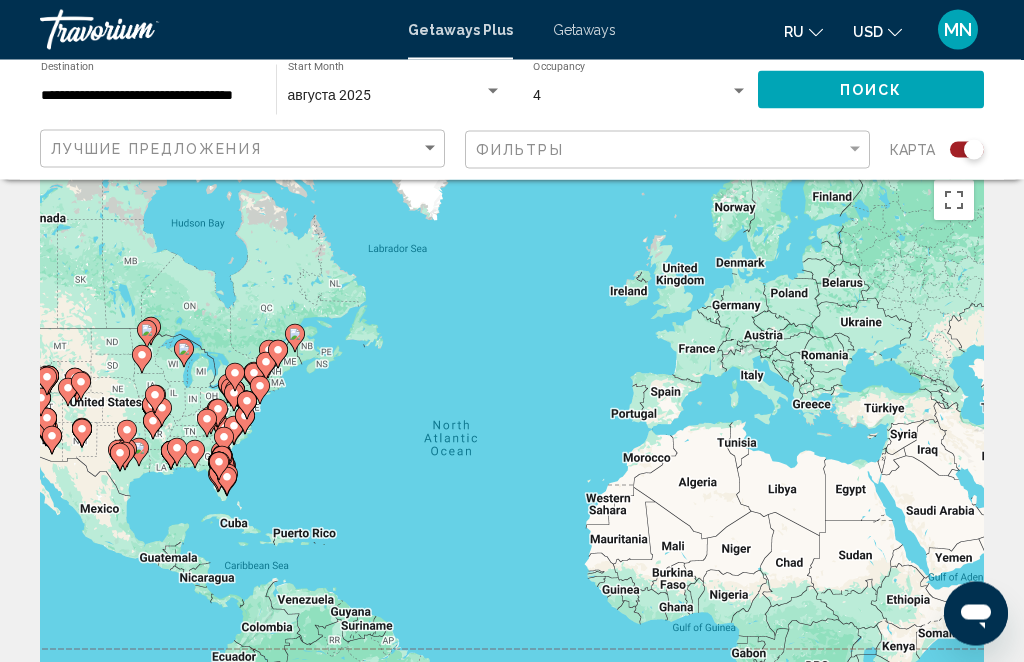 scroll, scrollTop: 0, scrollLeft: 0, axis: both 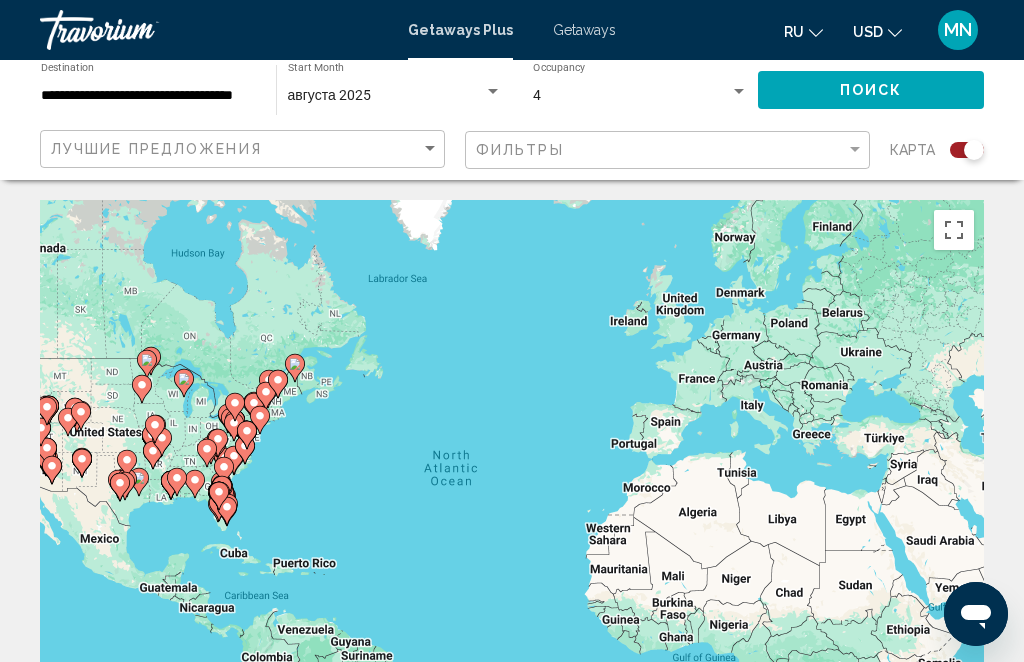 click on "**********" at bounding box center (148, 96) 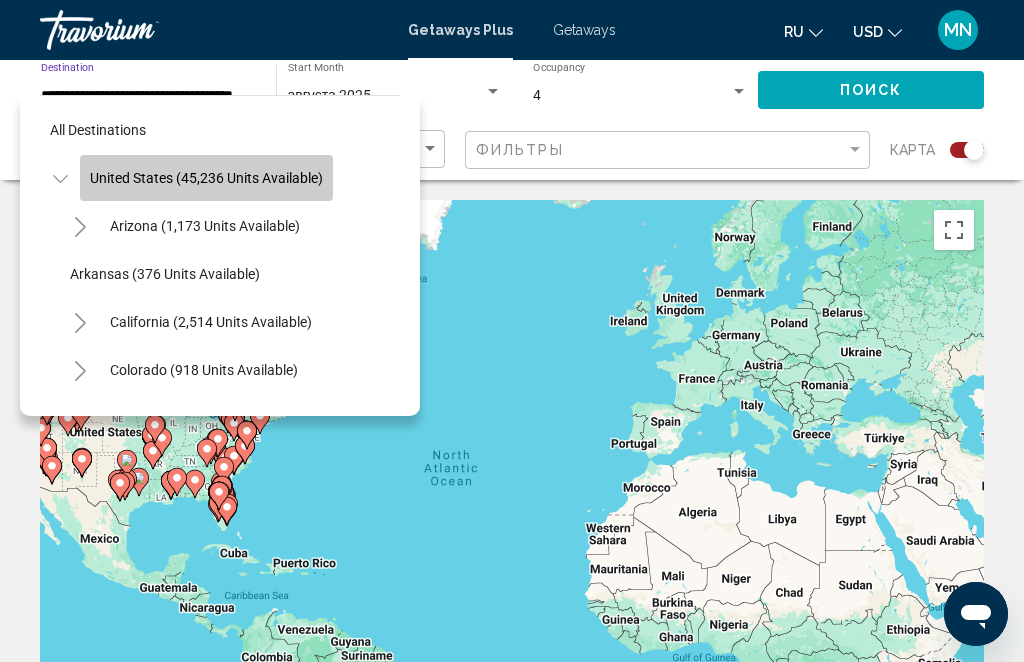 click on "United States (45,236 units available)" 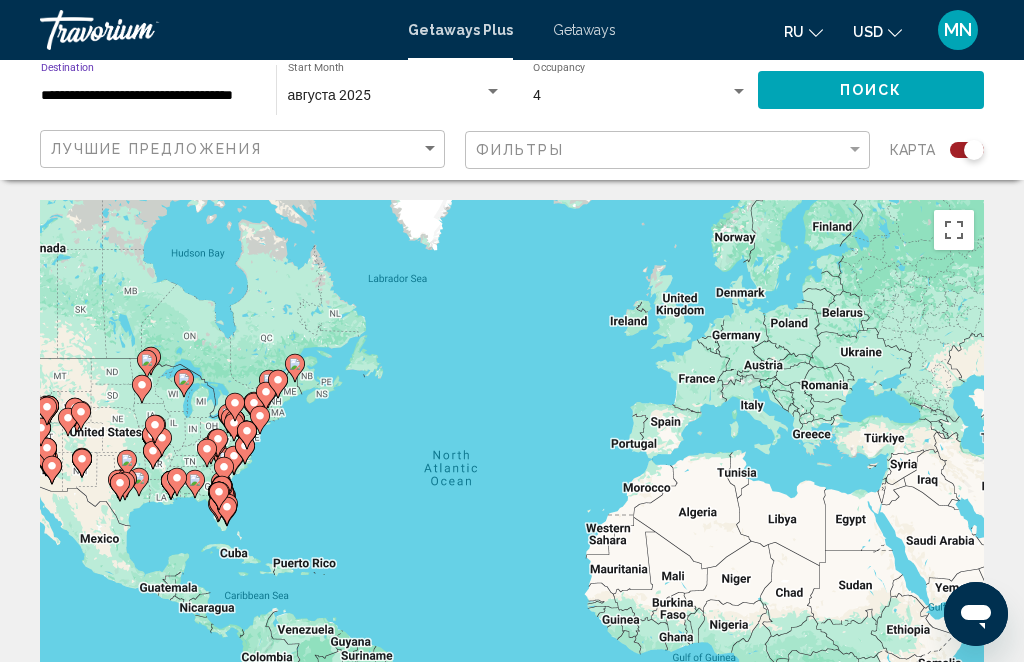 click on "Поиск" 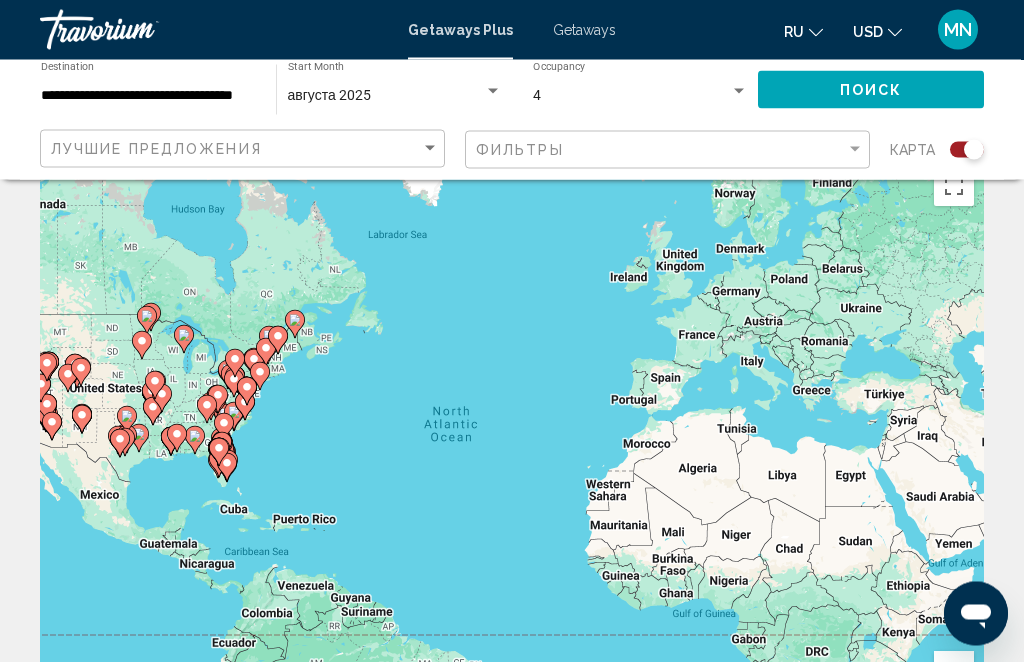 scroll, scrollTop: 0, scrollLeft: 0, axis: both 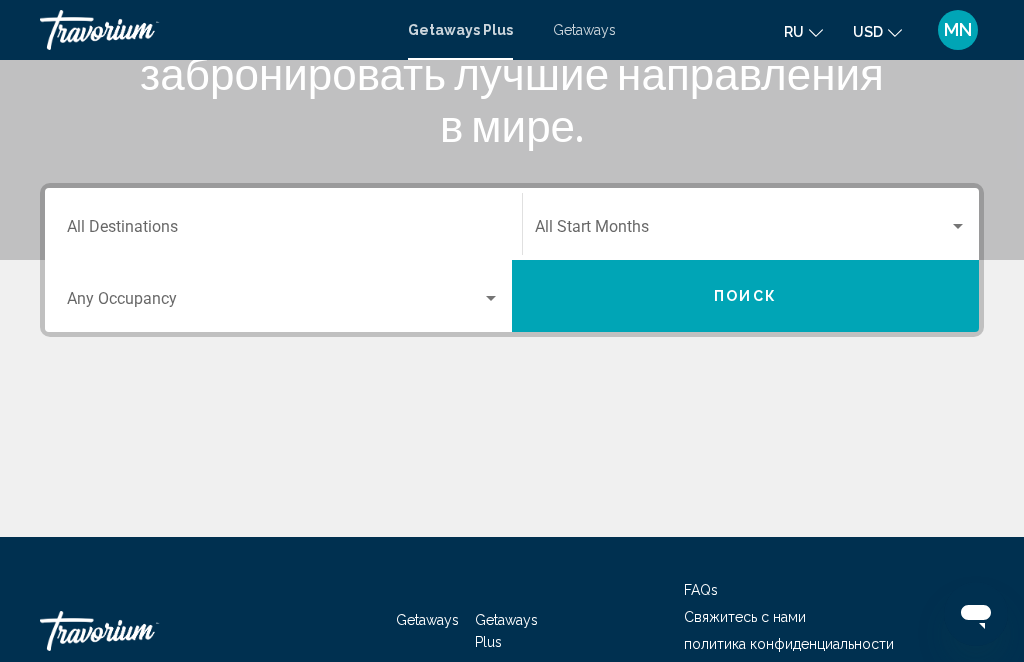 click on "Destination All Destinations" at bounding box center [283, 231] 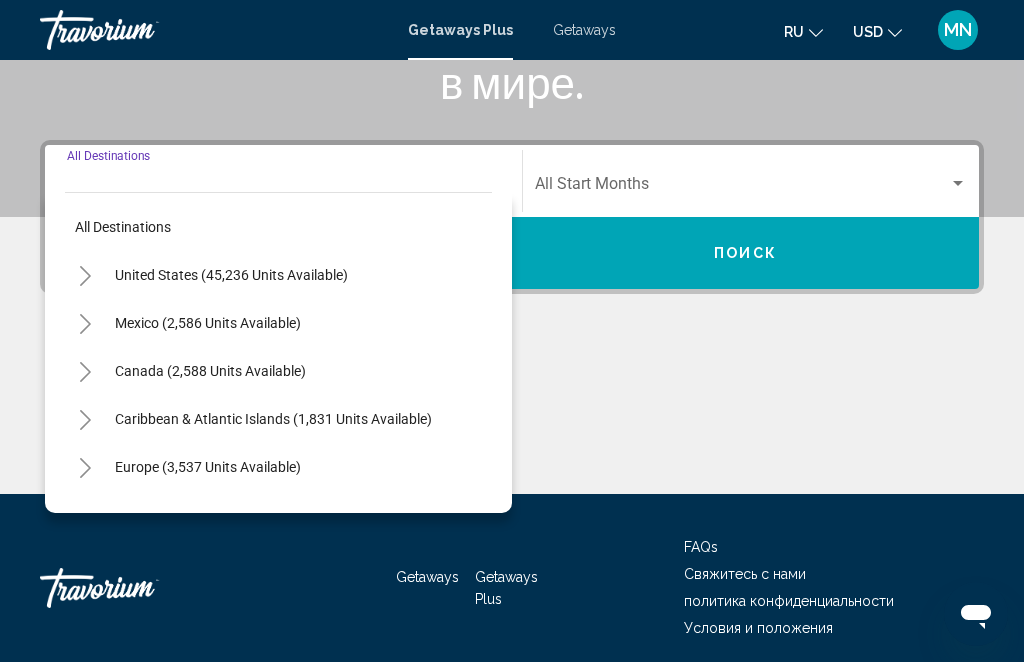 scroll, scrollTop: 394, scrollLeft: 0, axis: vertical 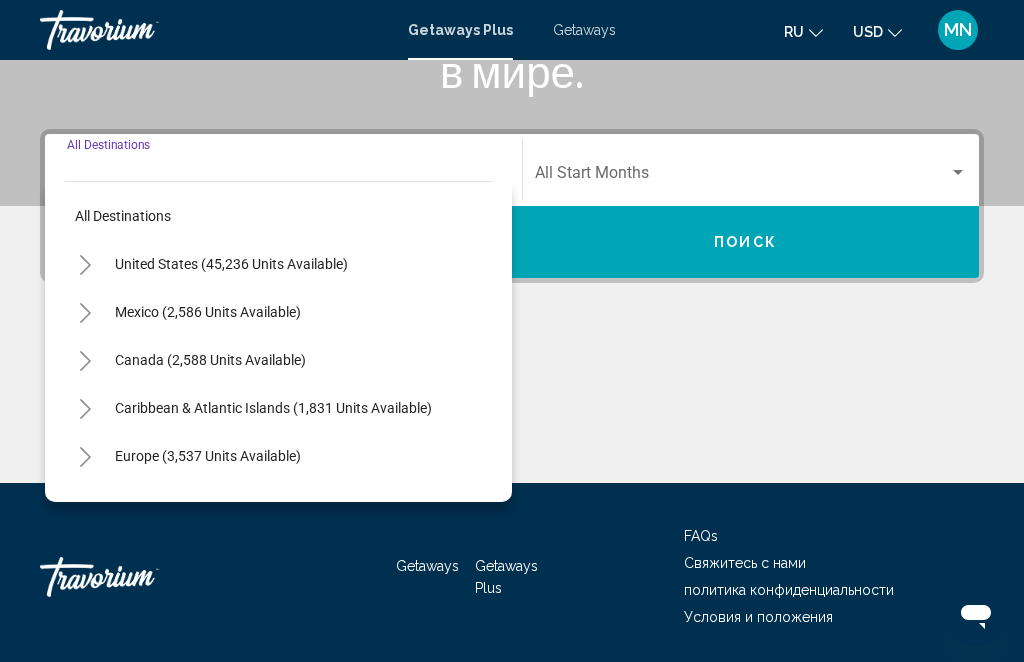click on "United States (45,236 units available)" at bounding box center (208, 312) 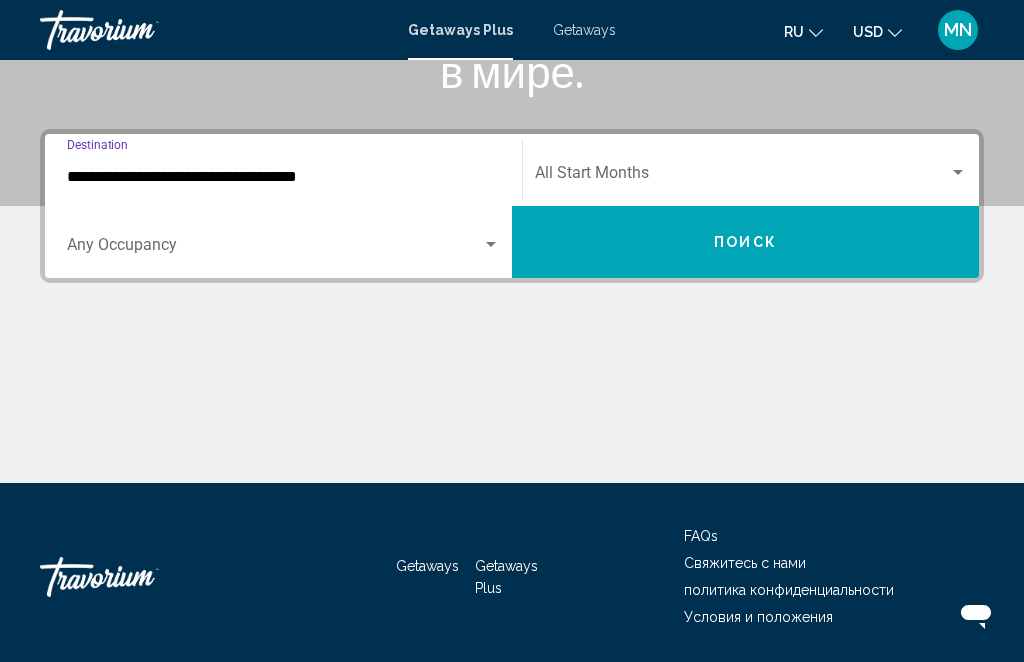 click at bounding box center (283, 249) 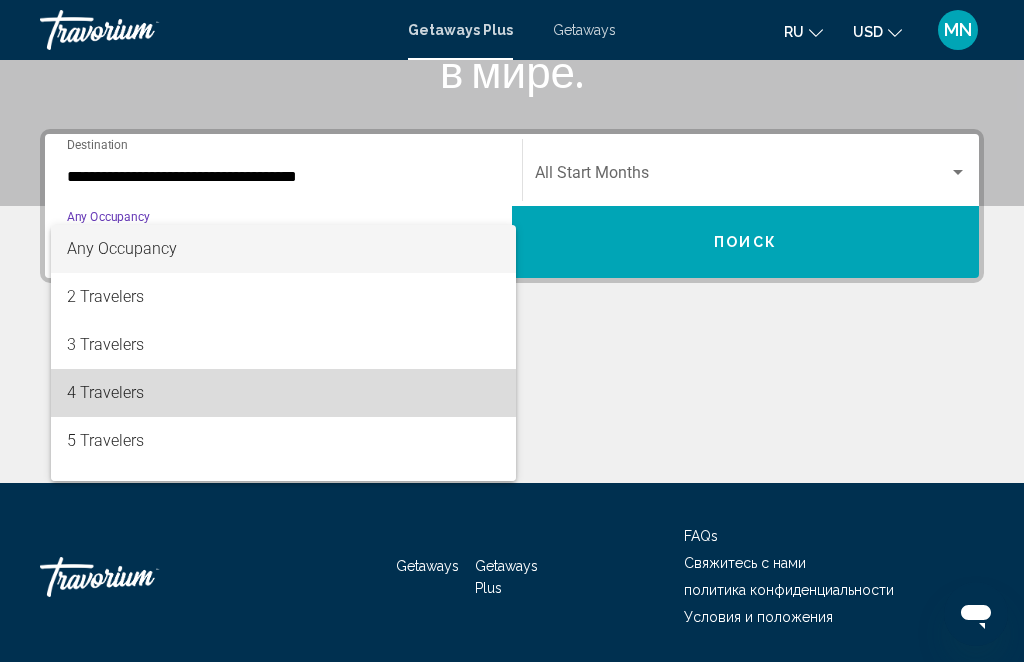 click on "4 Travelers" at bounding box center (283, 393) 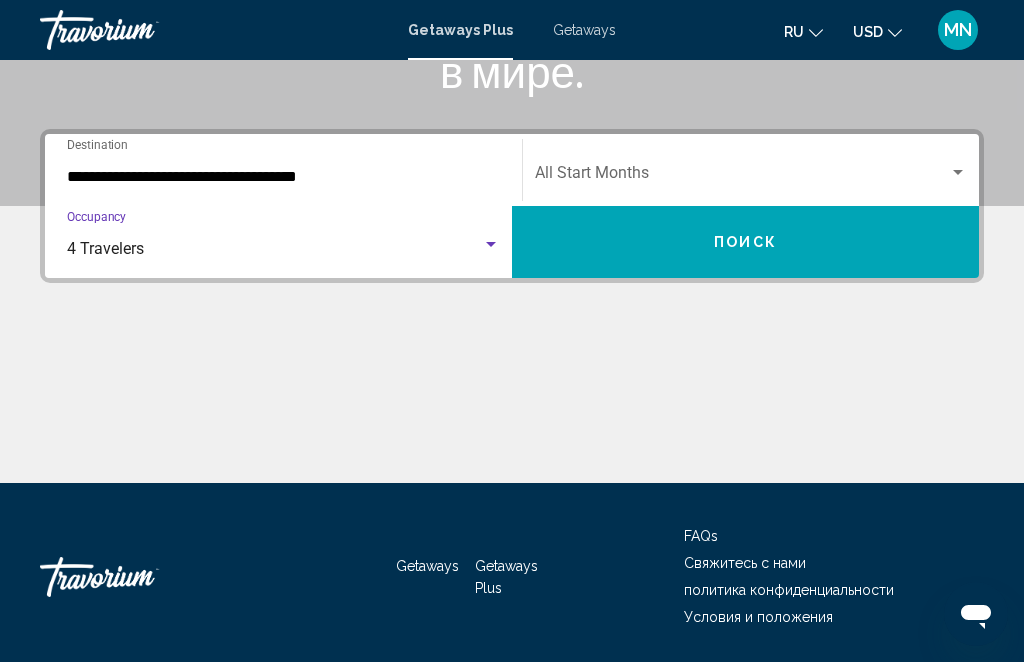 click at bounding box center [958, 173] 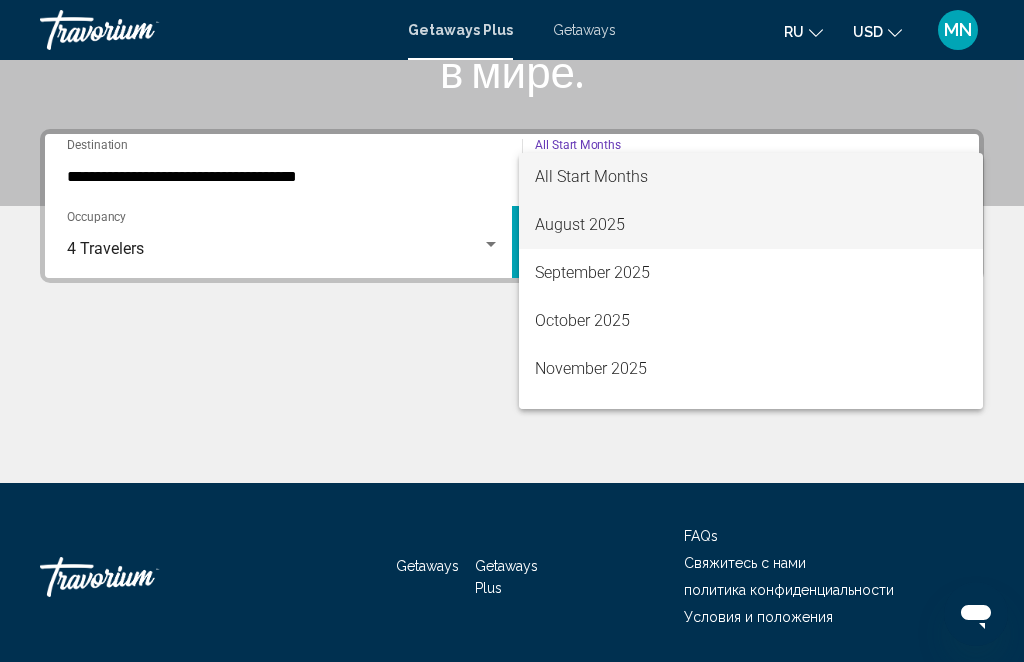 click on "August 2025" at bounding box center [751, 225] 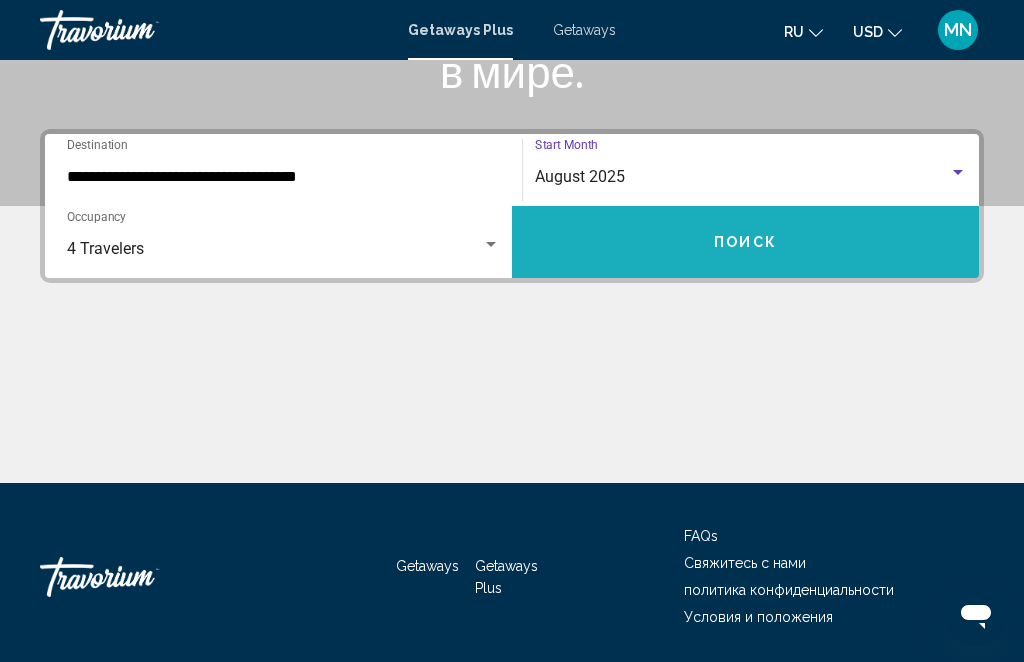 click on "Поиск" at bounding box center [745, 243] 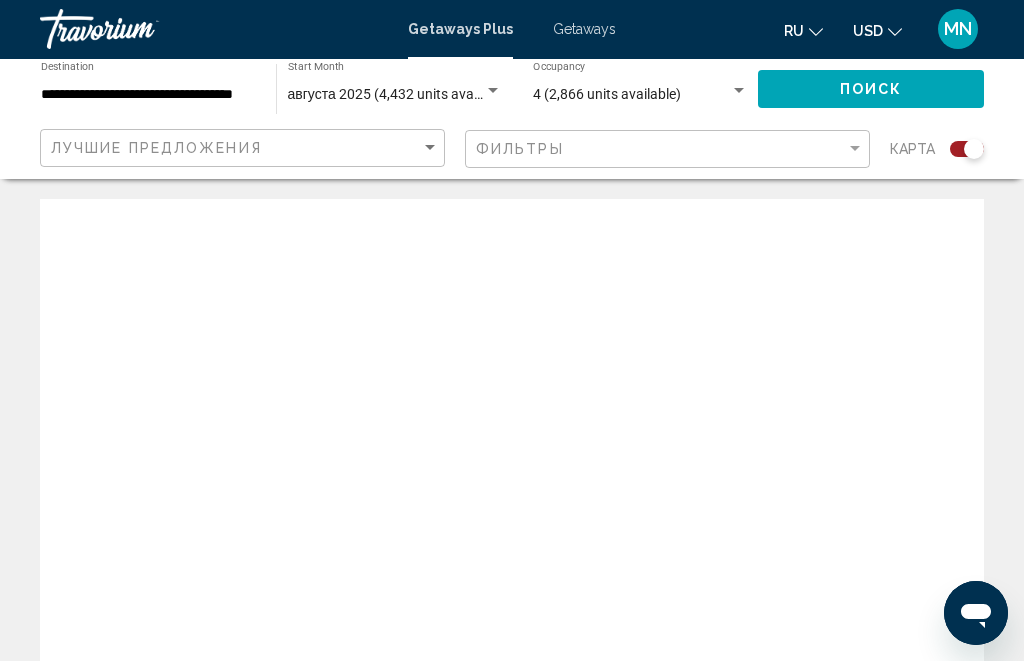 scroll, scrollTop: 1, scrollLeft: 0, axis: vertical 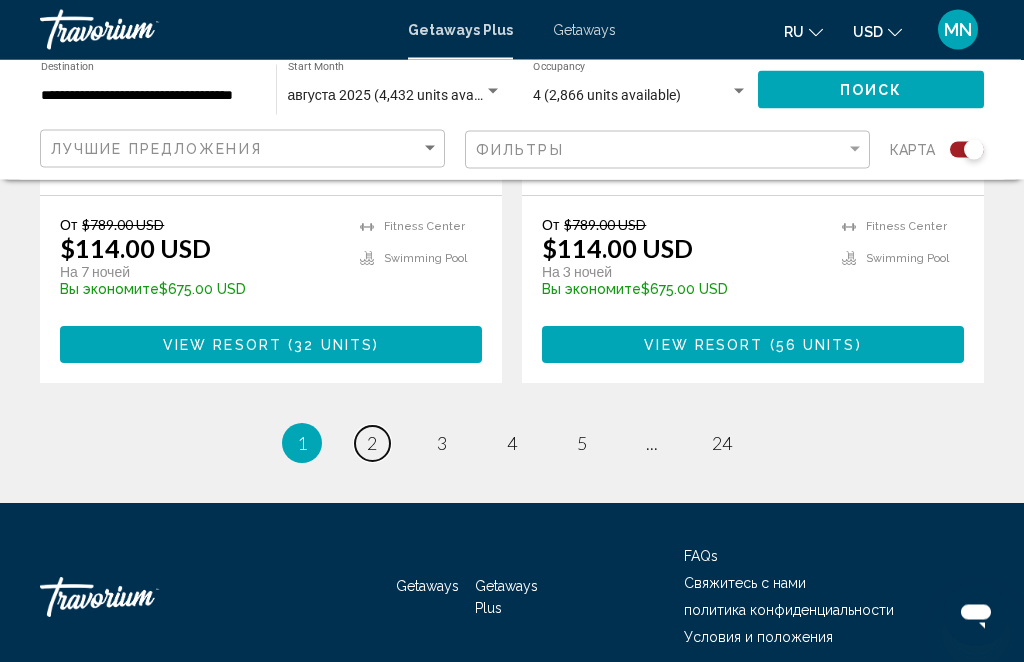click on "2" at bounding box center [372, 444] 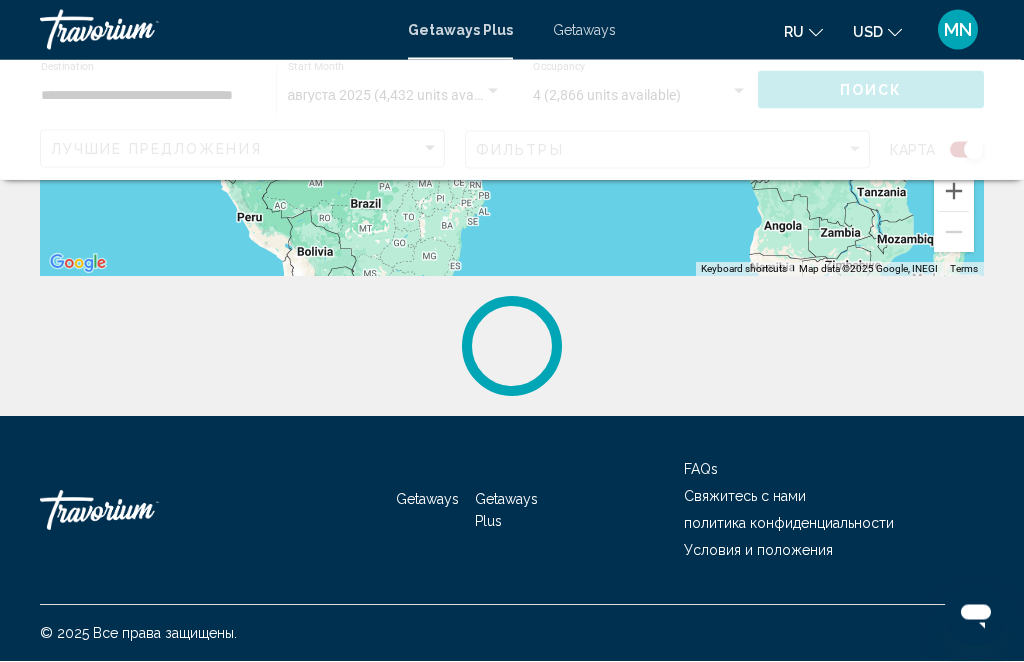 scroll, scrollTop: 0, scrollLeft: 0, axis: both 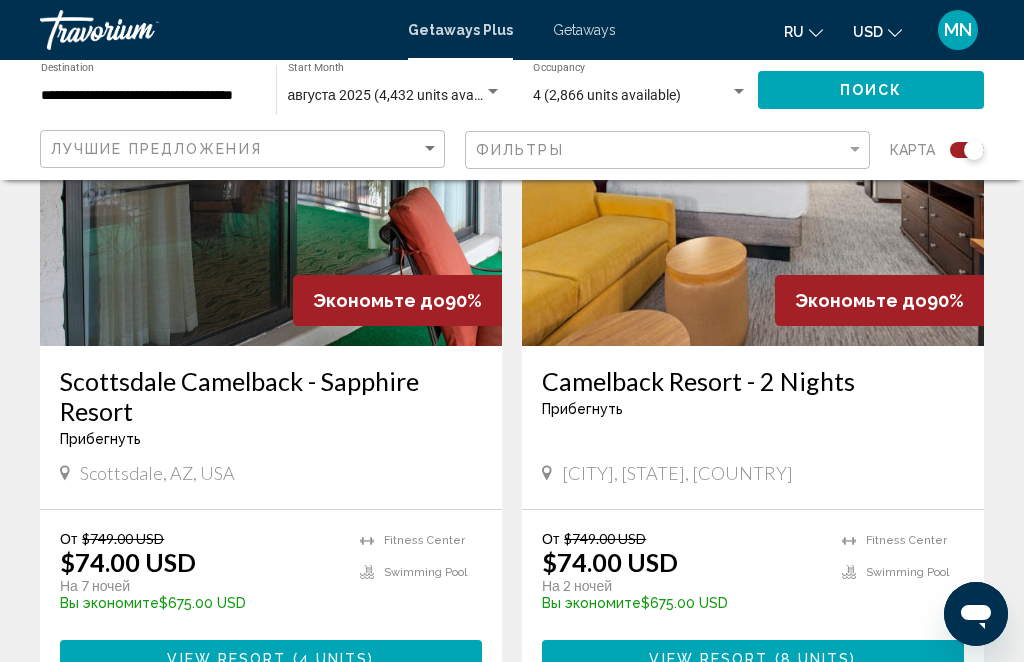 click on "View Resort" at bounding box center [708, 659] 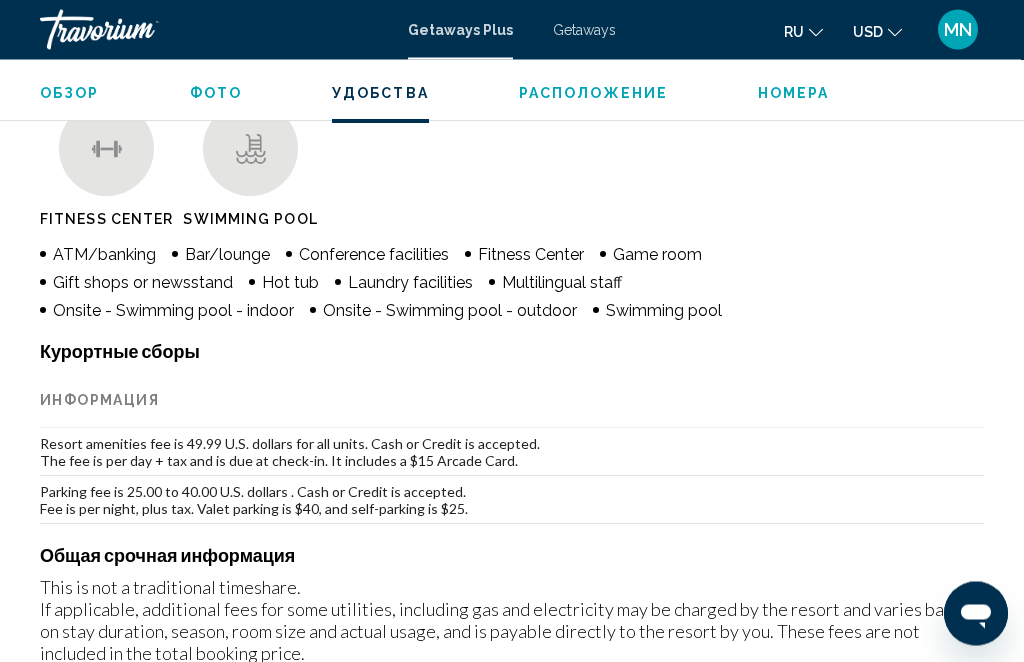 scroll, scrollTop: 2243, scrollLeft: 0, axis: vertical 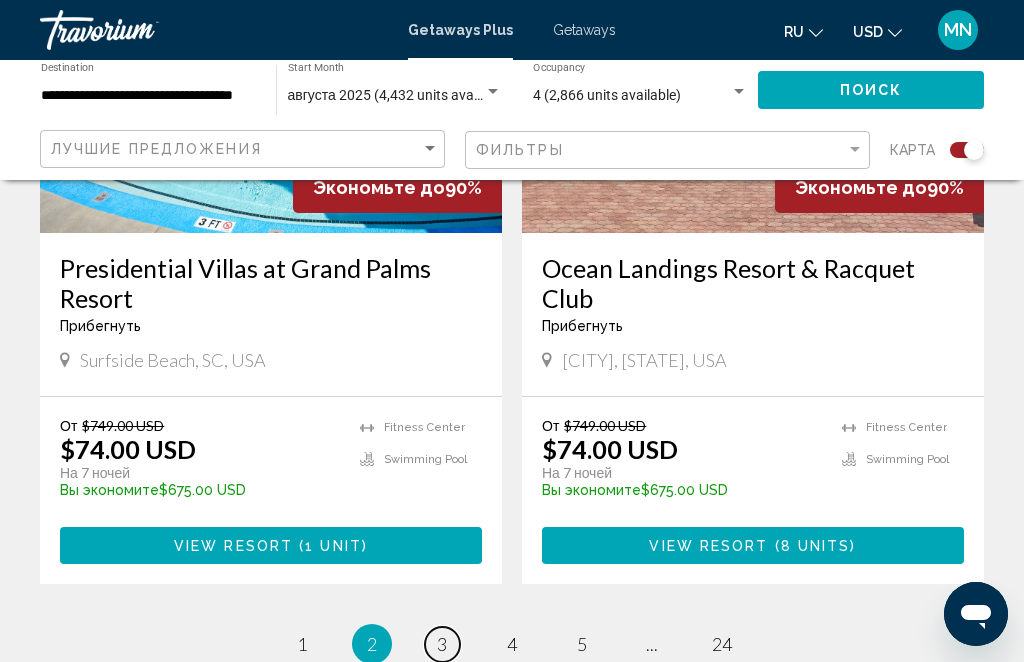 click on "page  3" at bounding box center [442, 644] 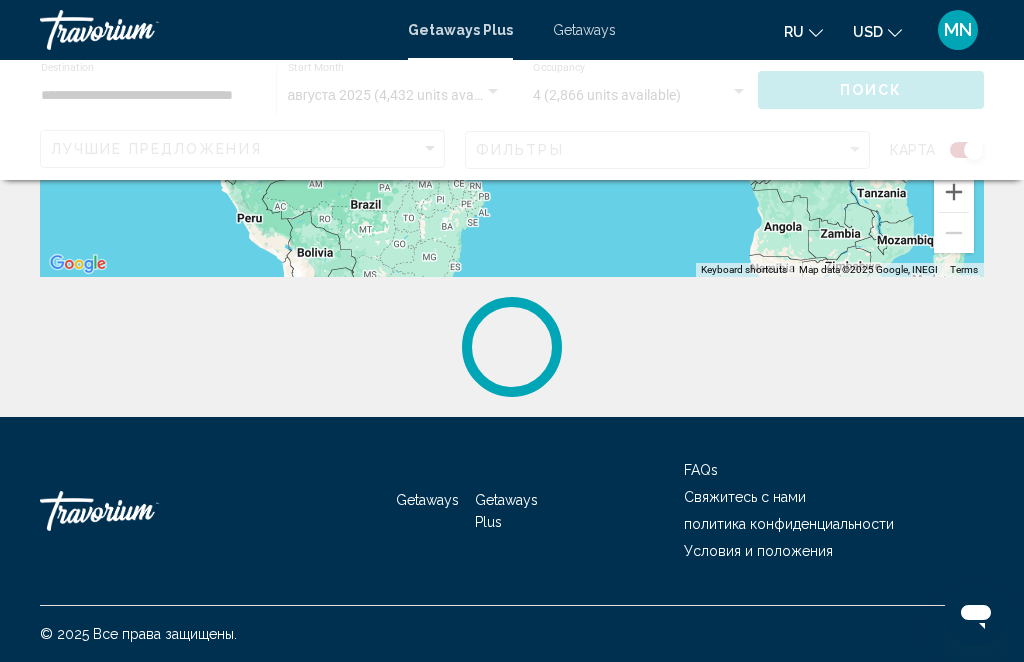 scroll, scrollTop: 0, scrollLeft: 0, axis: both 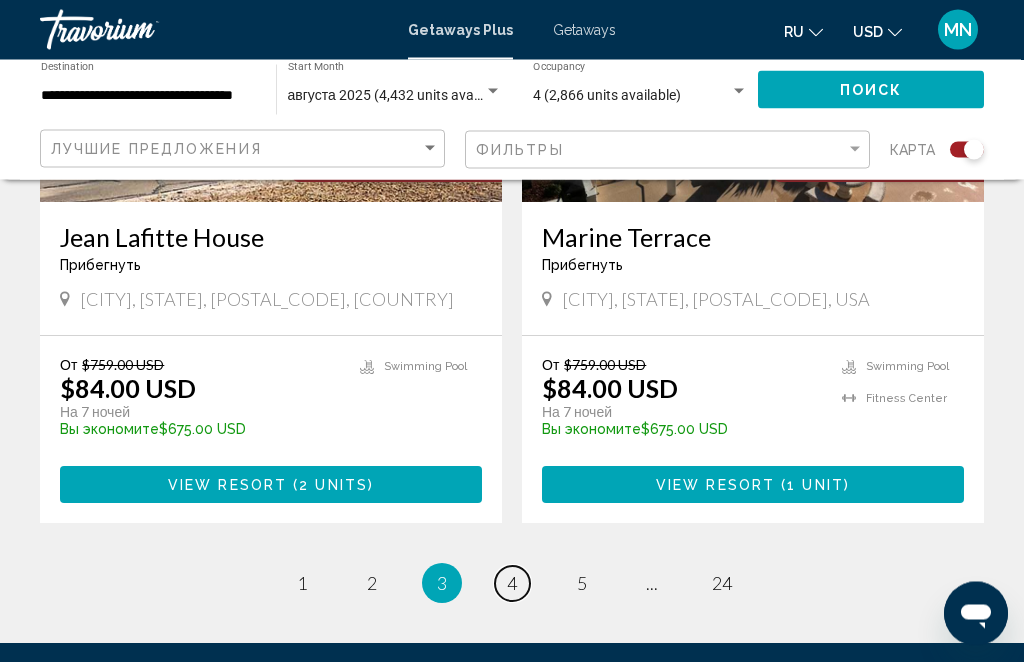 click on "page  4" at bounding box center [512, 584] 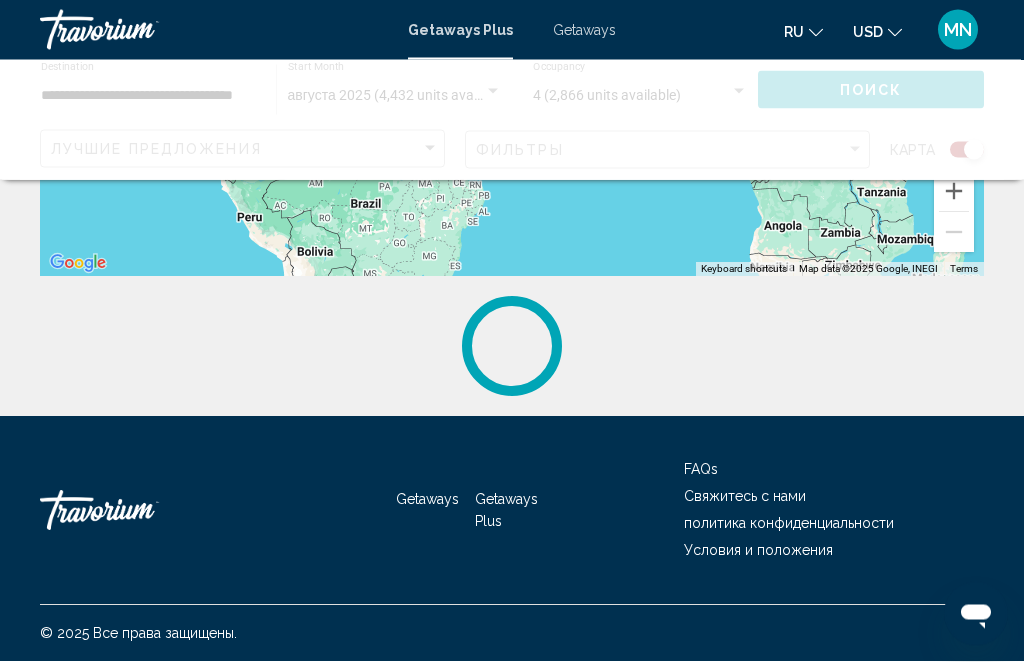 scroll, scrollTop: 0, scrollLeft: 0, axis: both 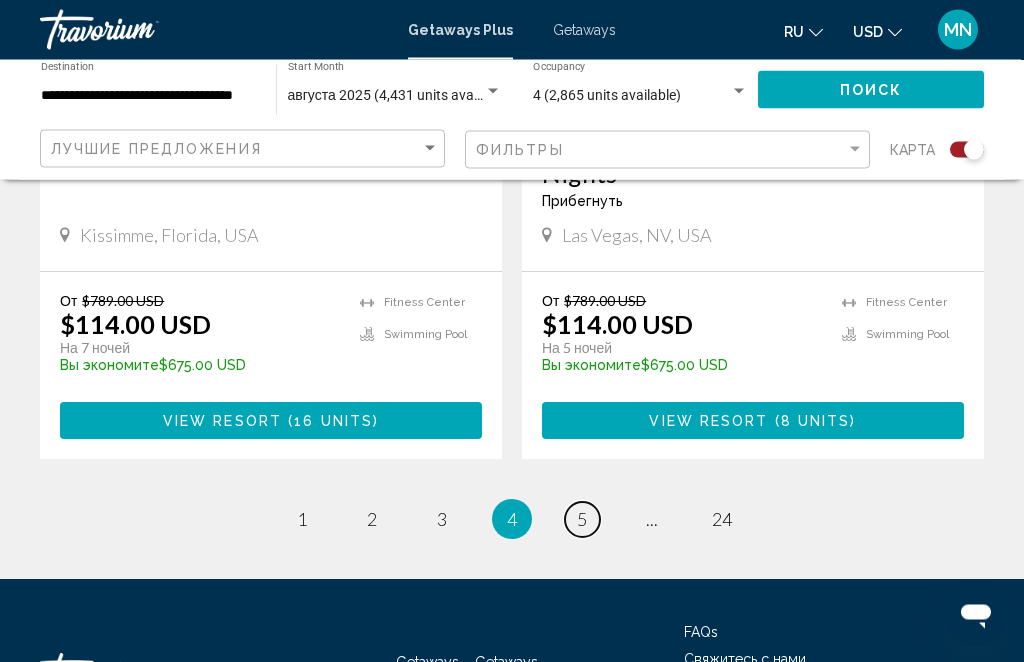 click on "page  5" at bounding box center [582, 520] 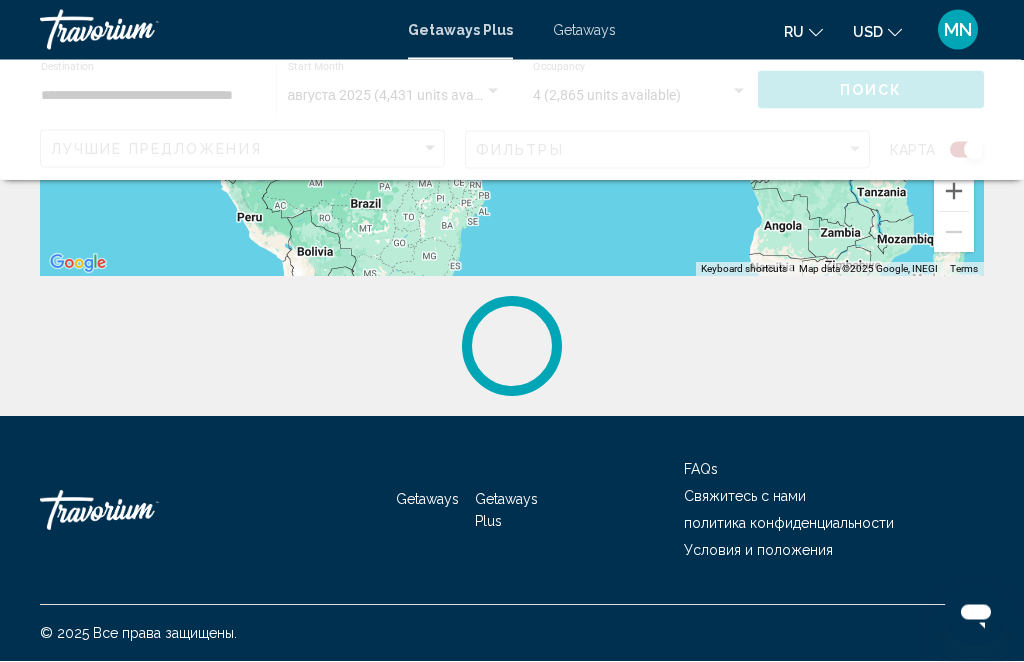 scroll, scrollTop: 0, scrollLeft: 0, axis: both 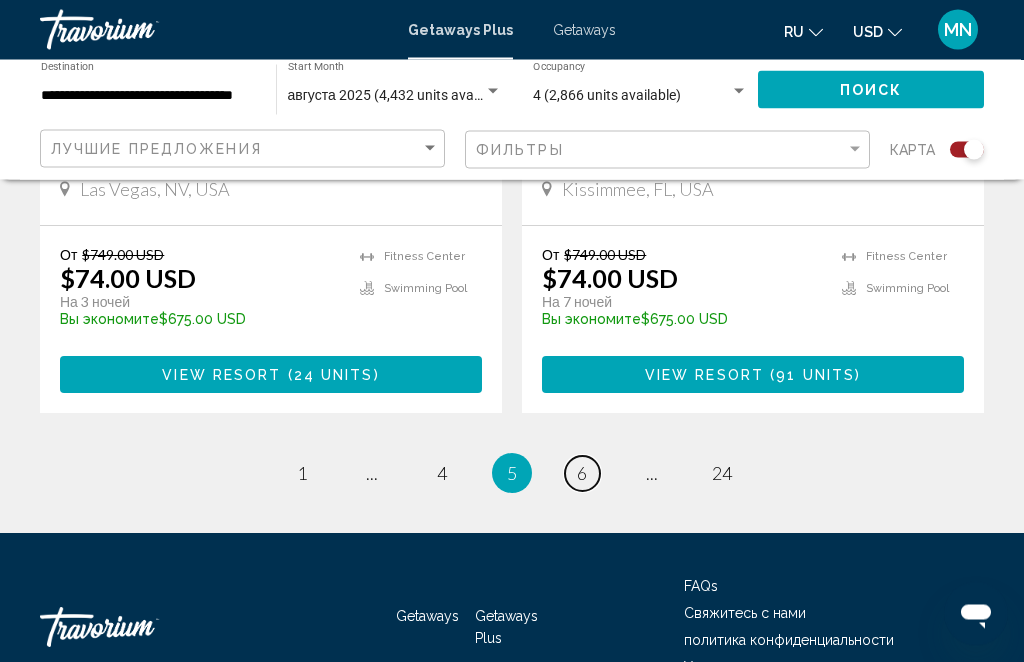 click on "6" at bounding box center (582, 474) 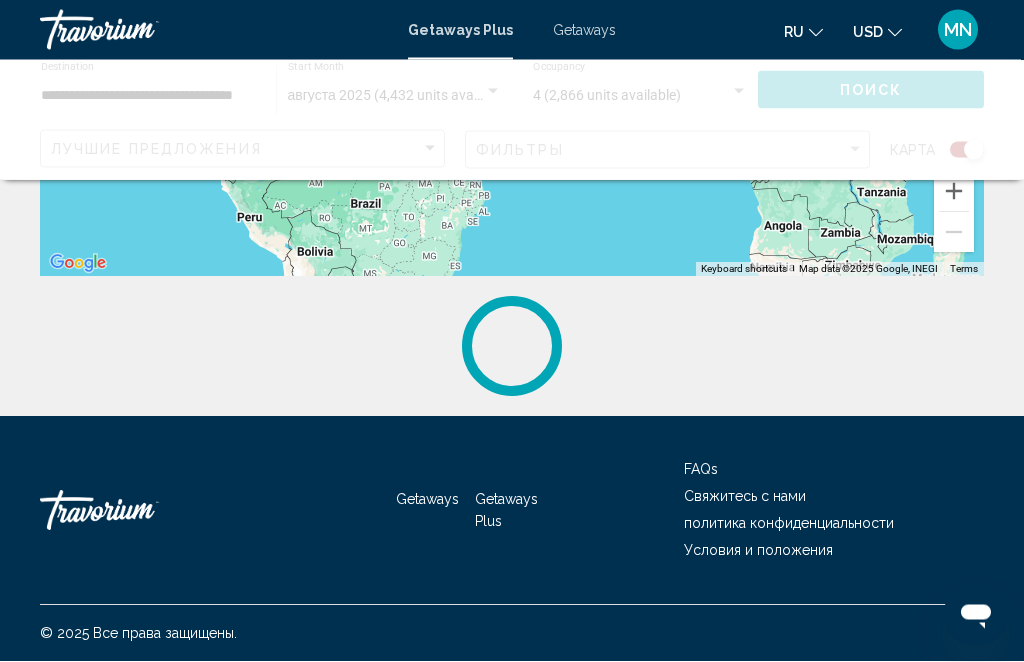 scroll, scrollTop: 0, scrollLeft: 0, axis: both 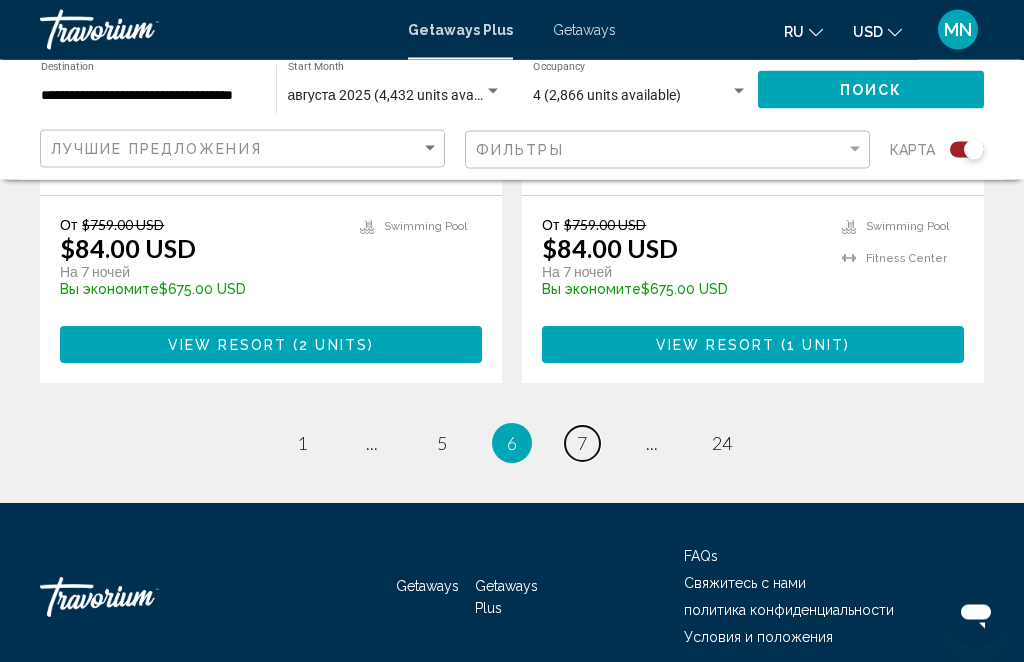 click on "page  7" at bounding box center [582, 444] 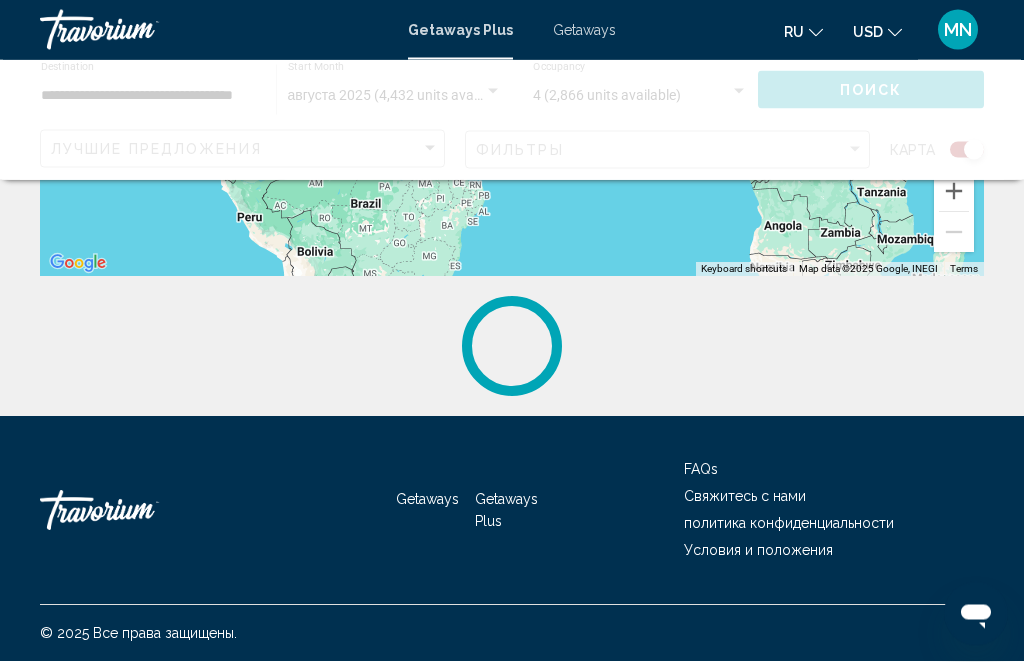 scroll, scrollTop: 0, scrollLeft: 0, axis: both 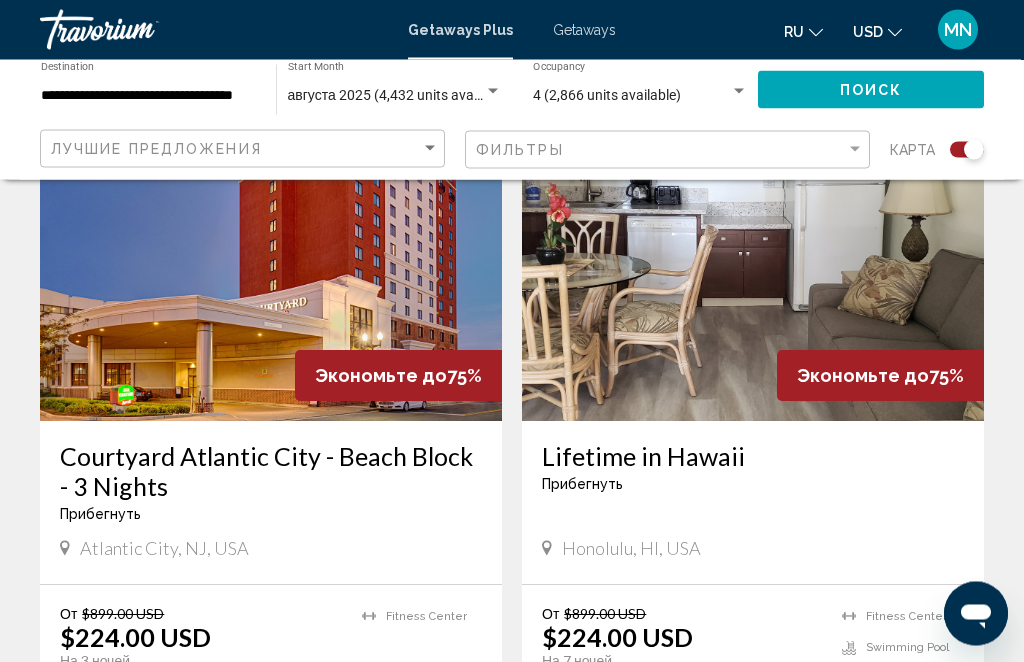 click at bounding box center [271, 262] 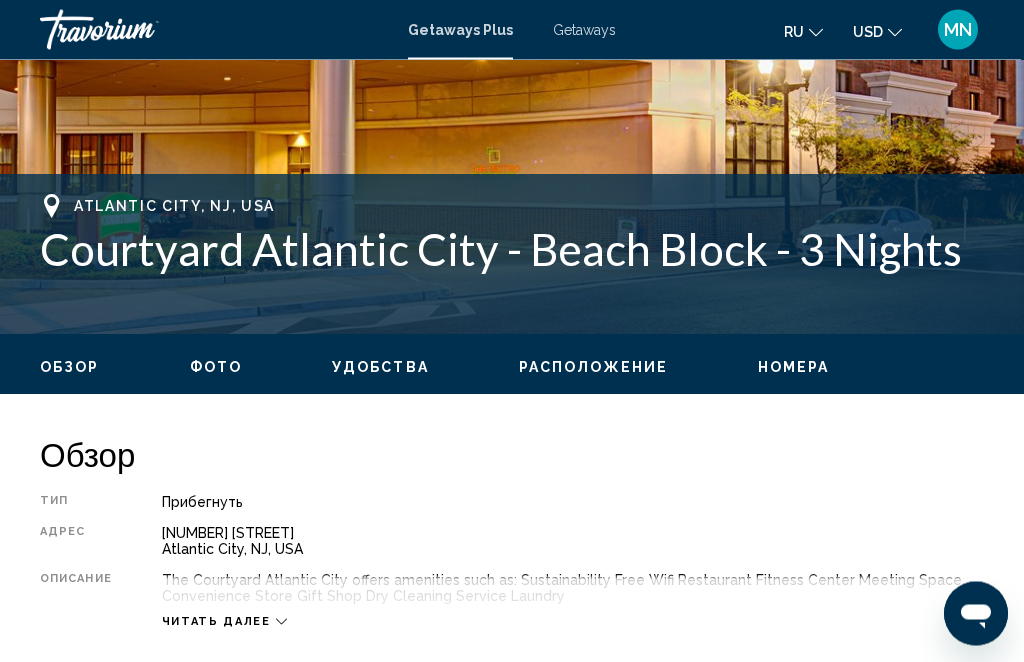 scroll, scrollTop: 676, scrollLeft: 0, axis: vertical 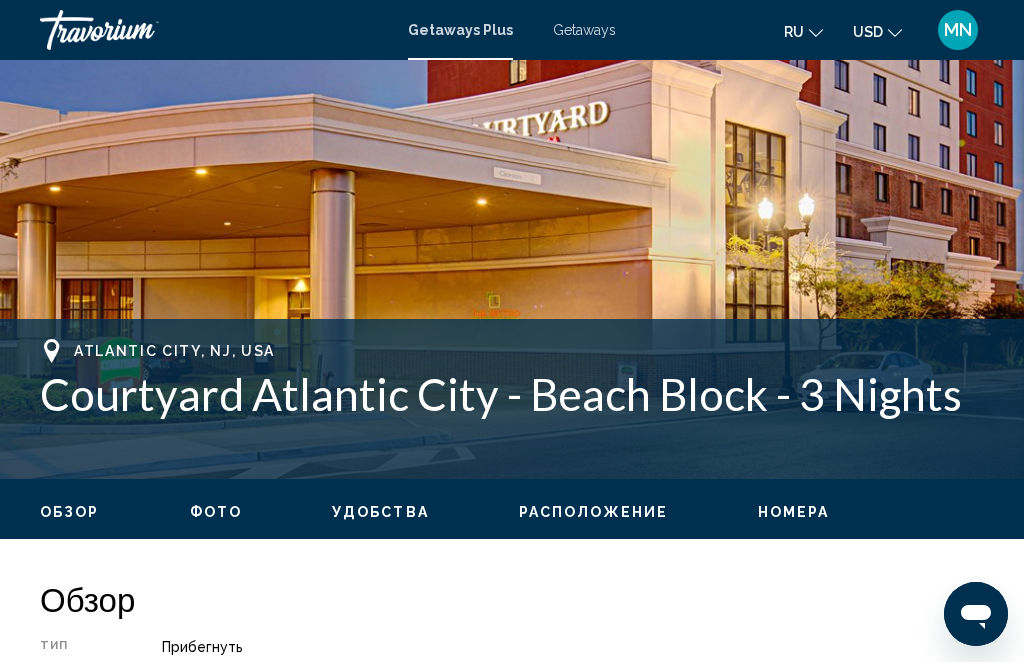 click on "Фото" at bounding box center [216, 512] 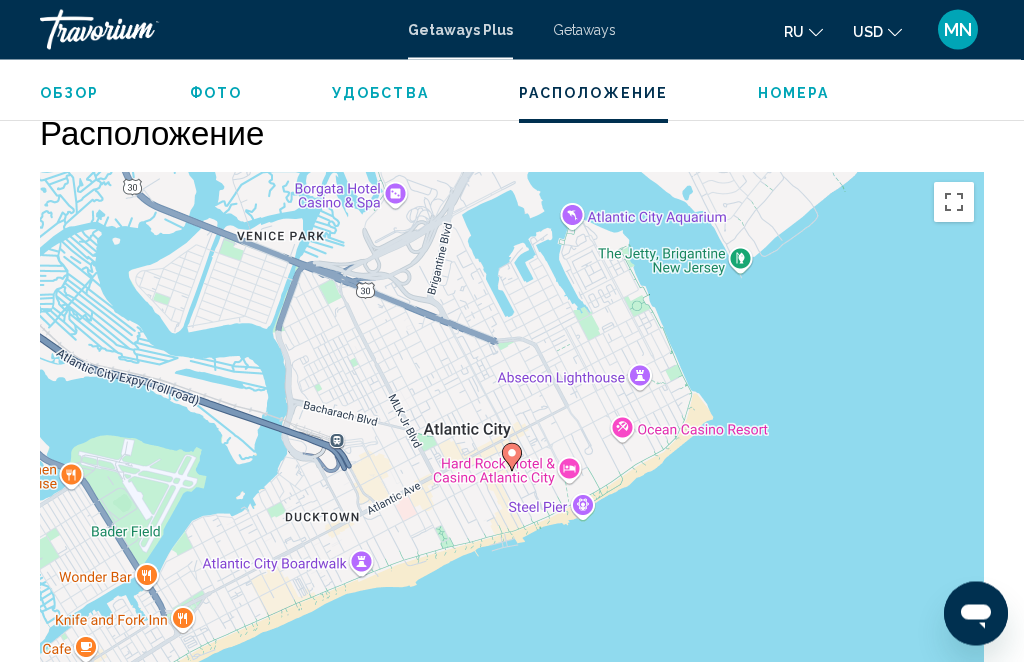 scroll, scrollTop: 2872, scrollLeft: 0, axis: vertical 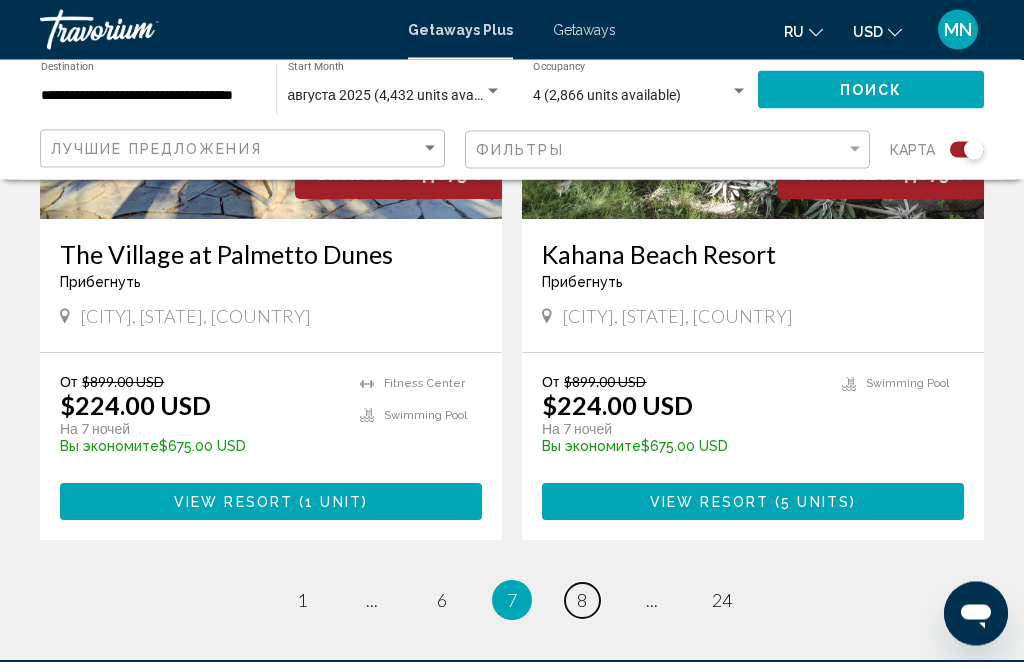 click on "8" at bounding box center (582, 601) 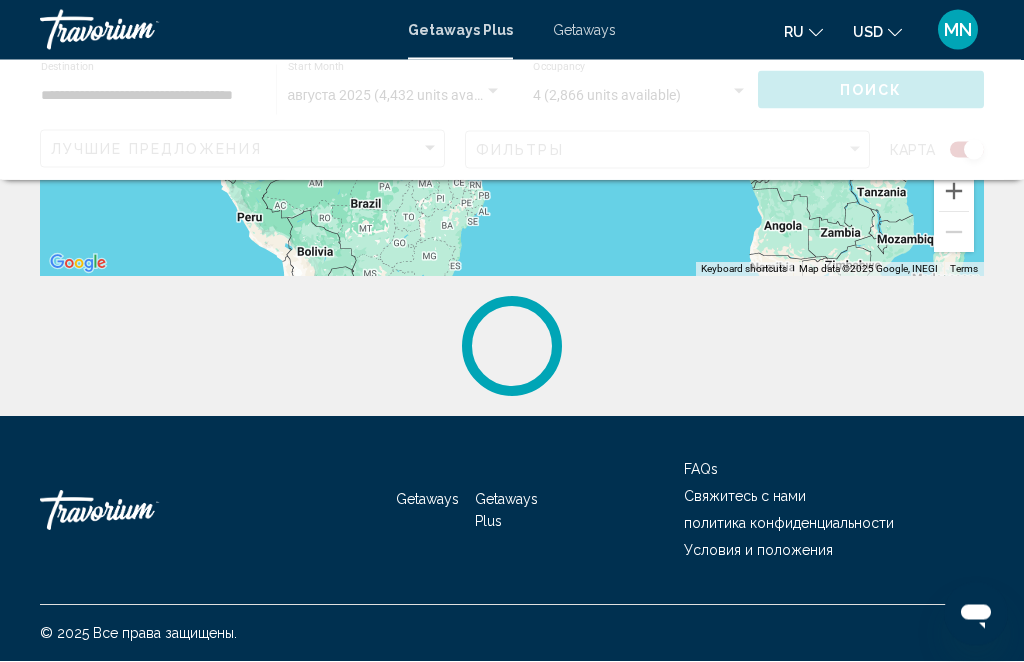 scroll, scrollTop: 0, scrollLeft: 0, axis: both 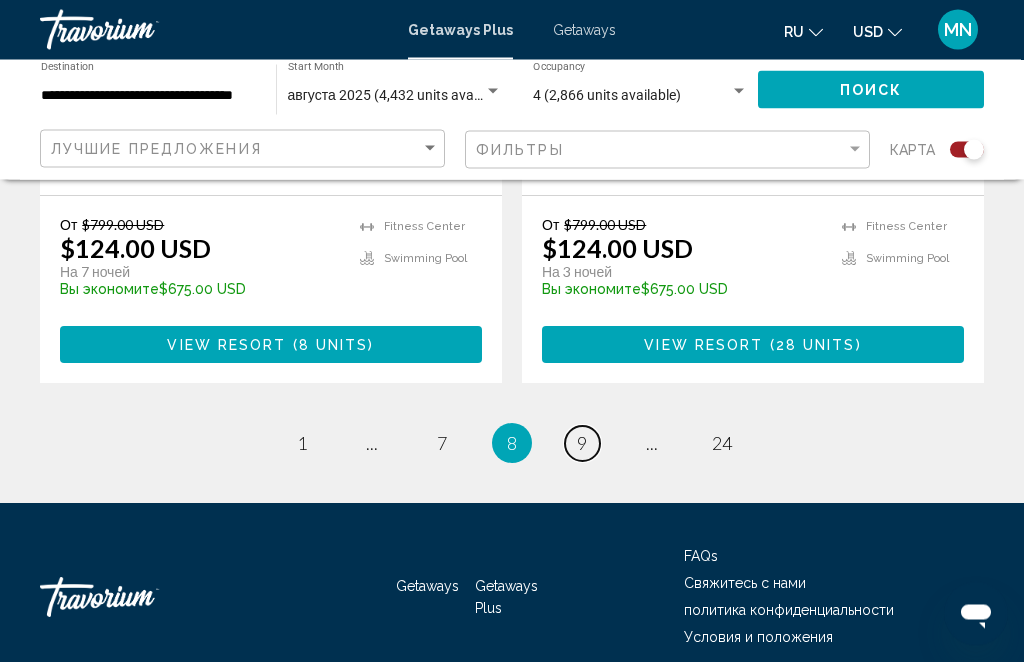 click on "page  9" at bounding box center (582, 444) 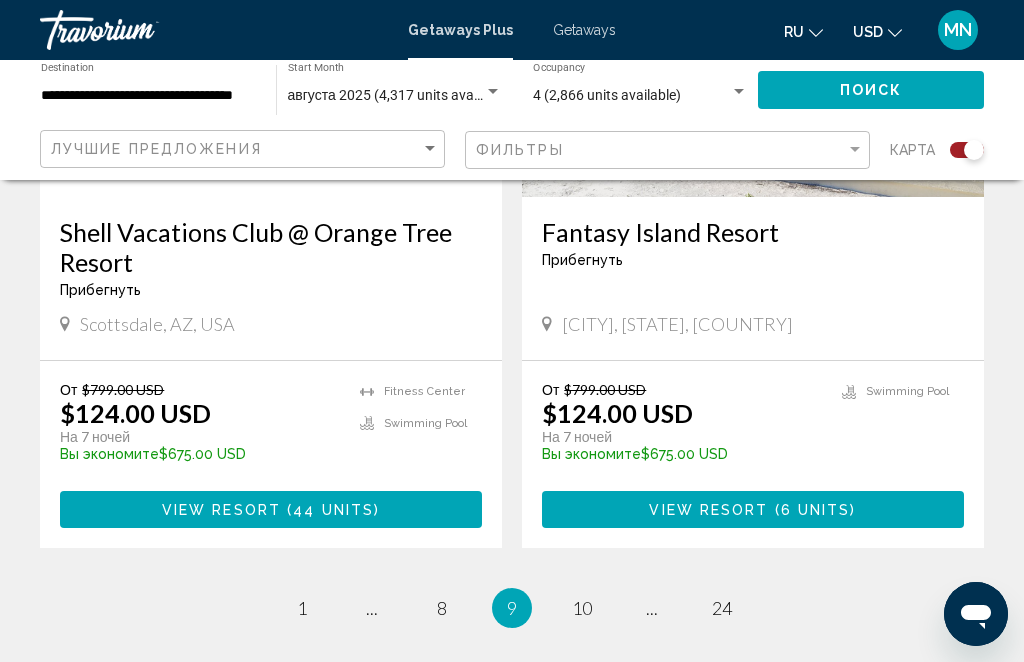 scroll, scrollTop: 4509, scrollLeft: 0, axis: vertical 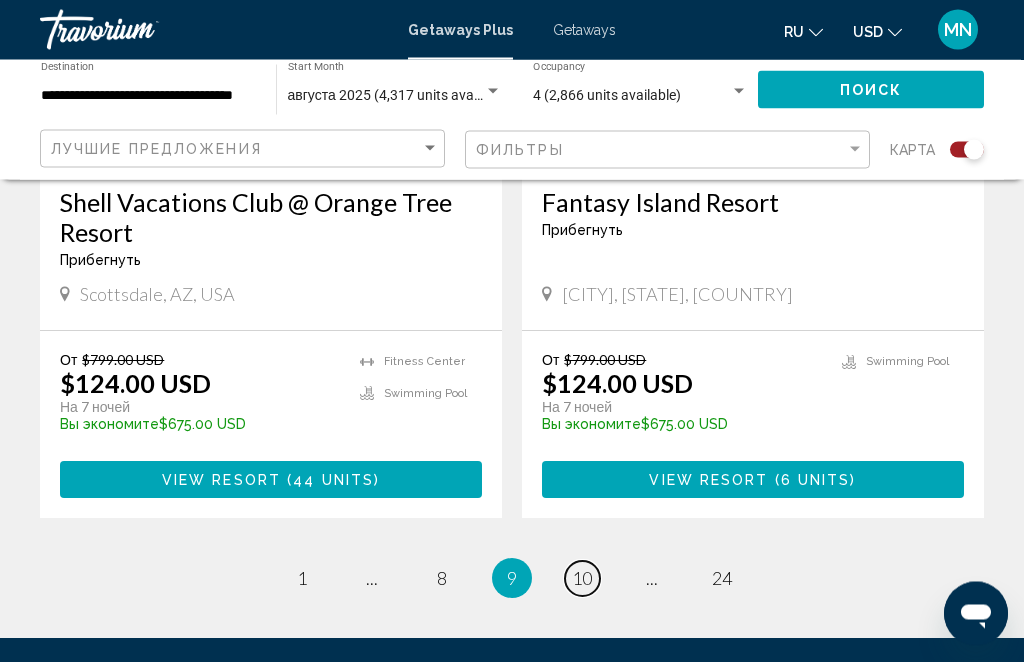 click on "10" at bounding box center [582, 579] 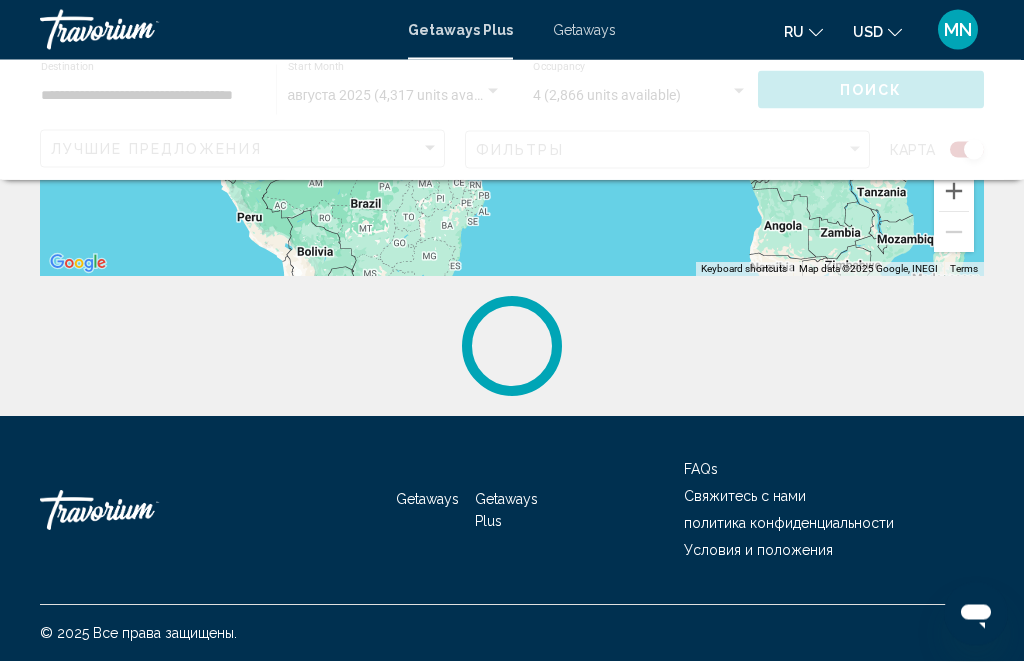scroll, scrollTop: 0, scrollLeft: 0, axis: both 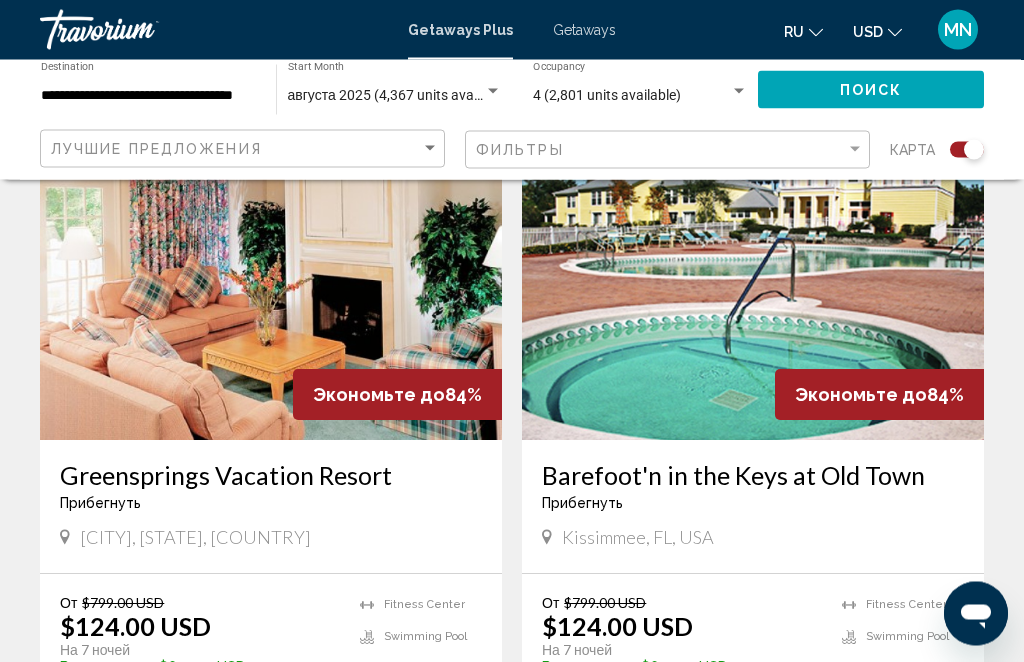 click on "Alhambra Villas at Poinciana  Прибегнуть  -  Это курорт только для взрослых
[CITY], [STATE], USA От $799.00 USD $124.00 USD На 7 ночей Вы экономите  $675.00 USD   temp  4.2
( )" at bounding box center (512, -219) 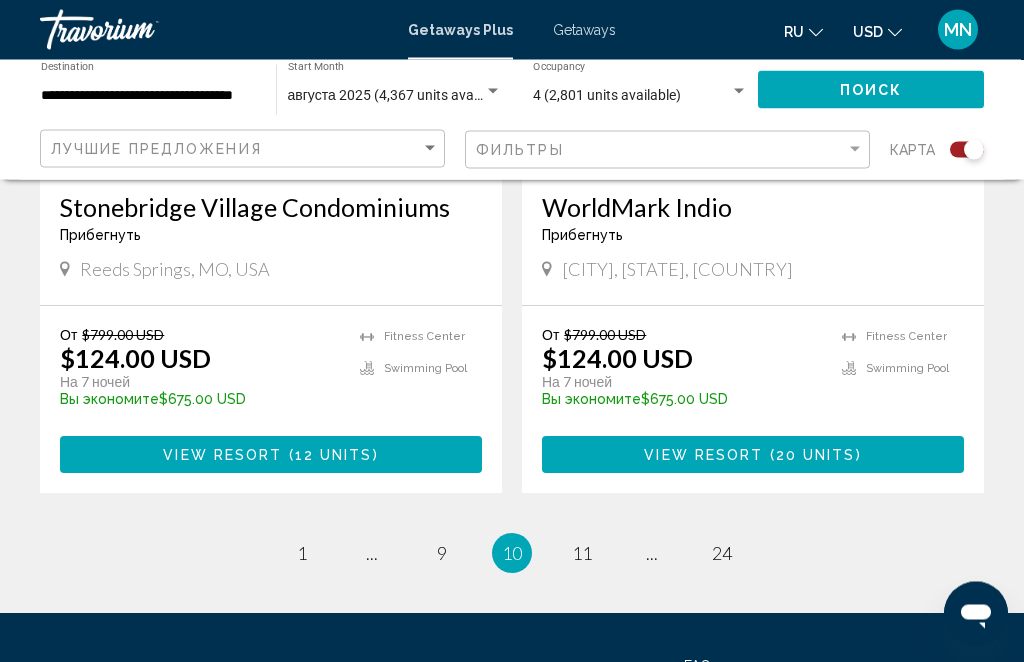 scroll, scrollTop: 4475, scrollLeft: 0, axis: vertical 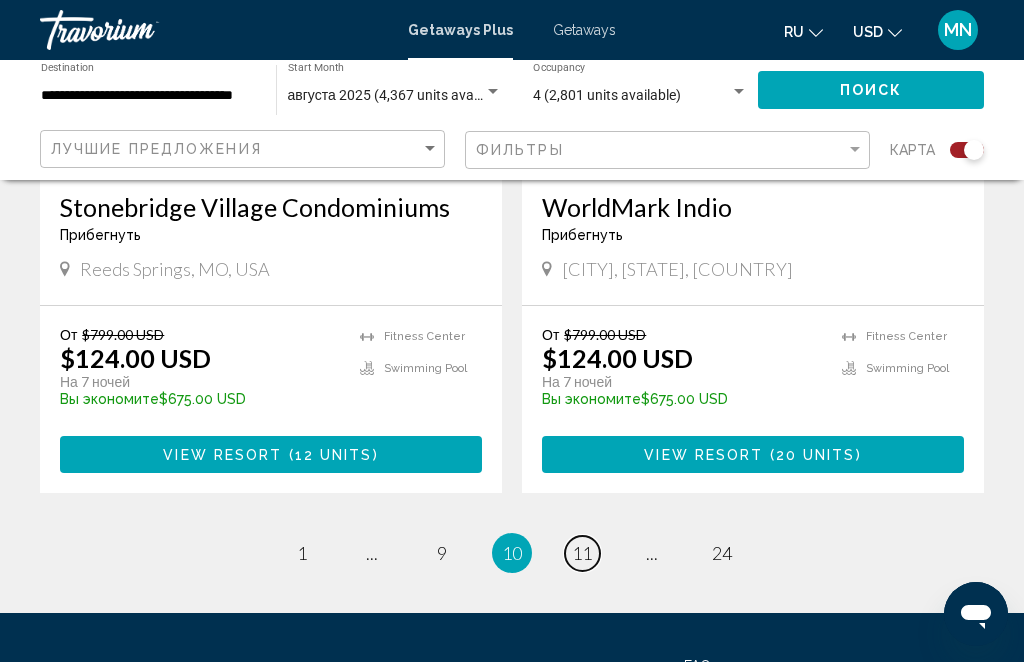 click on "11" at bounding box center (582, 553) 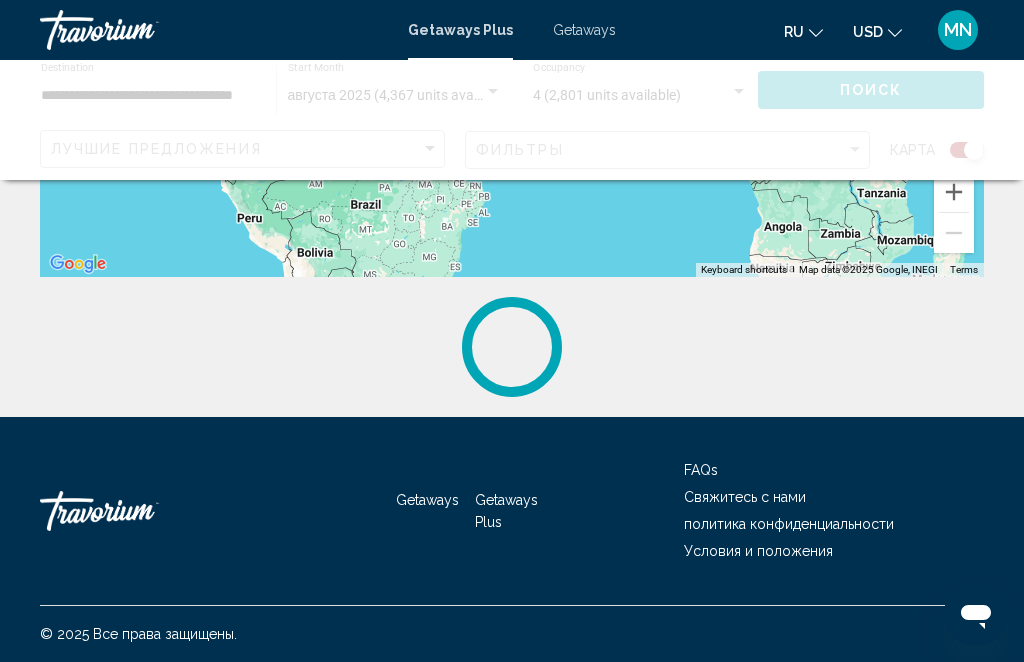 scroll, scrollTop: 0, scrollLeft: 0, axis: both 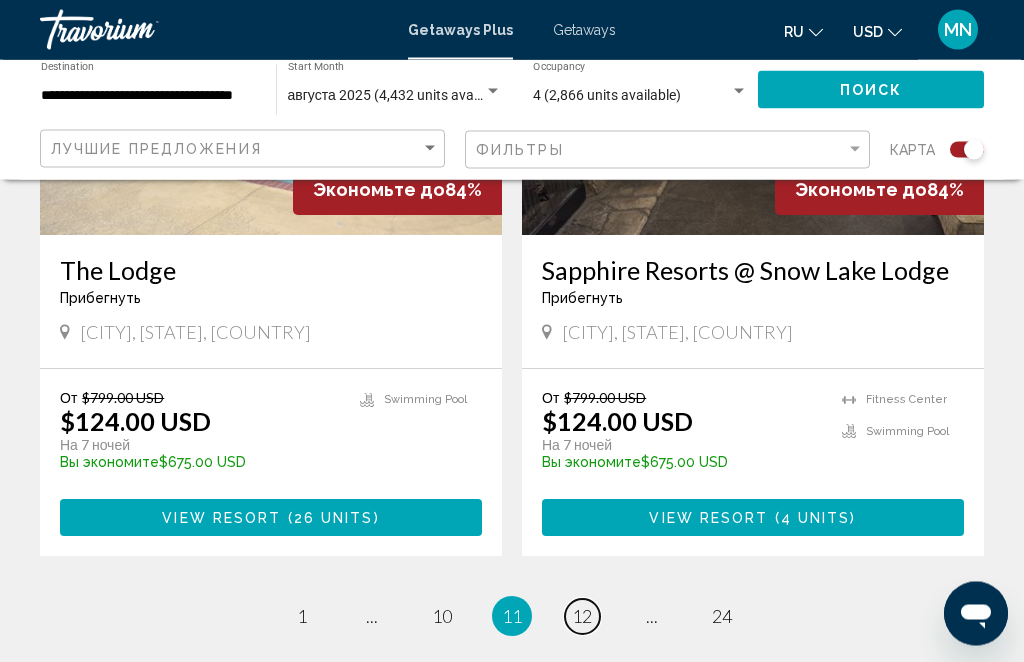click on "12" at bounding box center (582, 617) 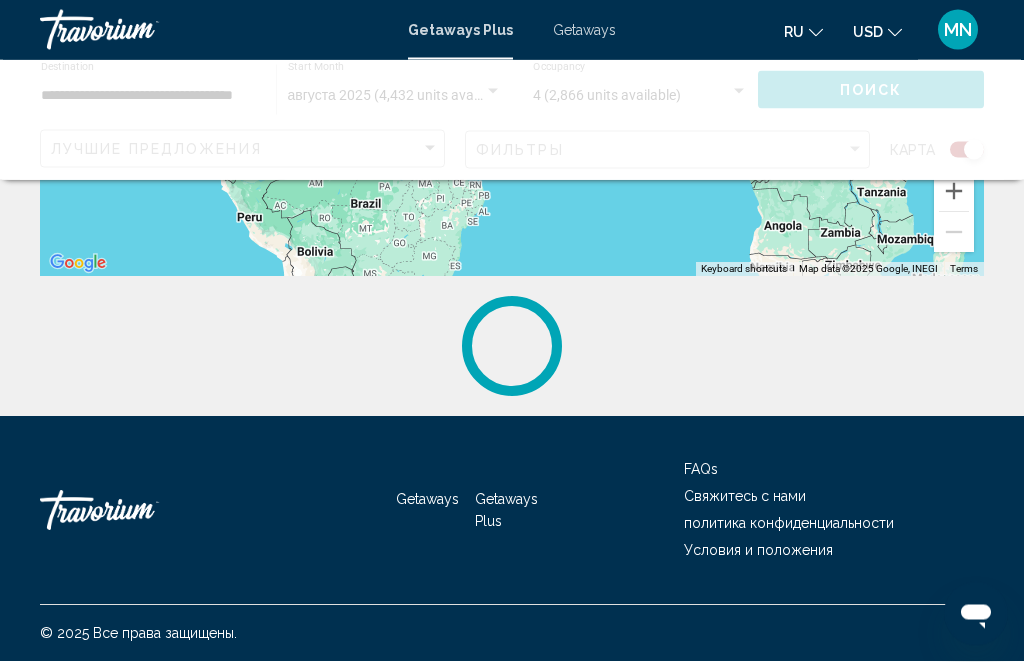 scroll, scrollTop: 0, scrollLeft: 0, axis: both 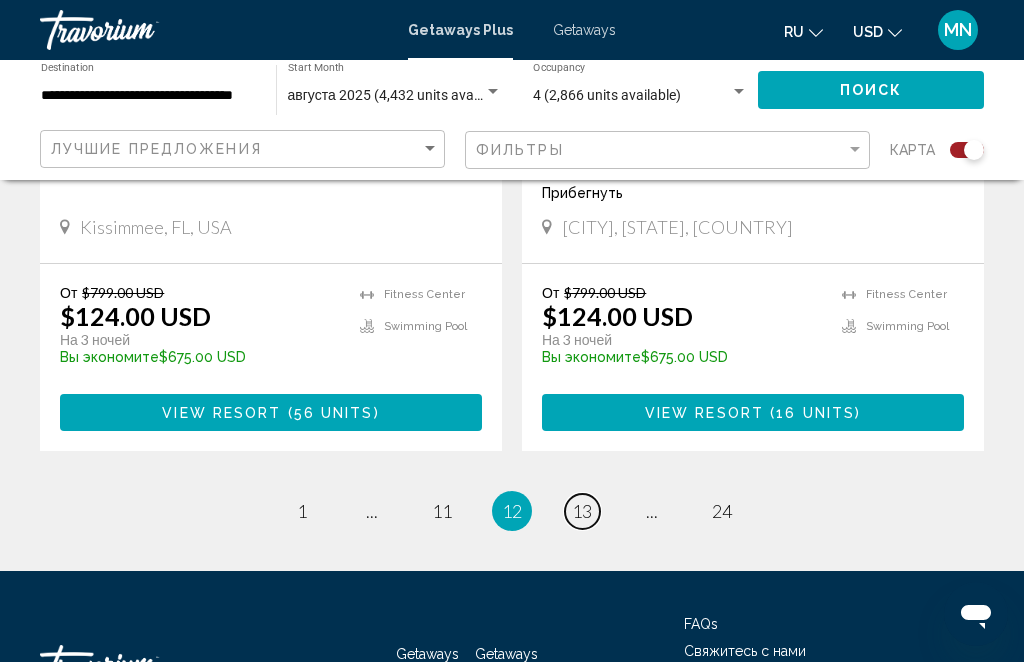 click on "page  13" at bounding box center [582, 511] 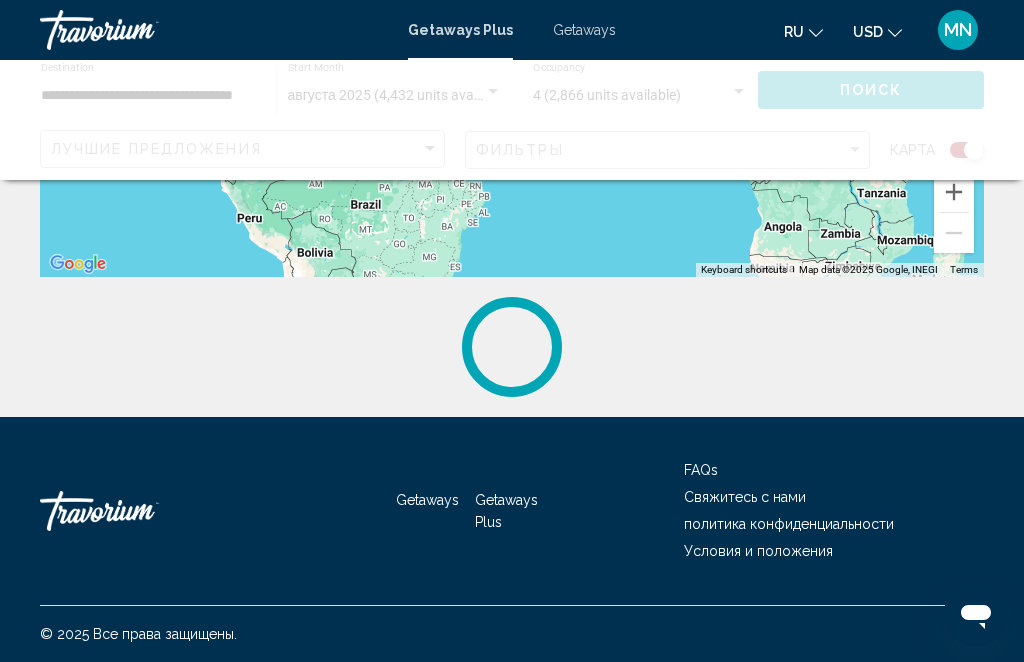 scroll, scrollTop: 0, scrollLeft: 0, axis: both 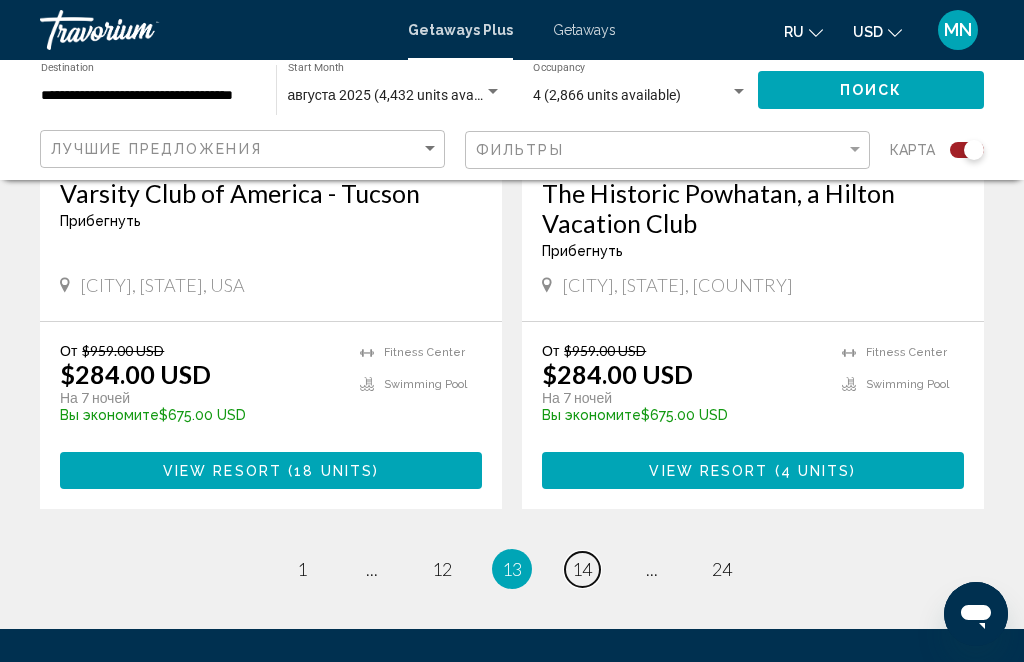 click on "14" at bounding box center [582, 569] 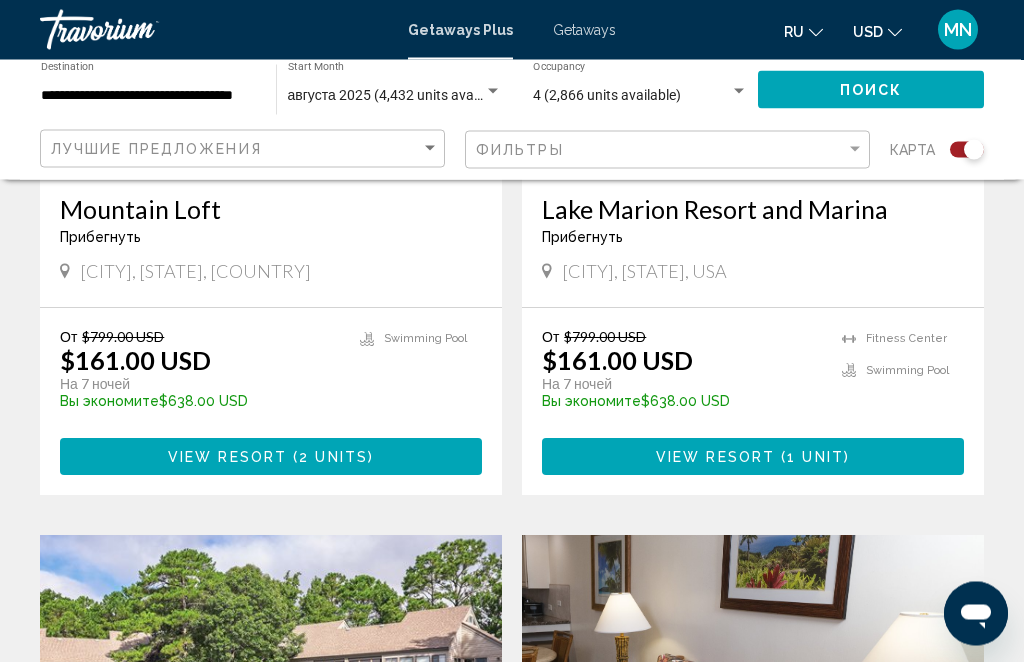 scroll, scrollTop: 2399, scrollLeft: 0, axis: vertical 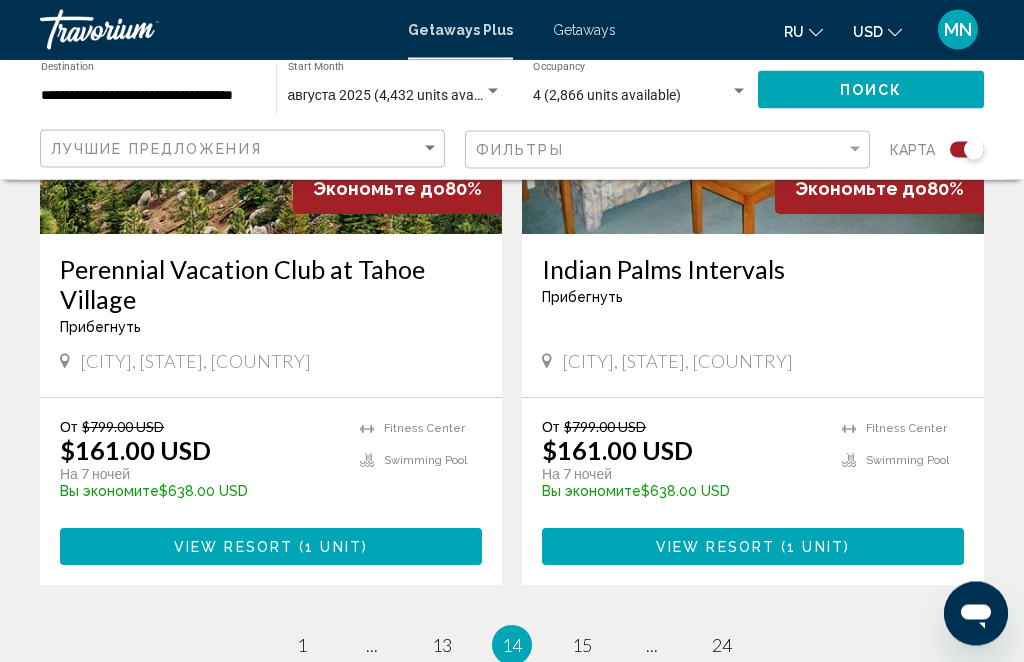 click on "От $799.00 USD $161.00 USD На 7 ночей Вы экономите  $638.00 USD   temp  4.1
Fitness Center
Swimming Pool View Resort    ( 1 unit )" at bounding box center (753, 492) 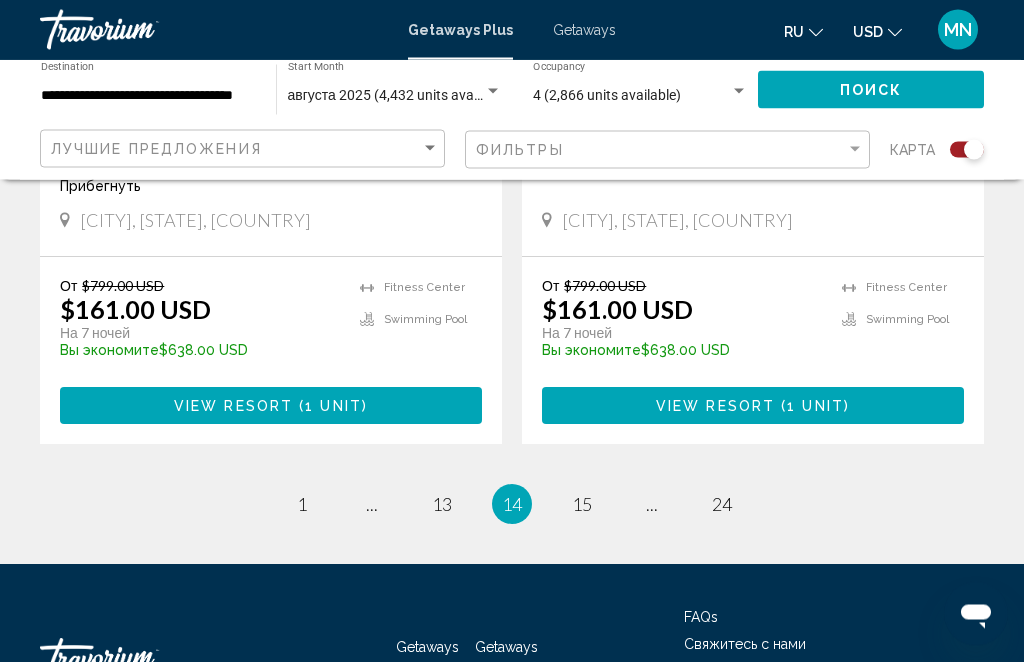 scroll, scrollTop: 4524, scrollLeft: 0, axis: vertical 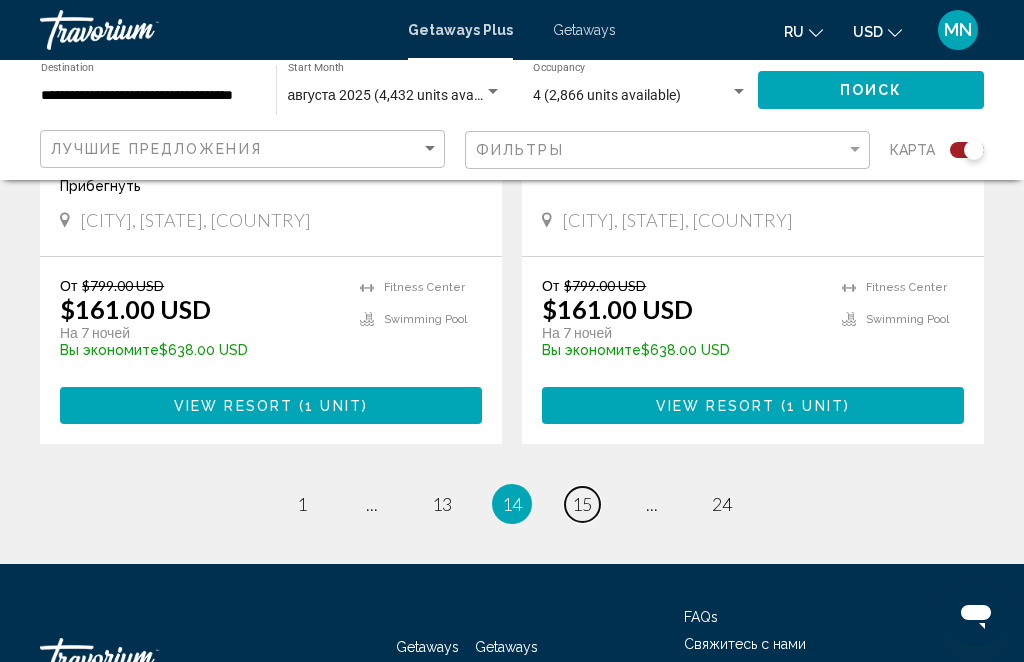 click on "15" at bounding box center [582, 504] 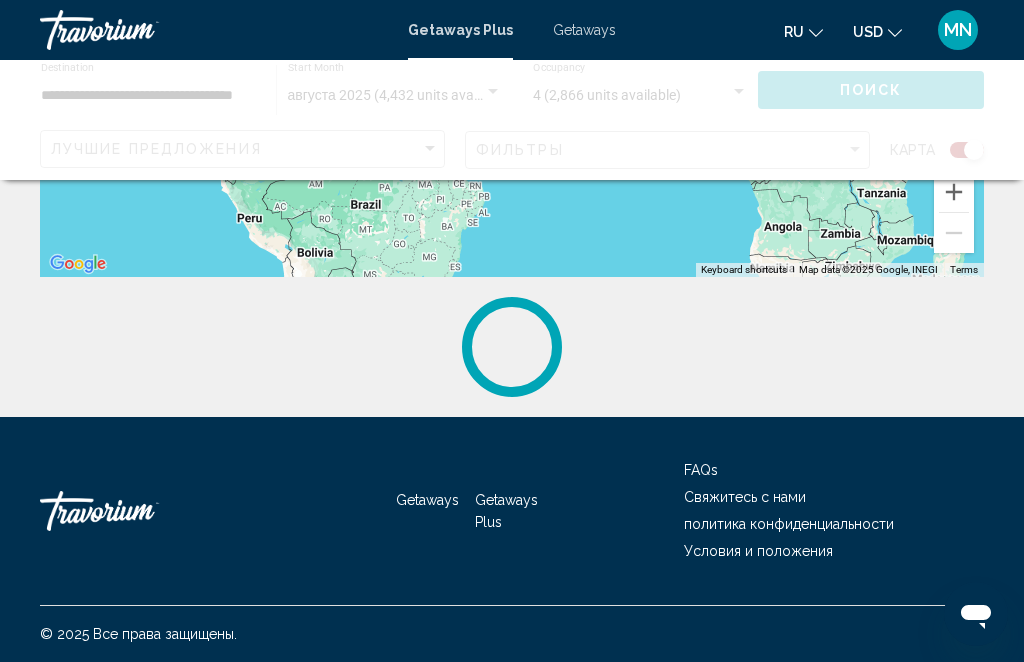 scroll, scrollTop: 0, scrollLeft: 0, axis: both 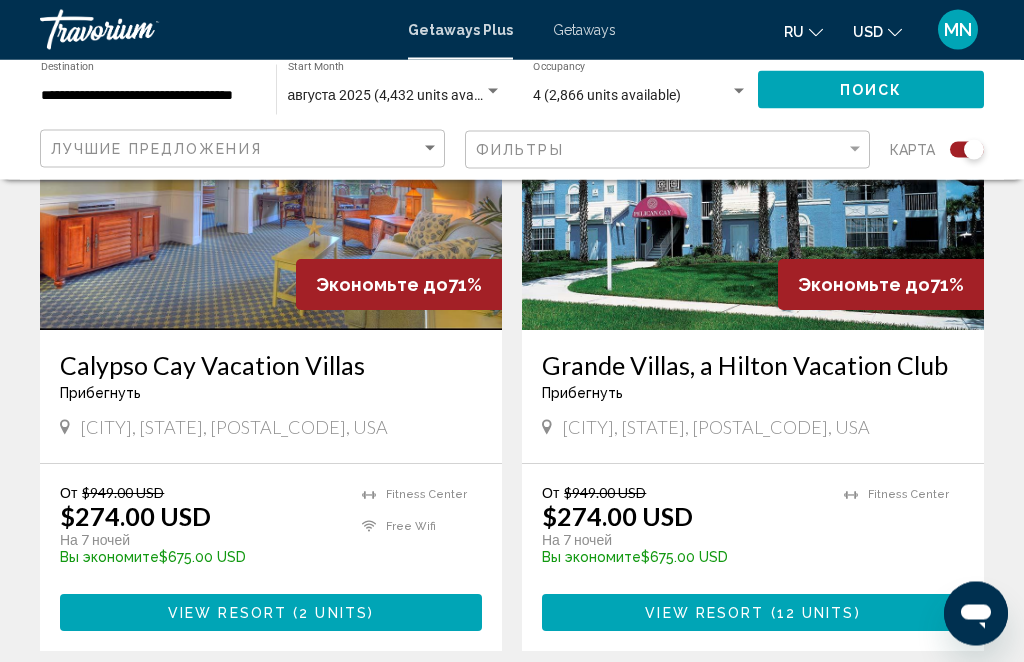 click on "**********" 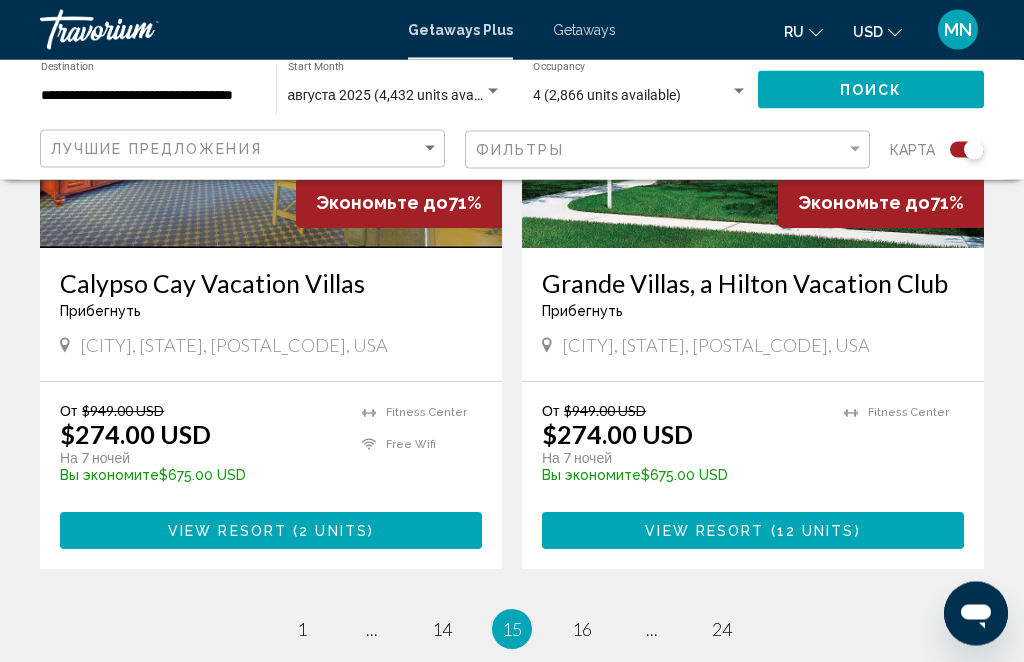 scroll, scrollTop: 4475, scrollLeft: 0, axis: vertical 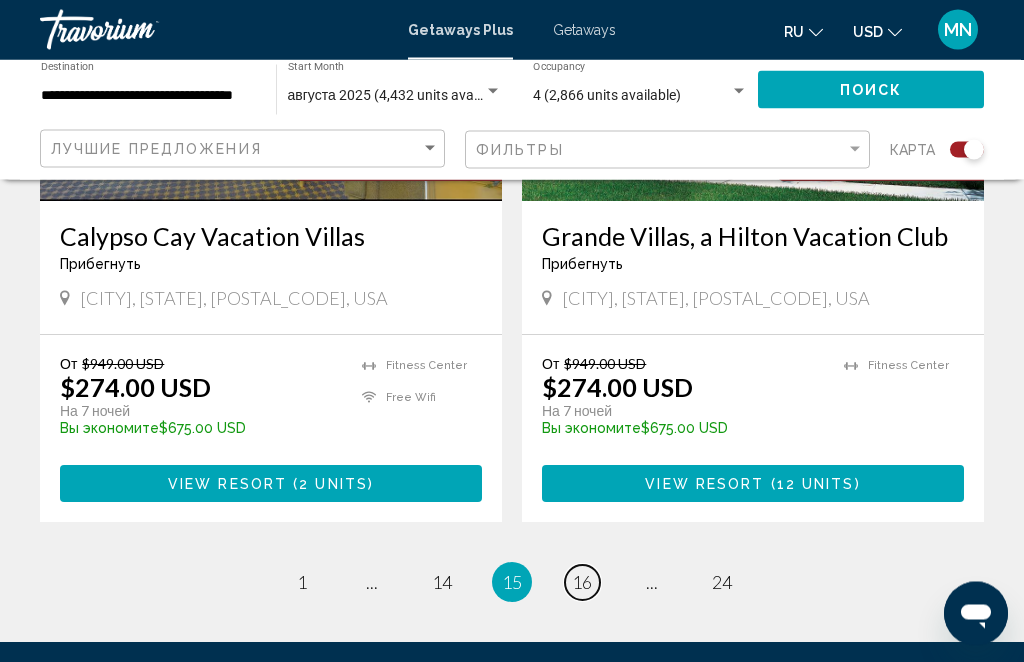 click on "16" at bounding box center (582, 583) 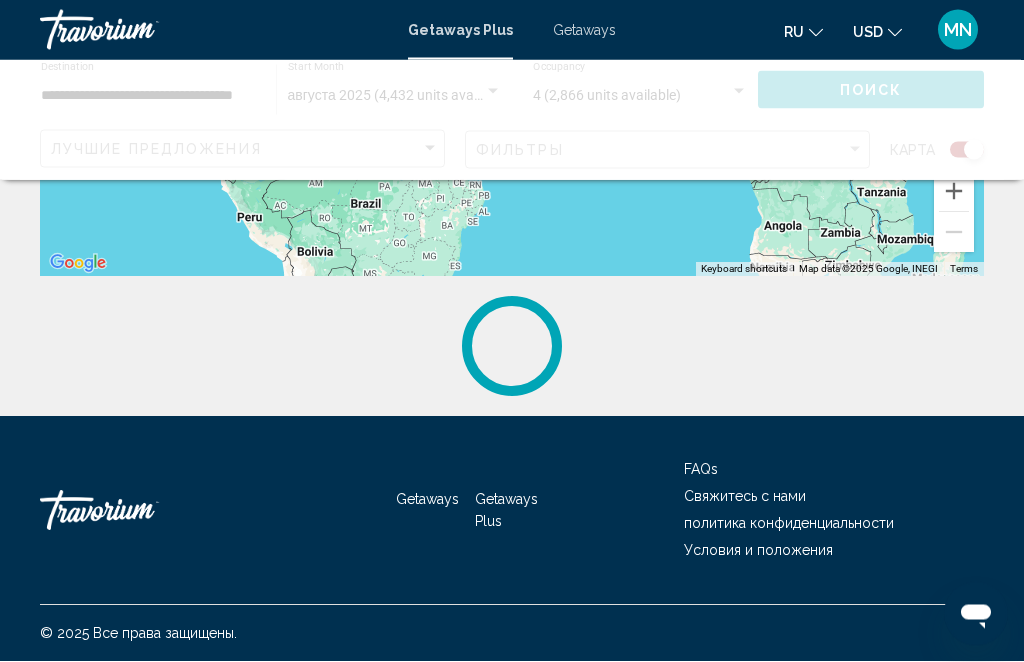 scroll, scrollTop: 0, scrollLeft: 0, axis: both 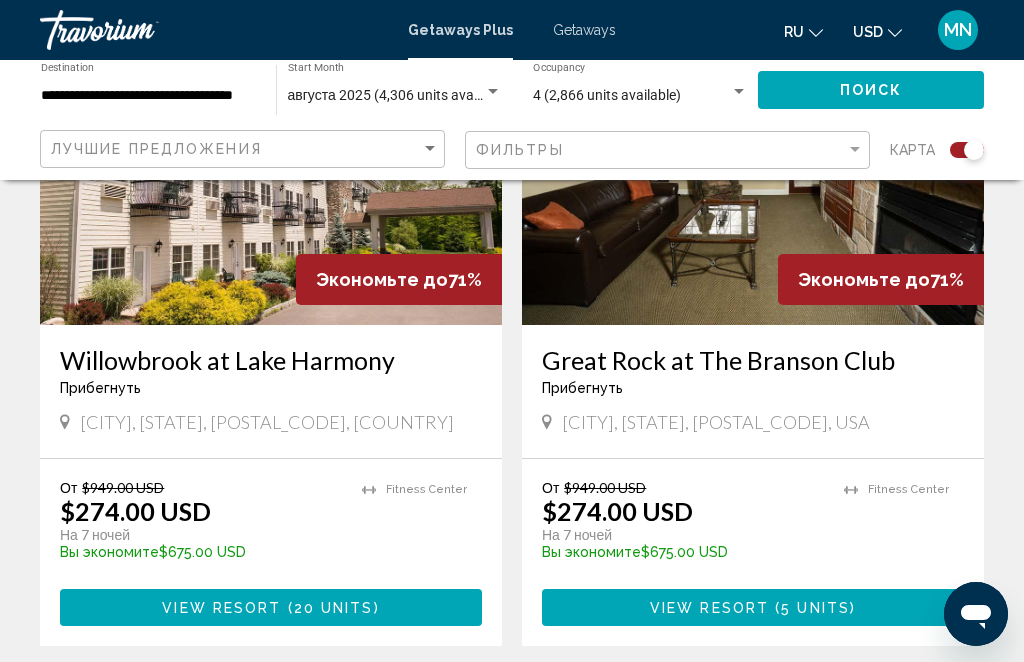 click on "От $949.00 USD $274.00 USD На 7 ночей Вы экономите  $675.00 USD   temp  4
Fitness Center View Resort    ( 20 units )" at bounding box center (271, 552) 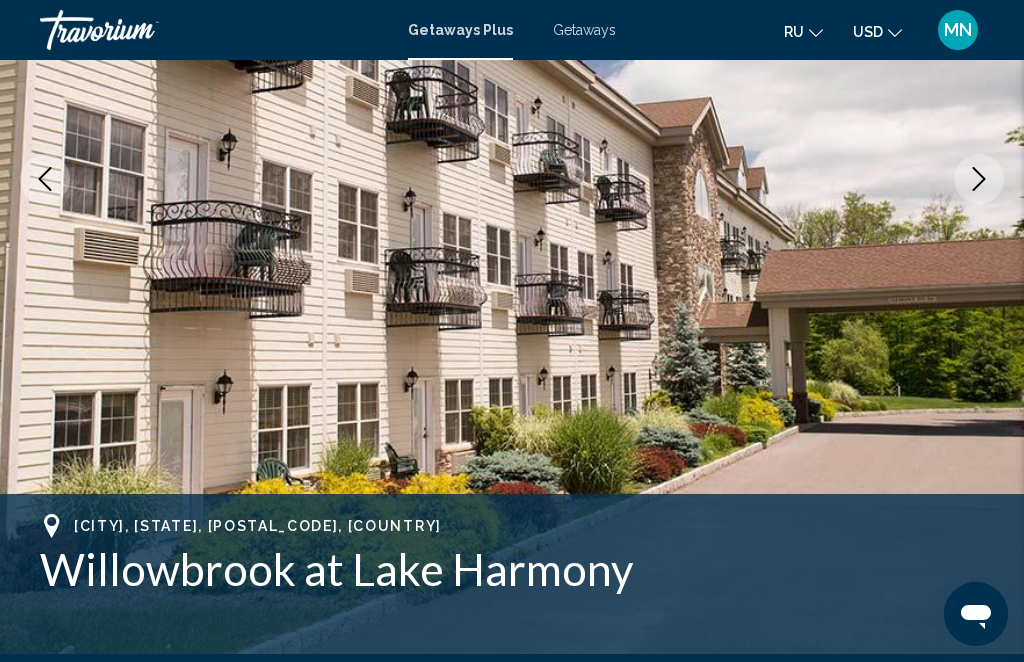 scroll, scrollTop: 370, scrollLeft: 0, axis: vertical 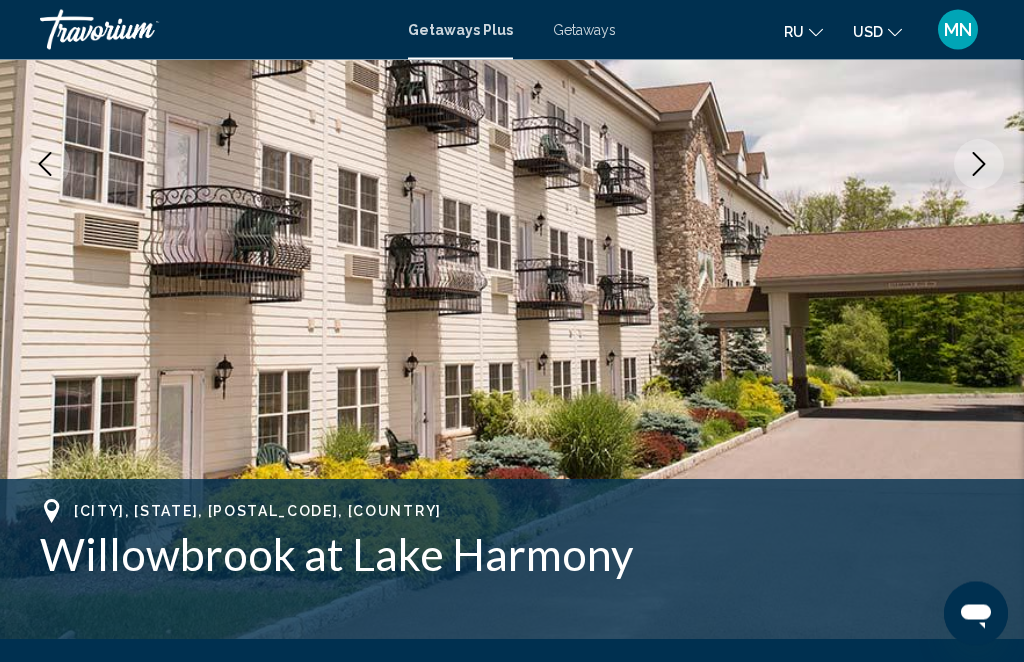 click on "Номера" at bounding box center (794, 673) 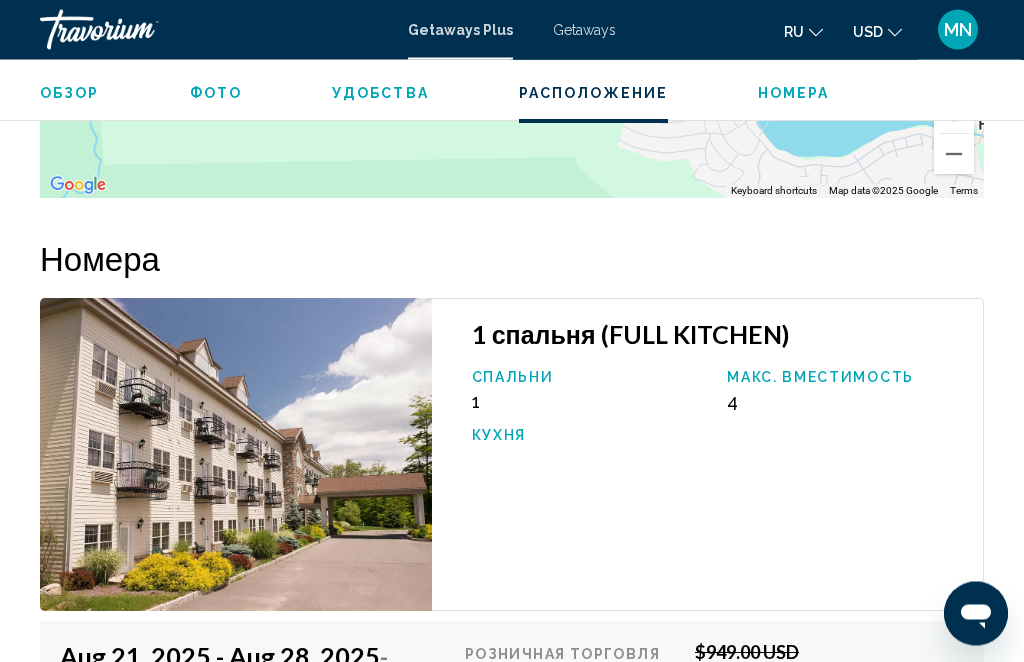 scroll, scrollTop: 4212, scrollLeft: 0, axis: vertical 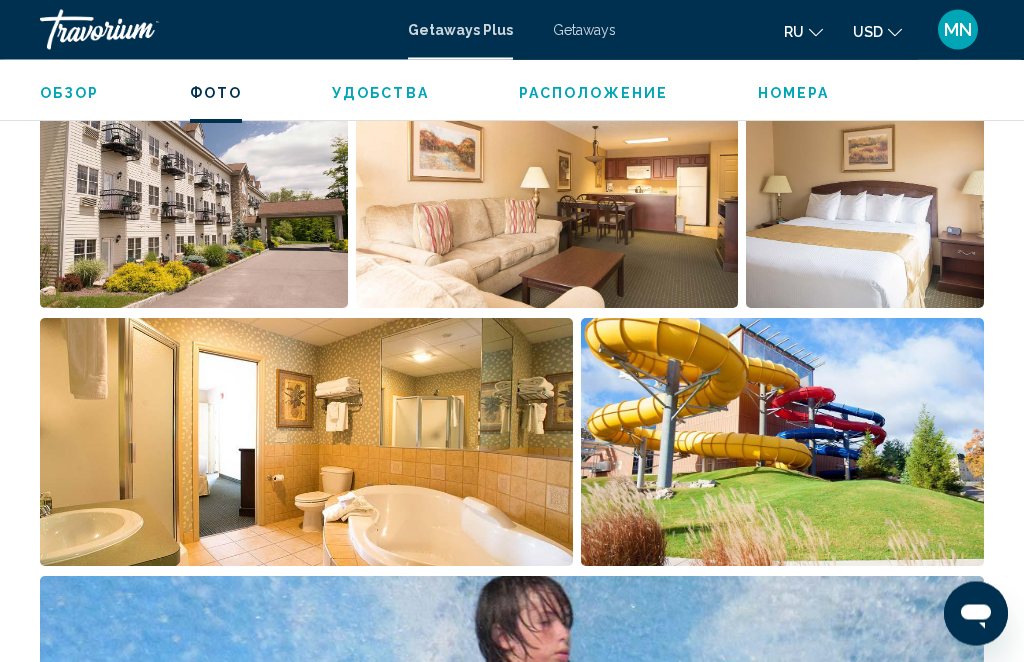 click at bounding box center (547, 185) 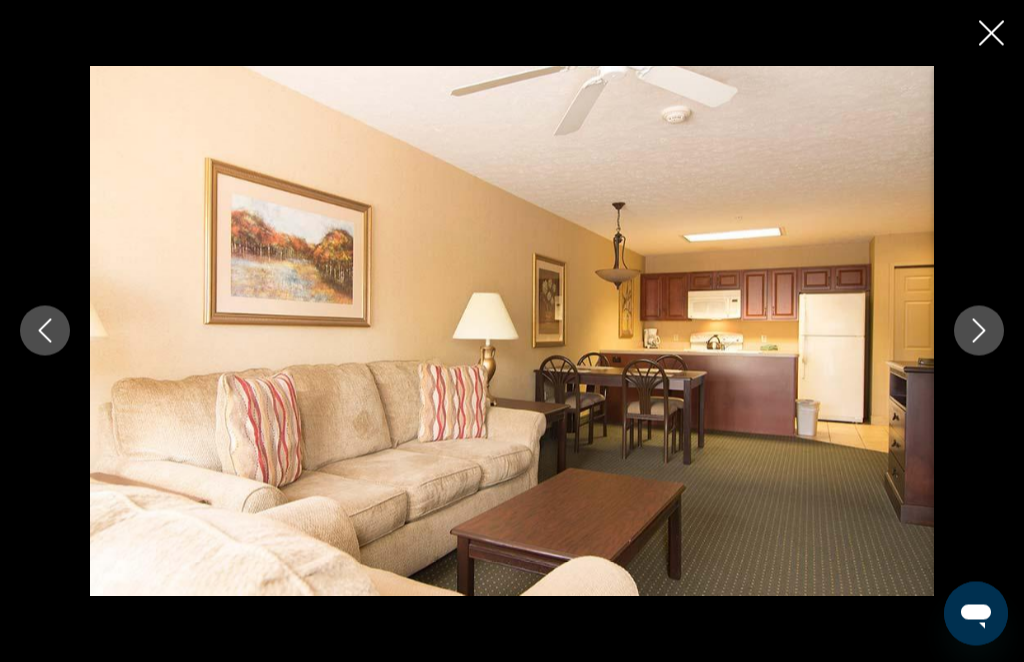 click at bounding box center [979, 331] 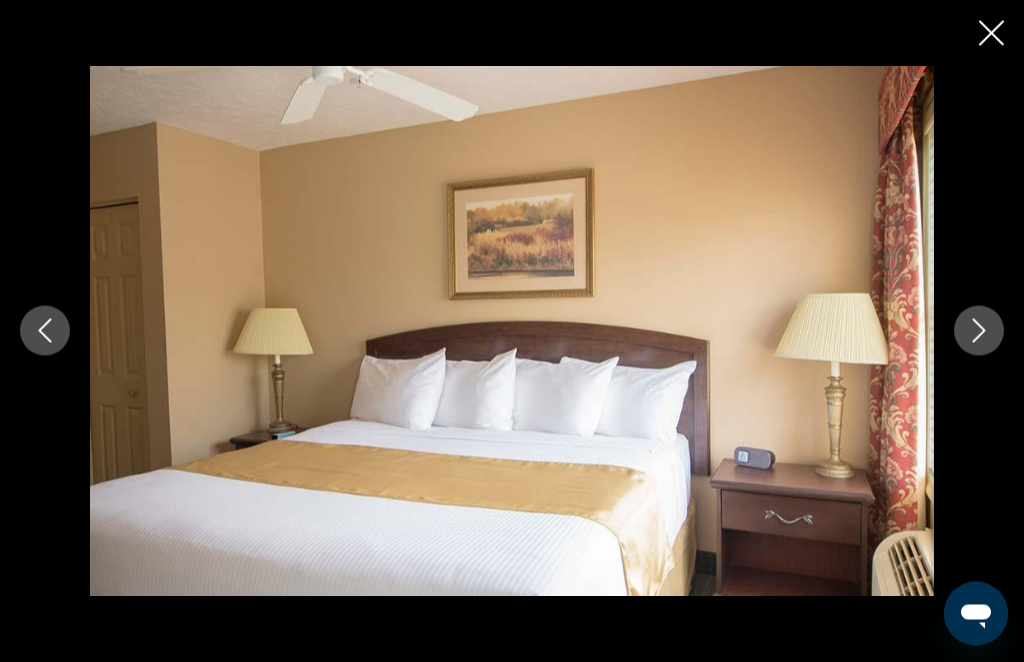 scroll, scrollTop: 1592, scrollLeft: 0, axis: vertical 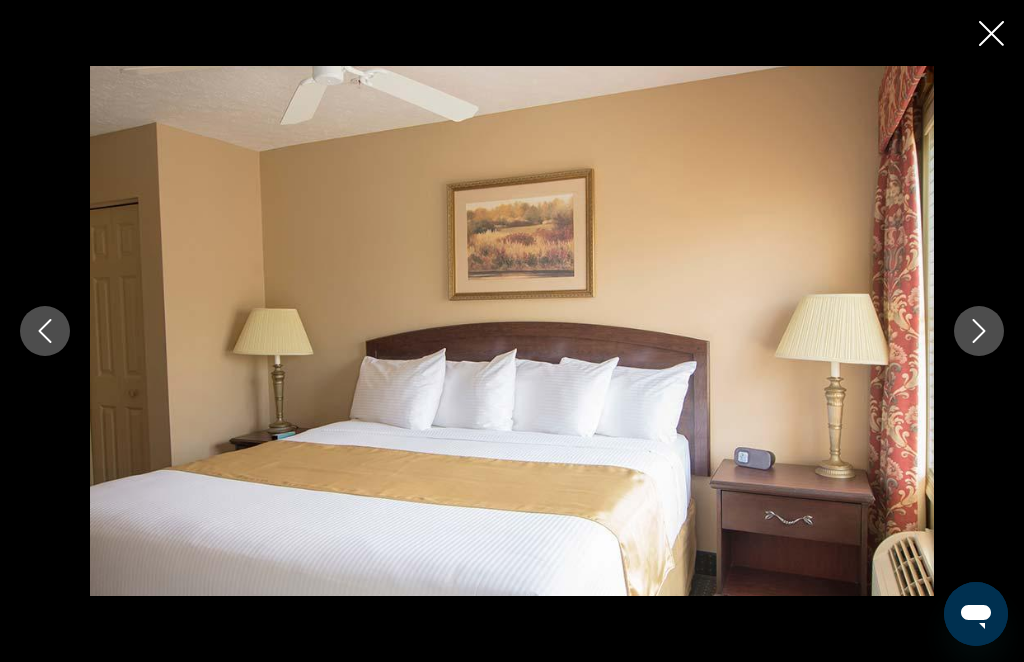 click 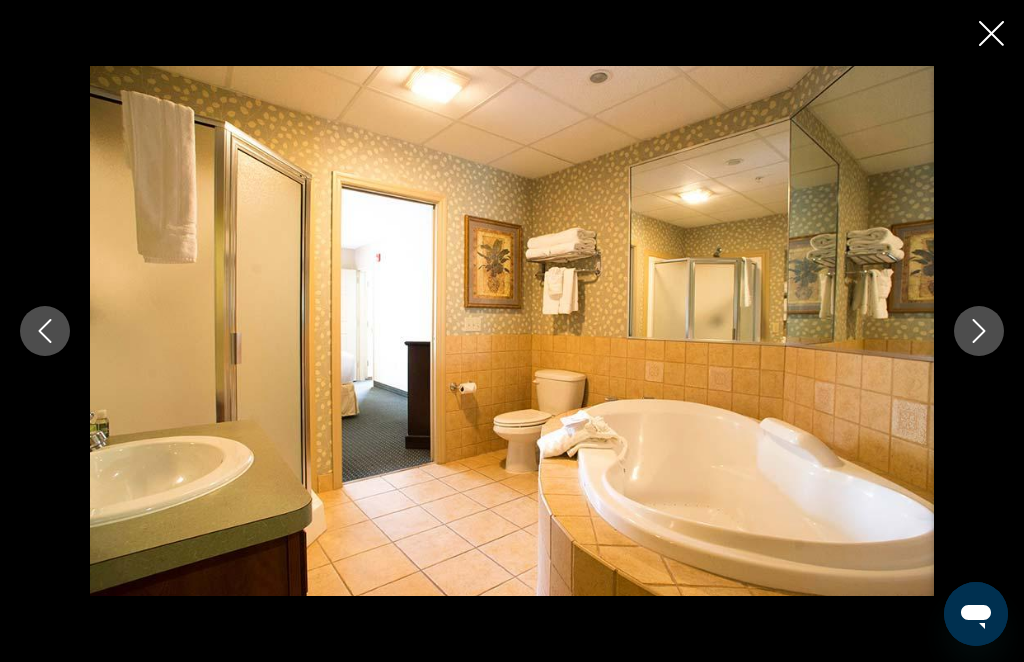 click 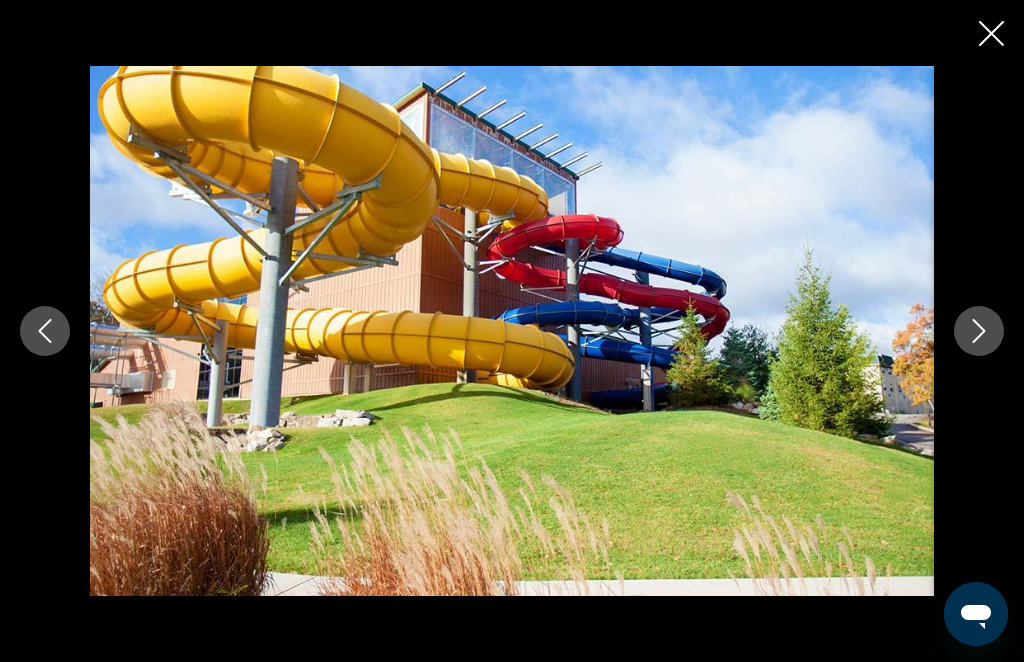 click 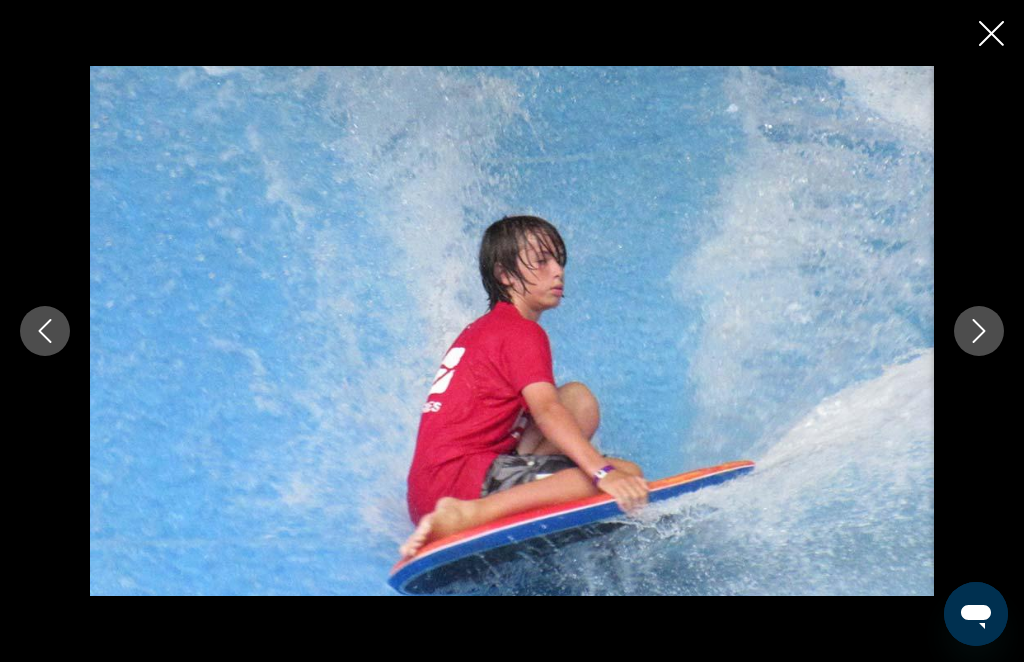 click 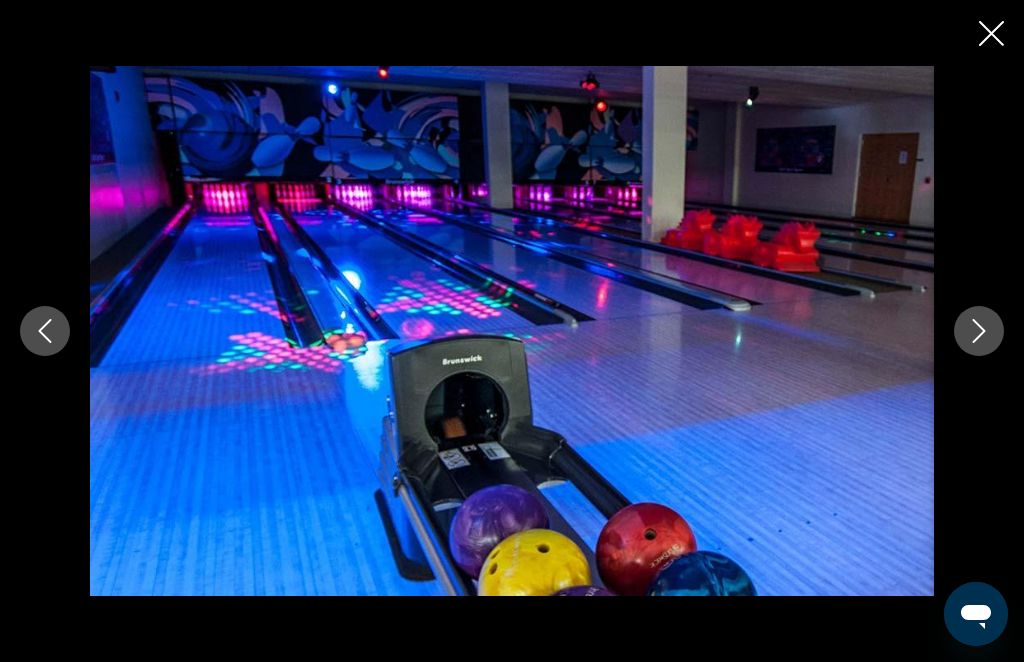 click 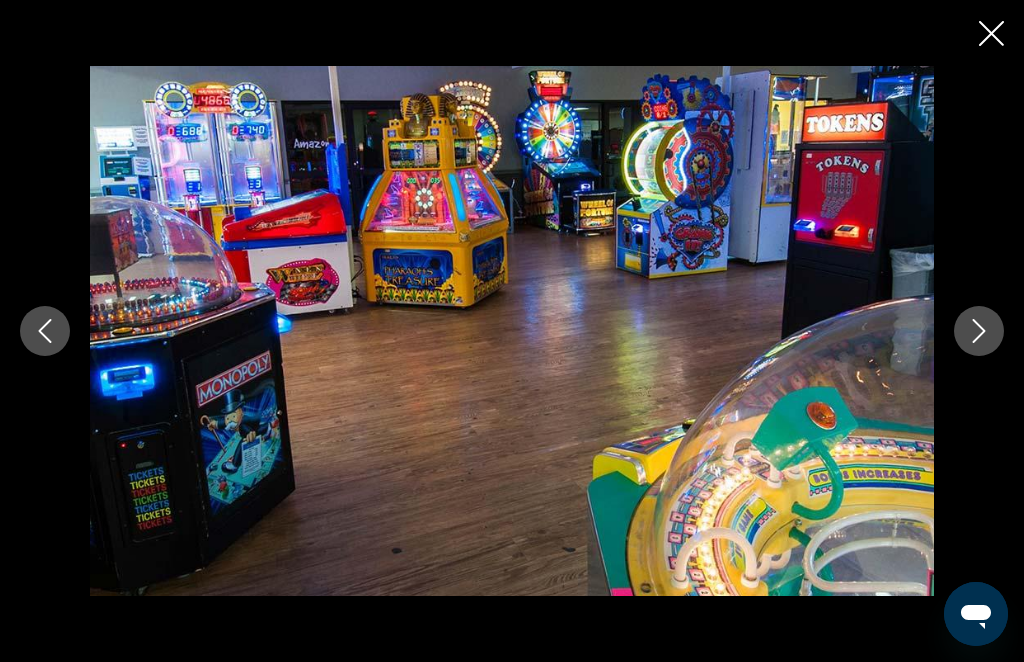 click at bounding box center [979, 331] 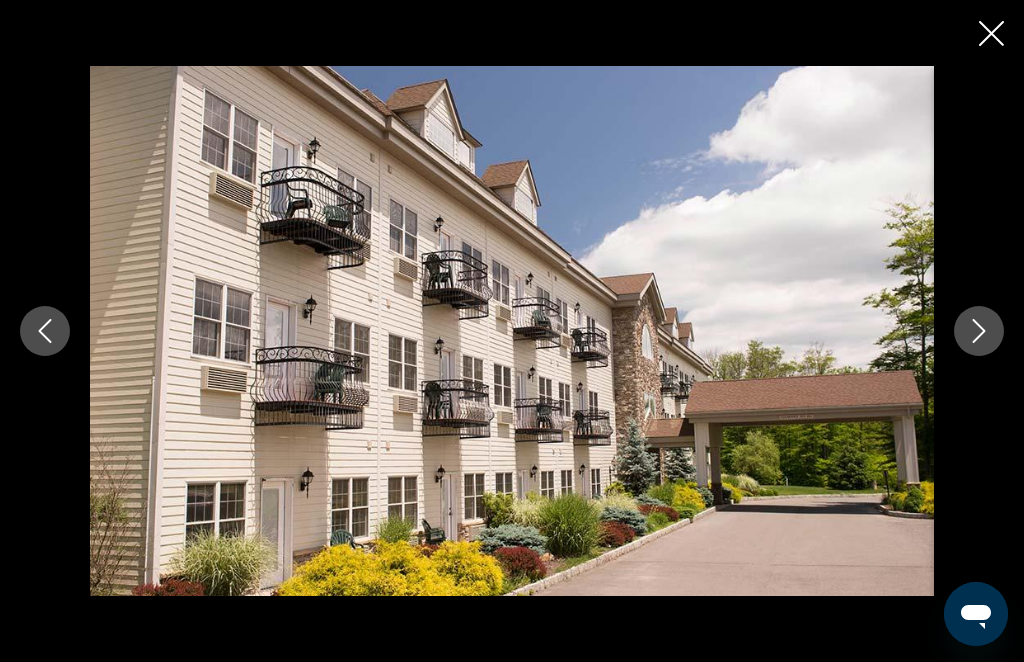 click 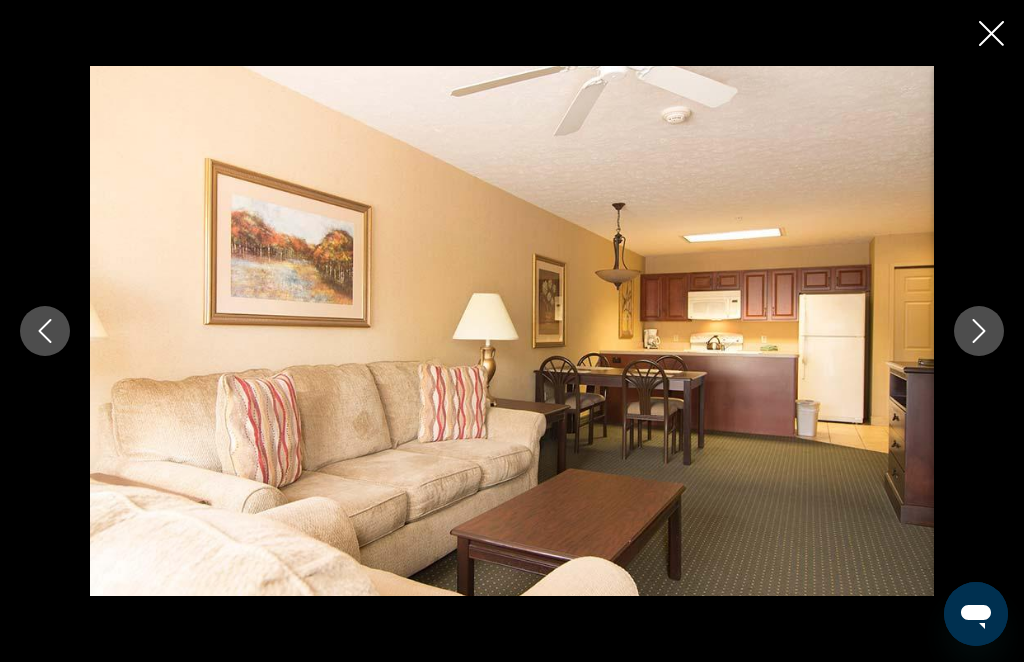 click 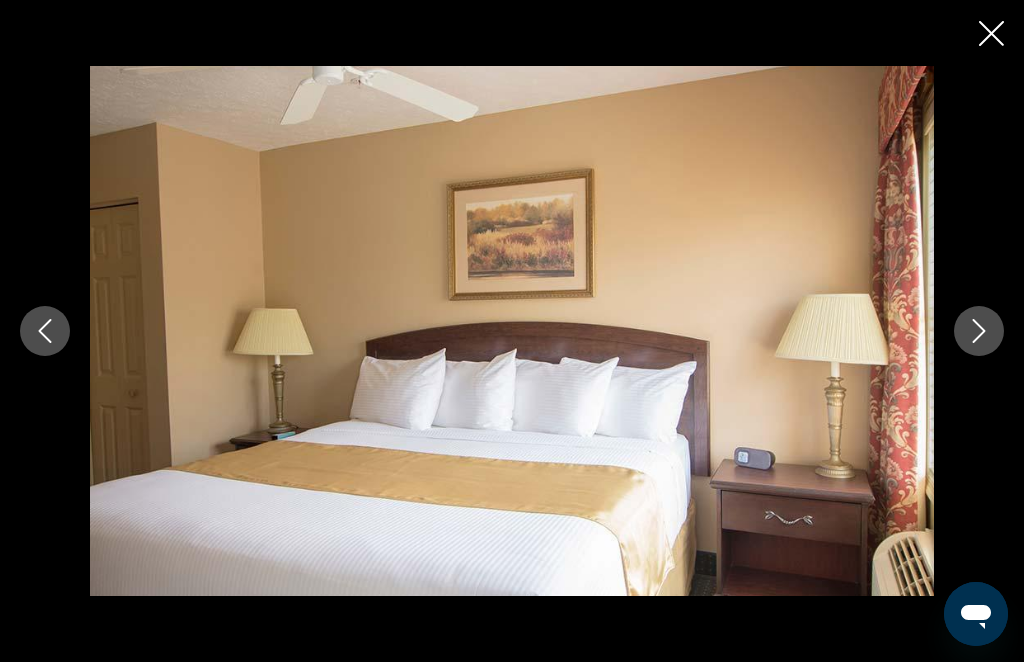 click 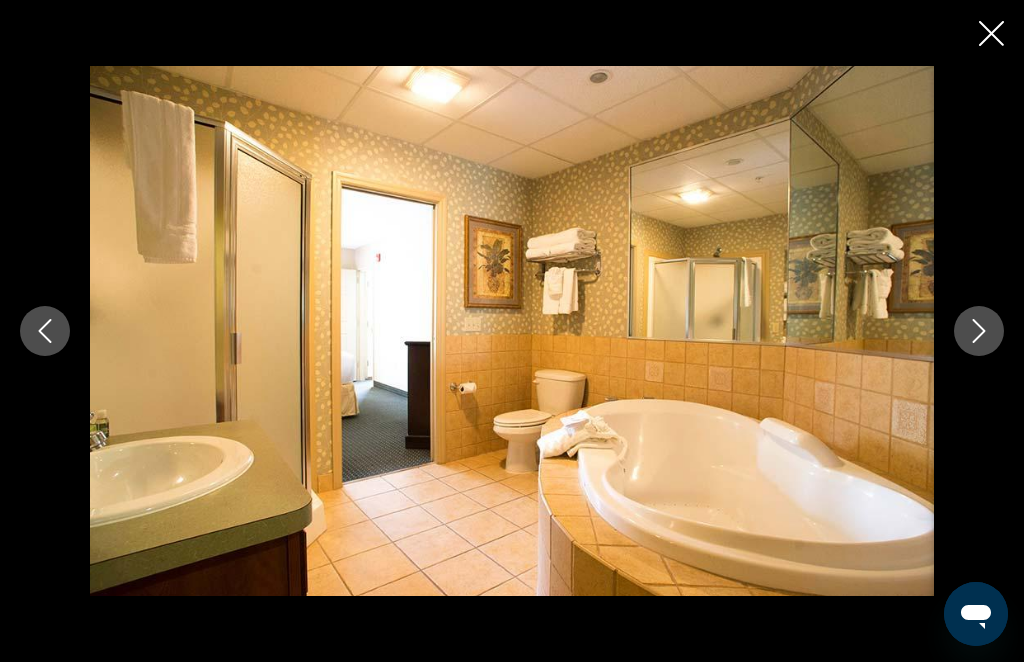 click 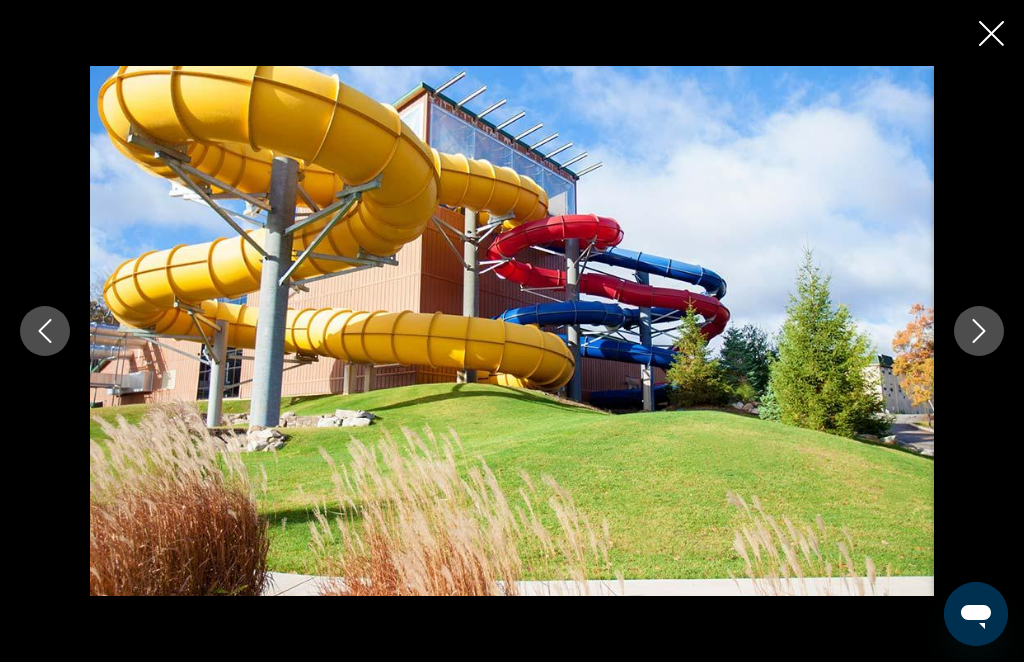 click at bounding box center (512, 331) 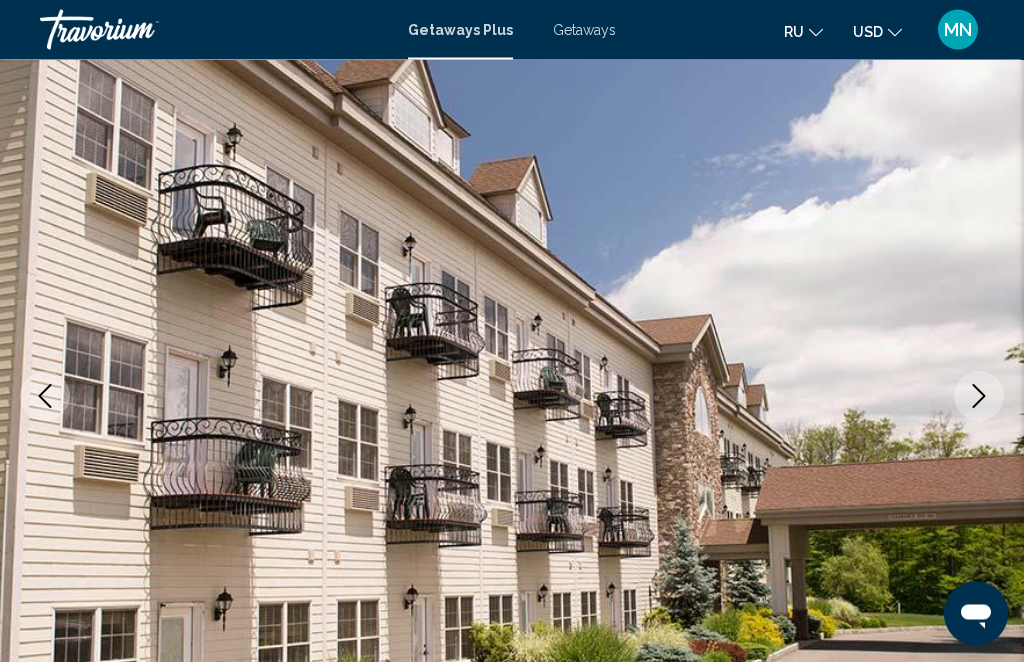 scroll, scrollTop: 0, scrollLeft: 0, axis: both 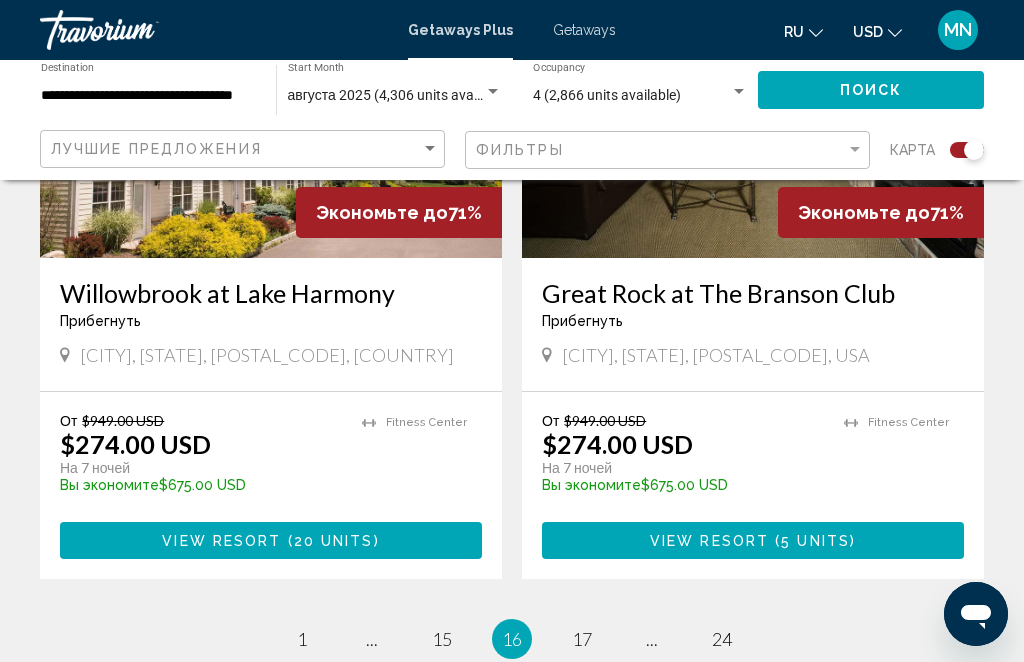 click on "Экономьте до  71%   Patriots Inn  Прибегнуть  -  Это курорт только для взрослых
[CITY], [STATE], [POSTAL_CODE], USA От $949.00 USD $274.00 USD На 7 ночей Вы экономите  $675.00 USD   temp  2
Fitness Center View Resort    ( 2 units )  Экономьте до  71%   Cibola Vista Resort and Spa  Прибегнуть  -  Это курорт только для взрослых
[CITY], [STATE], [POSTAL_CODE], USA От $949.00 USD $274.00 USD На 7 ночей Вы экономите  $675.00 USD   temp  2
Fitness Center View Resort    ( 24 units )  Экономьте до  71%   Club de Soleil  Прибегнуть  -  Это курорт только для взрослых
[CITY], [STATE], [POSTAL_CODE], USA От $949.00 USD $274.00 USD" at bounding box center (512, -1425) 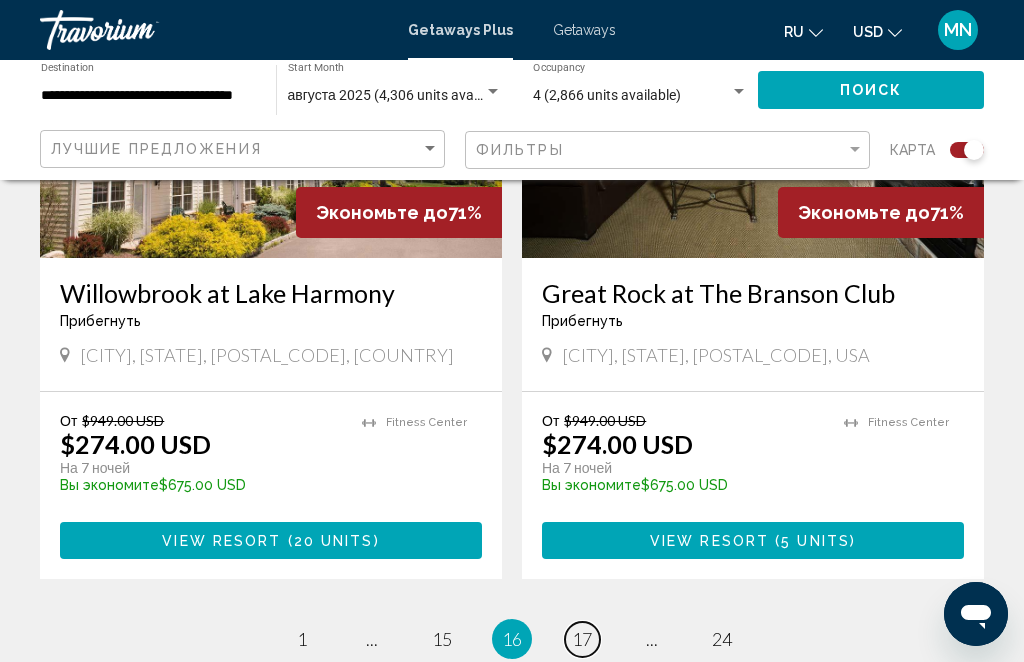 click on "page  17" at bounding box center (582, 639) 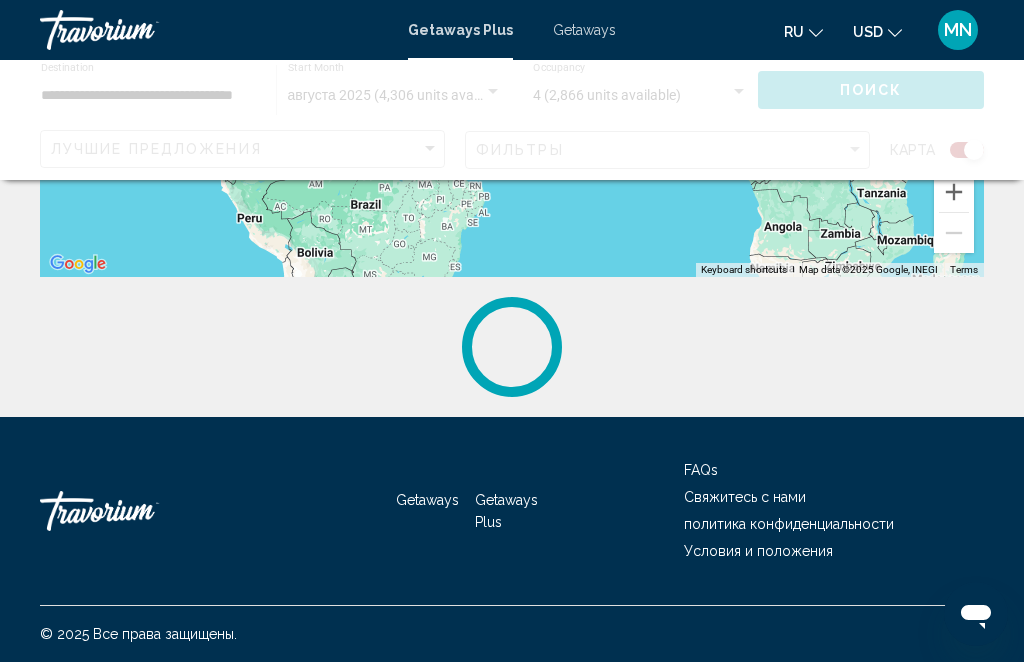 scroll, scrollTop: 0, scrollLeft: 0, axis: both 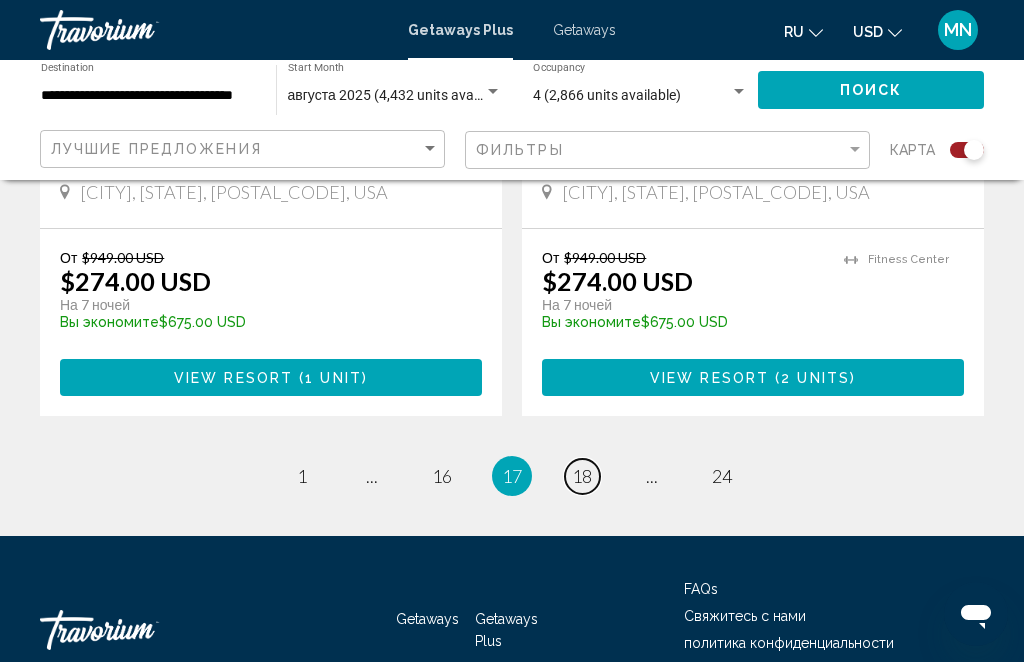 click on "page  18" at bounding box center (582, 476) 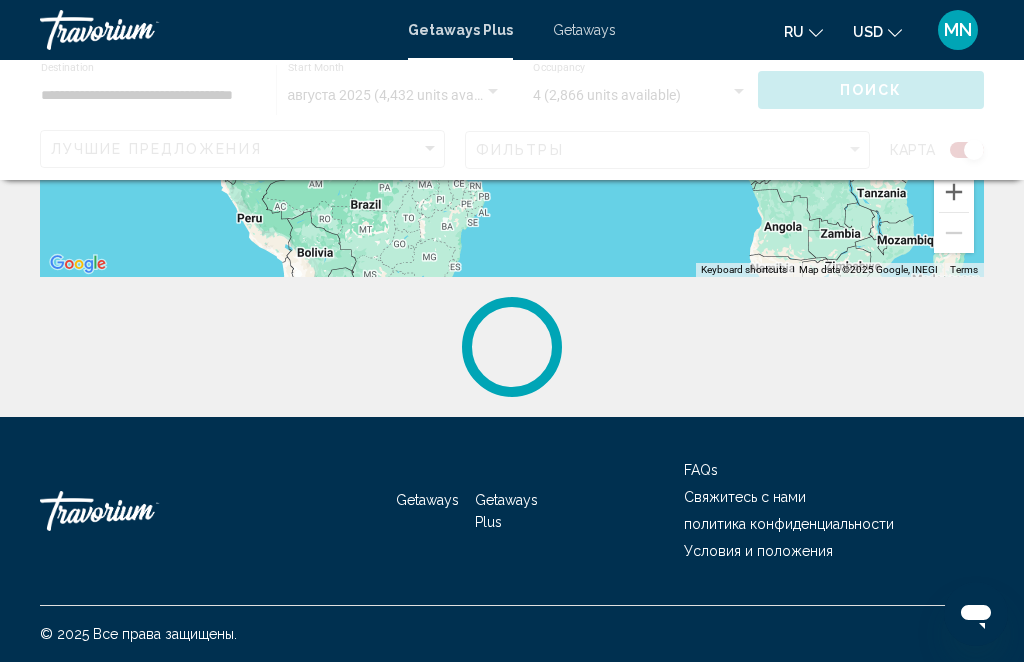 scroll, scrollTop: 0, scrollLeft: 0, axis: both 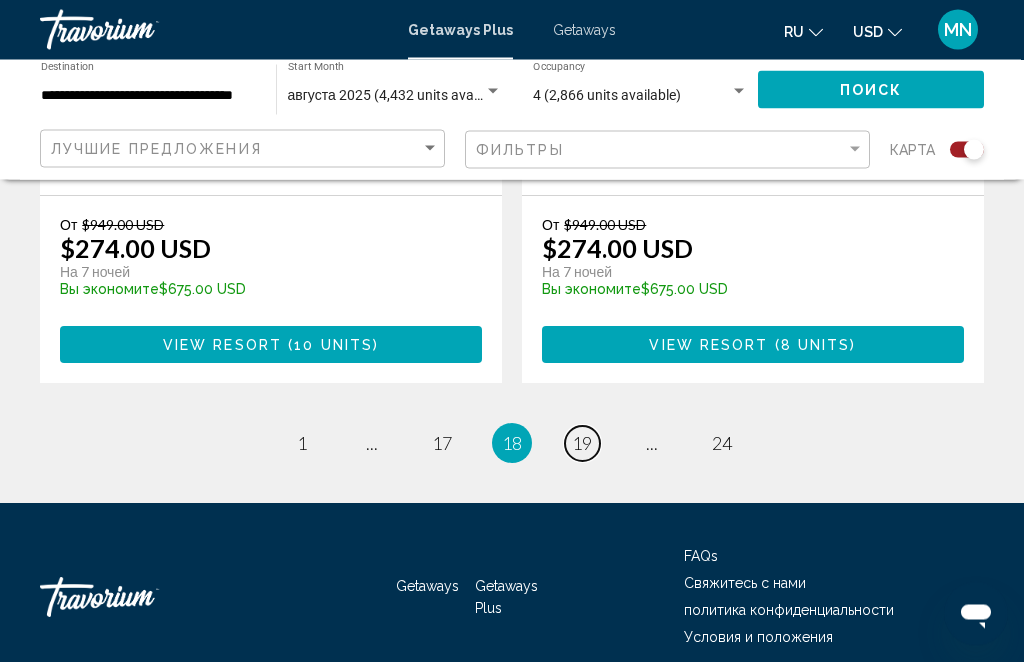 click on "19" at bounding box center [582, 444] 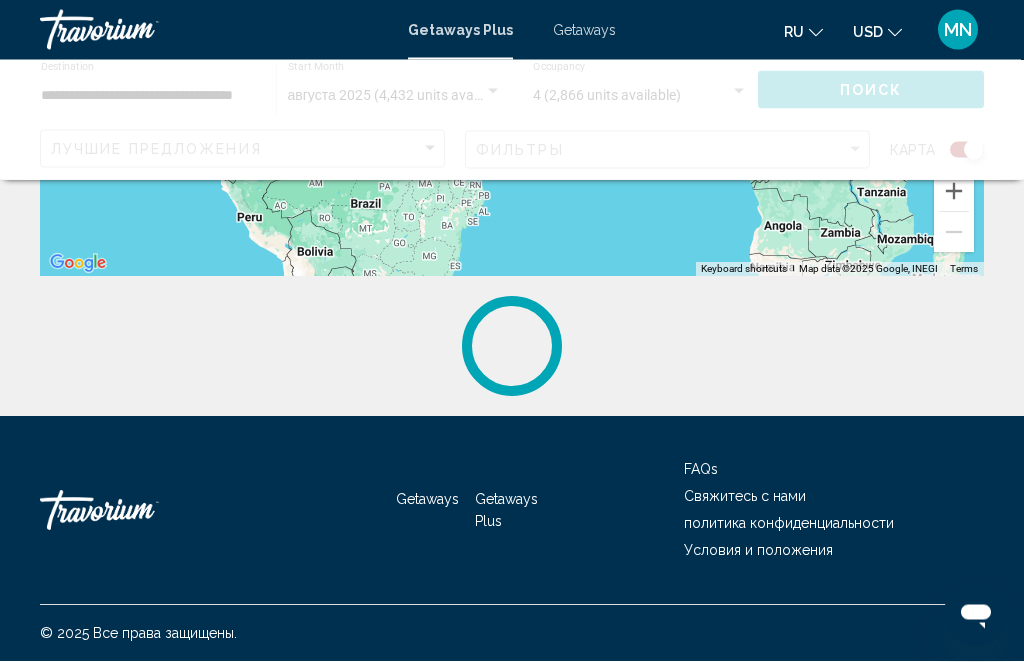 scroll, scrollTop: 0, scrollLeft: 0, axis: both 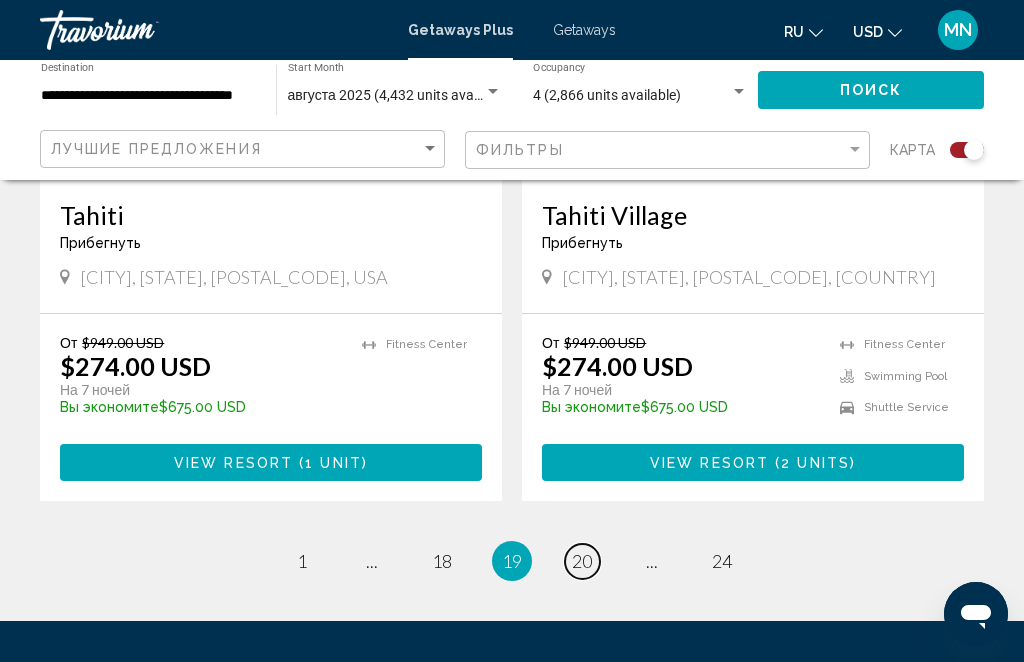 click on "20" at bounding box center [582, 561] 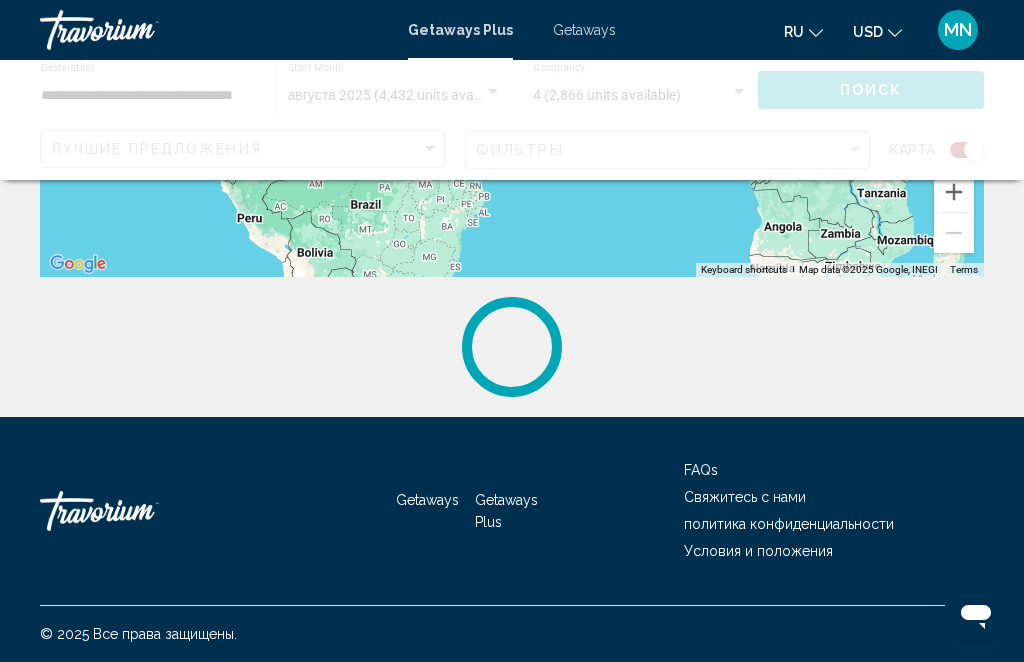 scroll, scrollTop: 0, scrollLeft: 0, axis: both 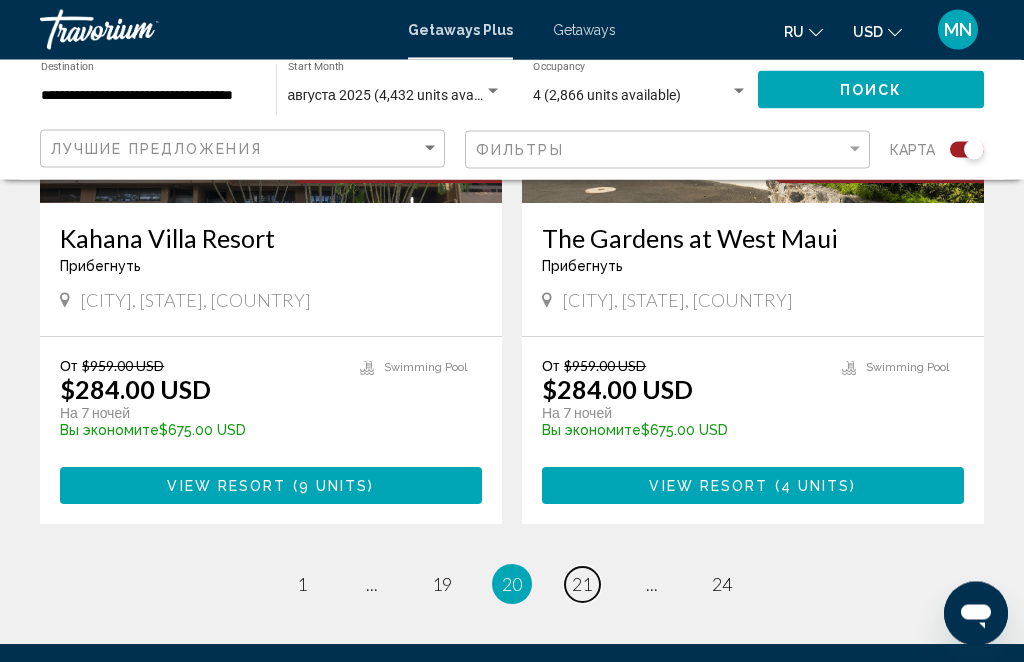 click on "21" at bounding box center [582, 585] 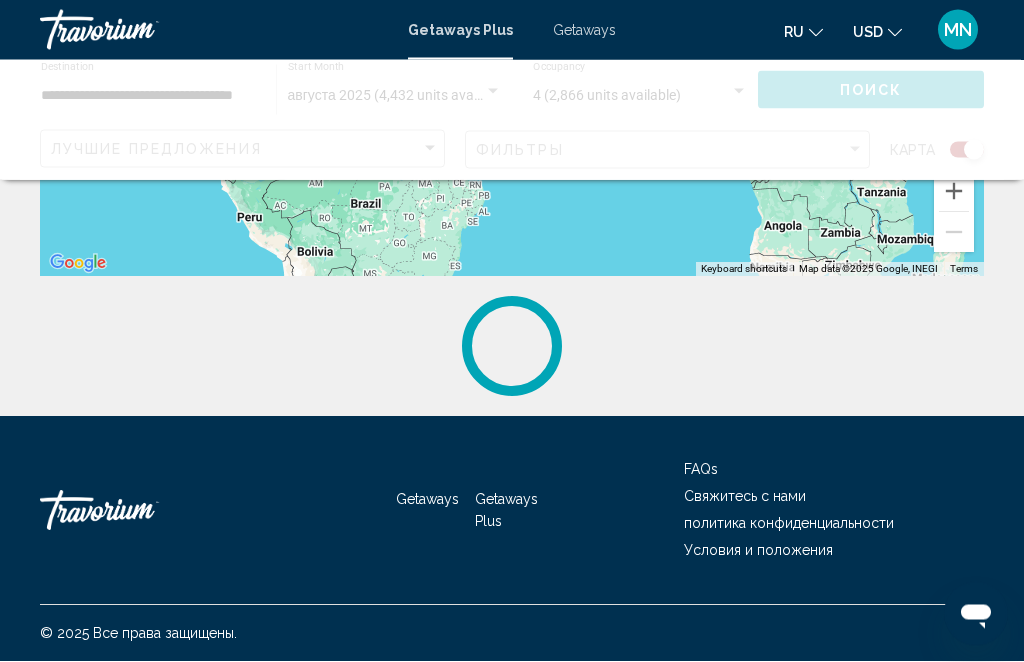scroll, scrollTop: 0, scrollLeft: 0, axis: both 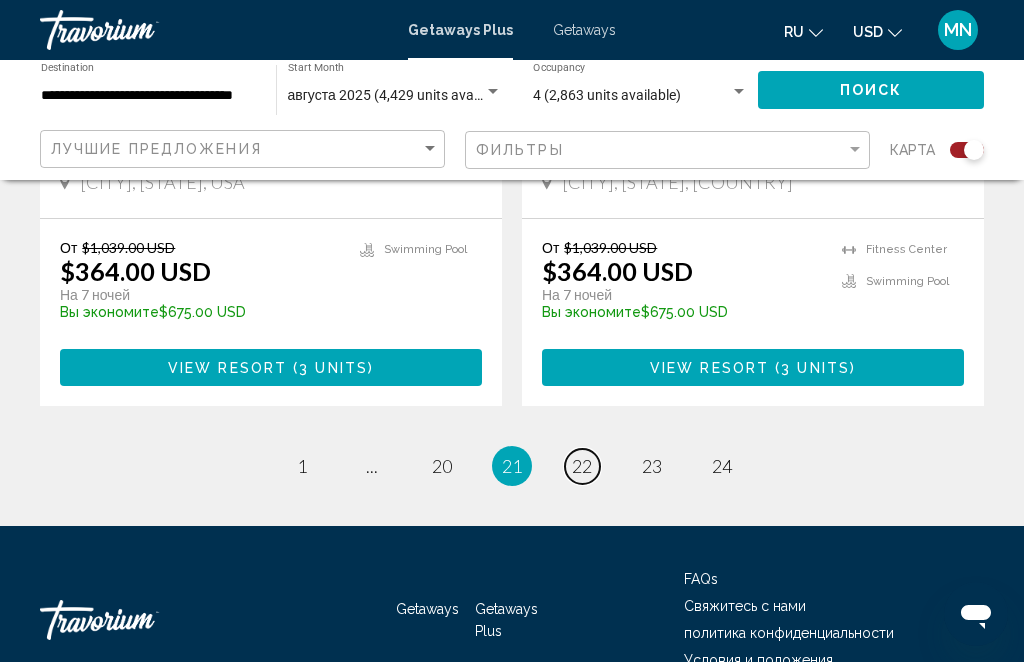 click on "page  22" at bounding box center (582, 466) 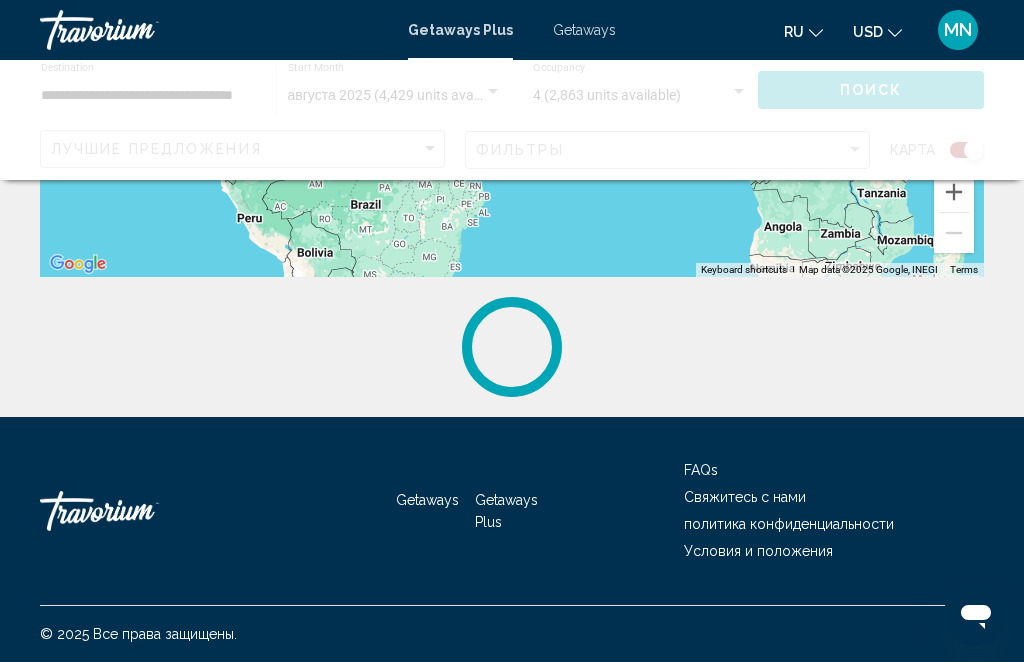 scroll, scrollTop: 0, scrollLeft: 0, axis: both 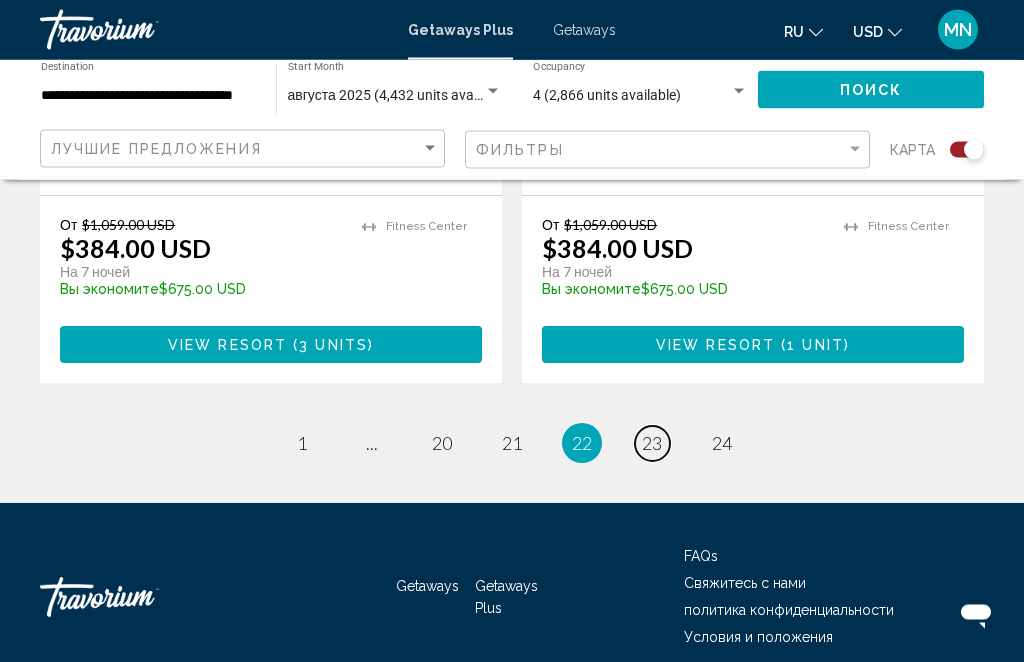 click on "23" at bounding box center [652, 444] 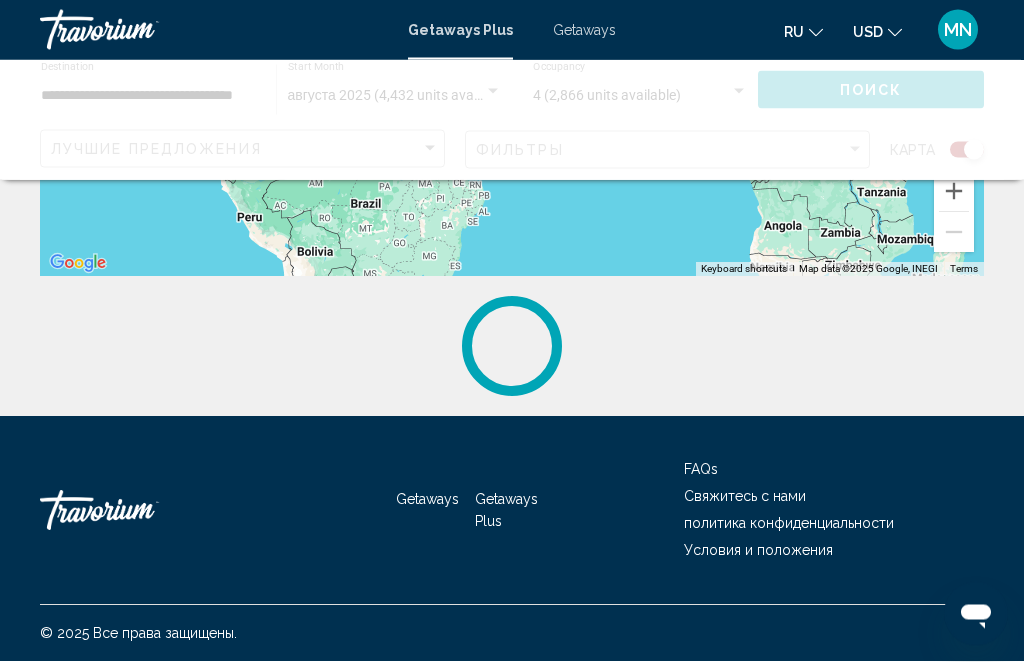 scroll, scrollTop: 0, scrollLeft: 0, axis: both 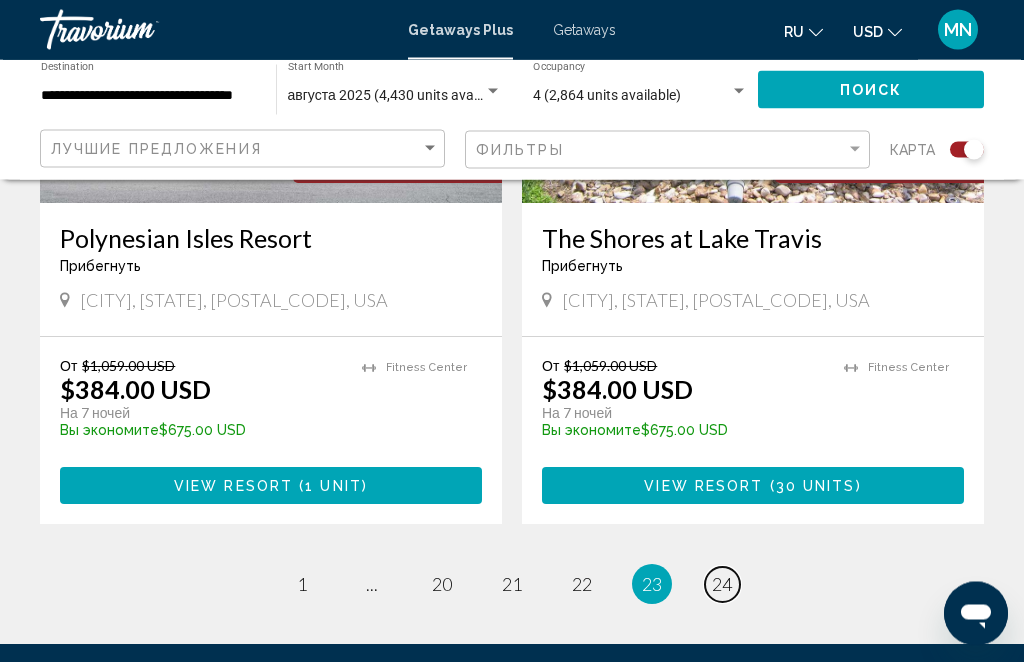 click on "24" at bounding box center [722, 585] 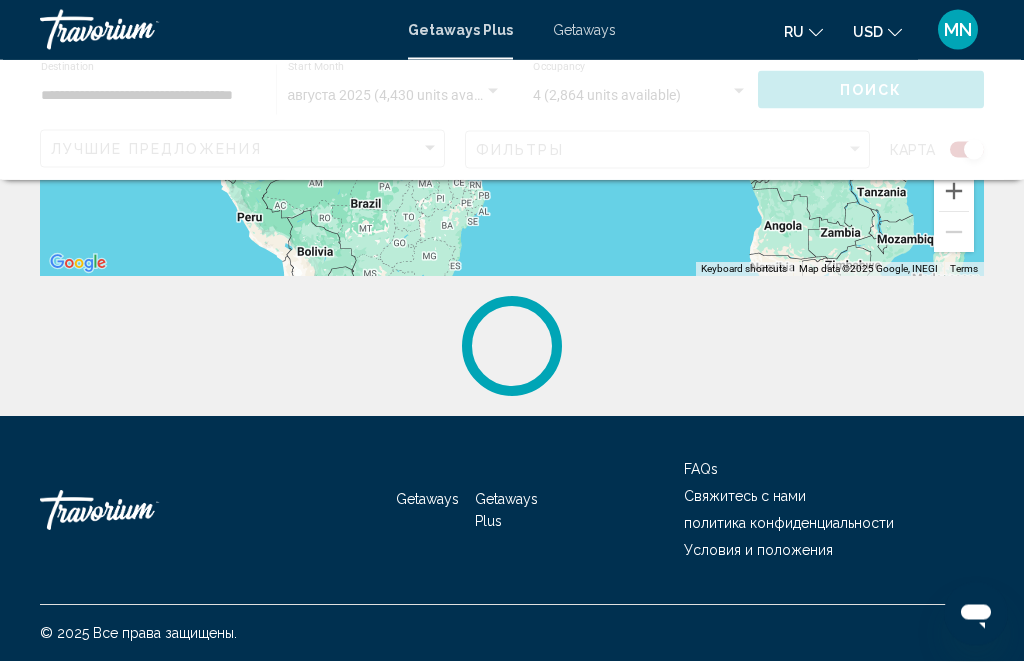 scroll, scrollTop: 0, scrollLeft: 0, axis: both 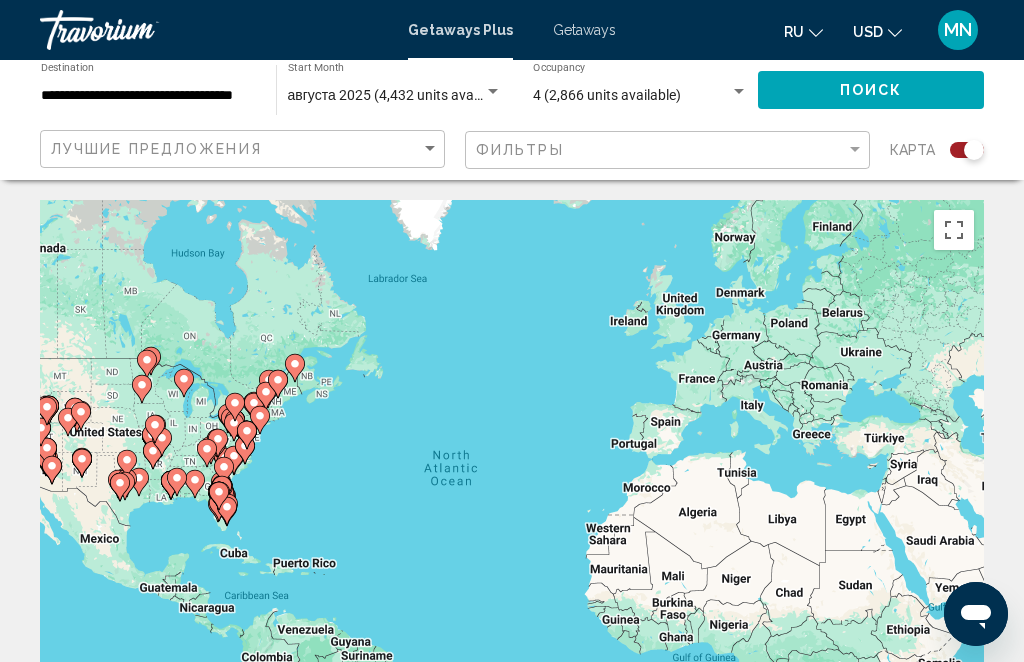 click on "Getaways" at bounding box center [584, 30] 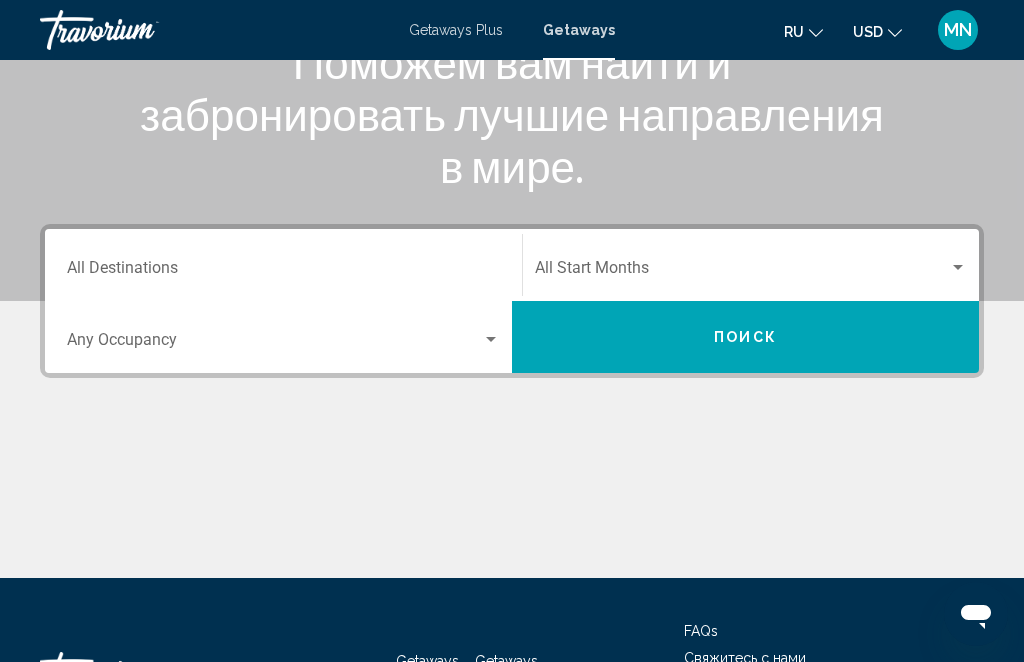 click on "Destination All Destinations" at bounding box center (283, 272) 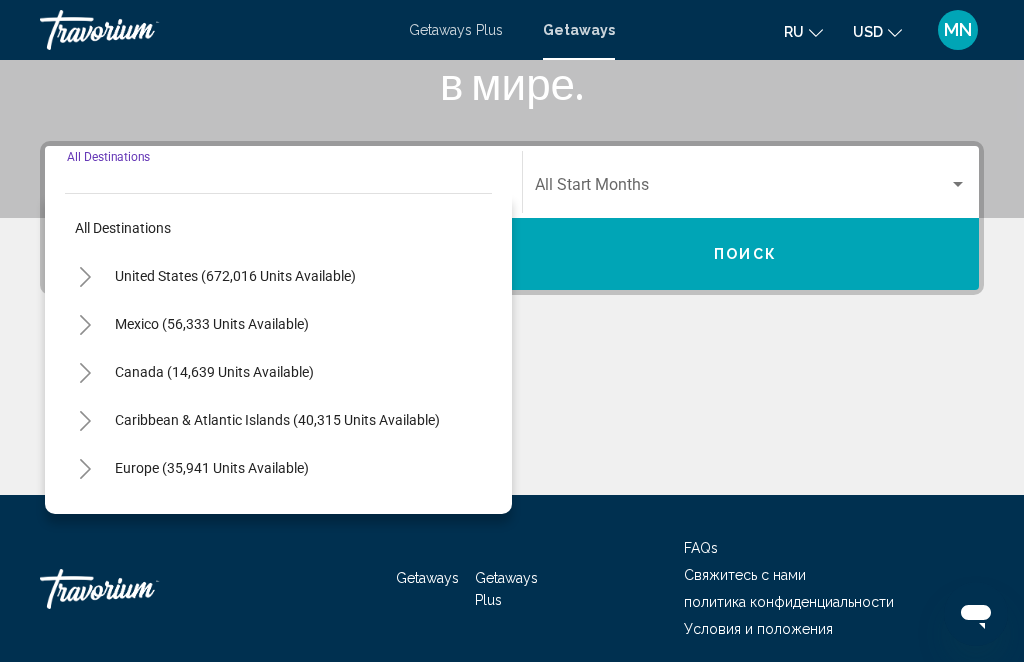 scroll, scrollTop: 394, scrollLeft: 0, axis: vertical 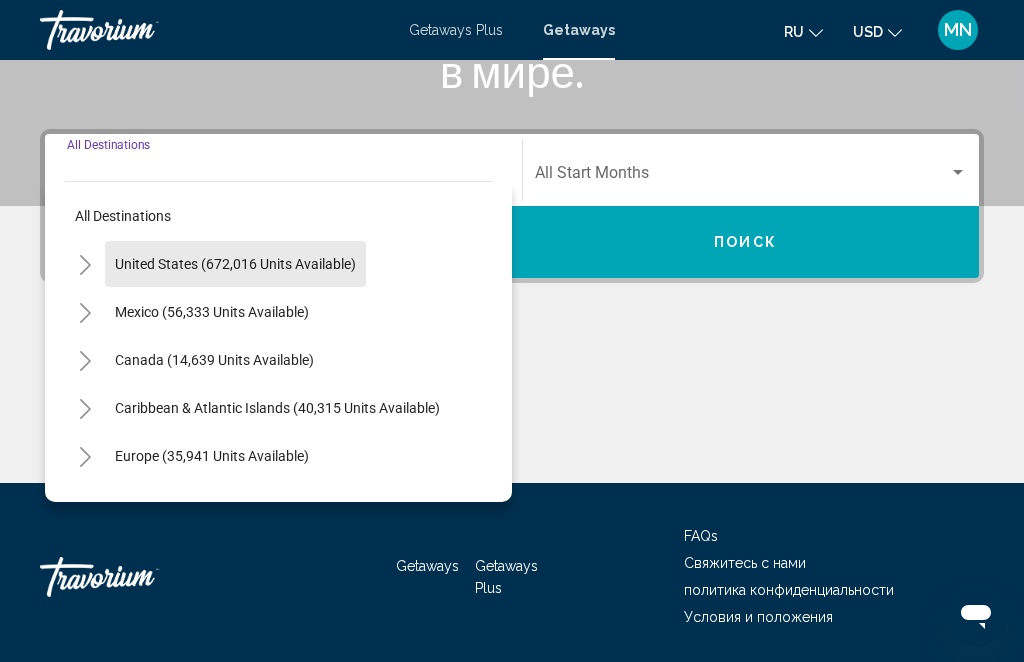 click on "United States (672,016 units available)" at bounding box center (212, 312) 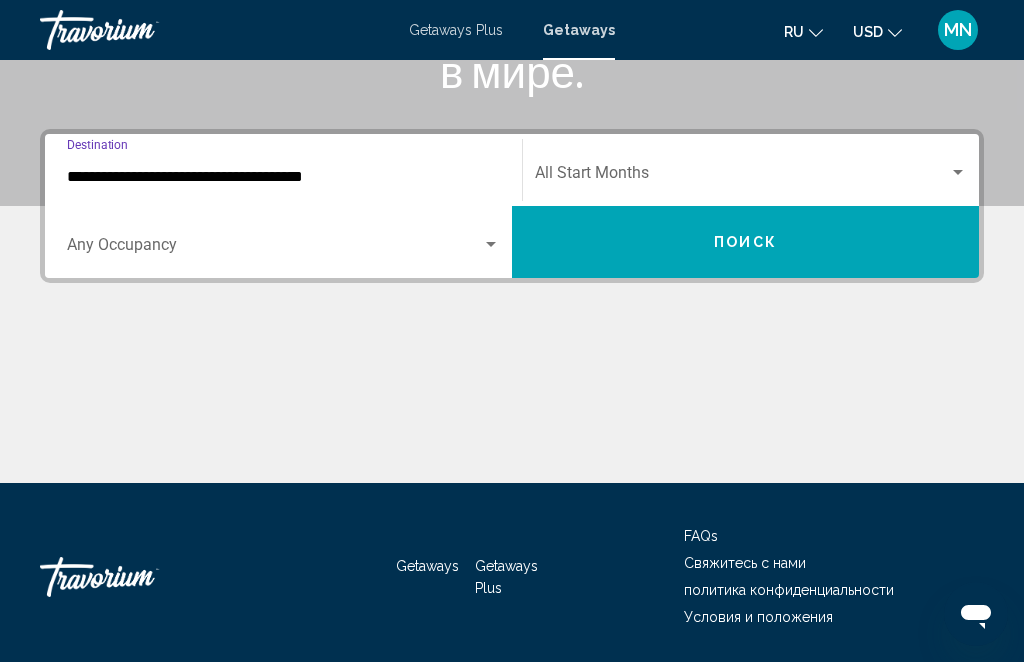 click at bounding box center (491, 245) 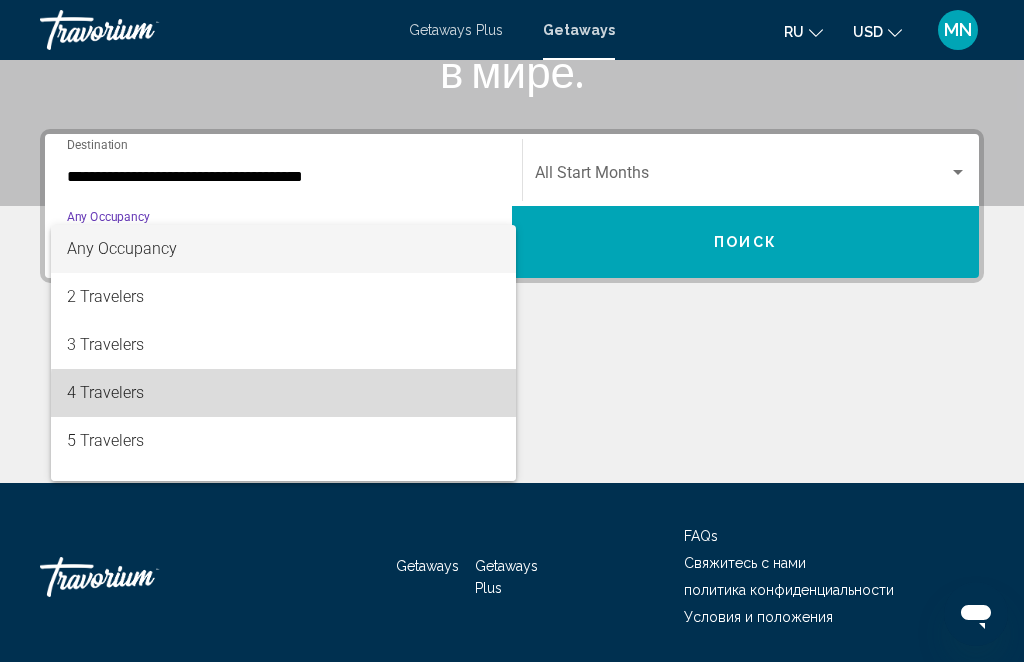 click on "4 Travelers" at bounding box center [283, 393] 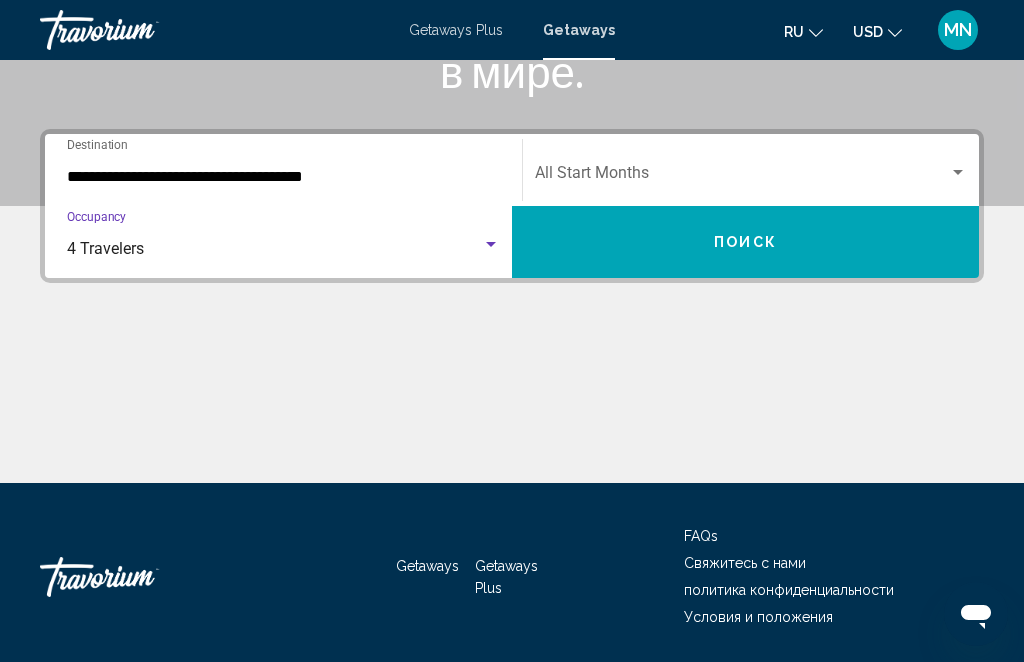 click at bounding box center [742, 177] 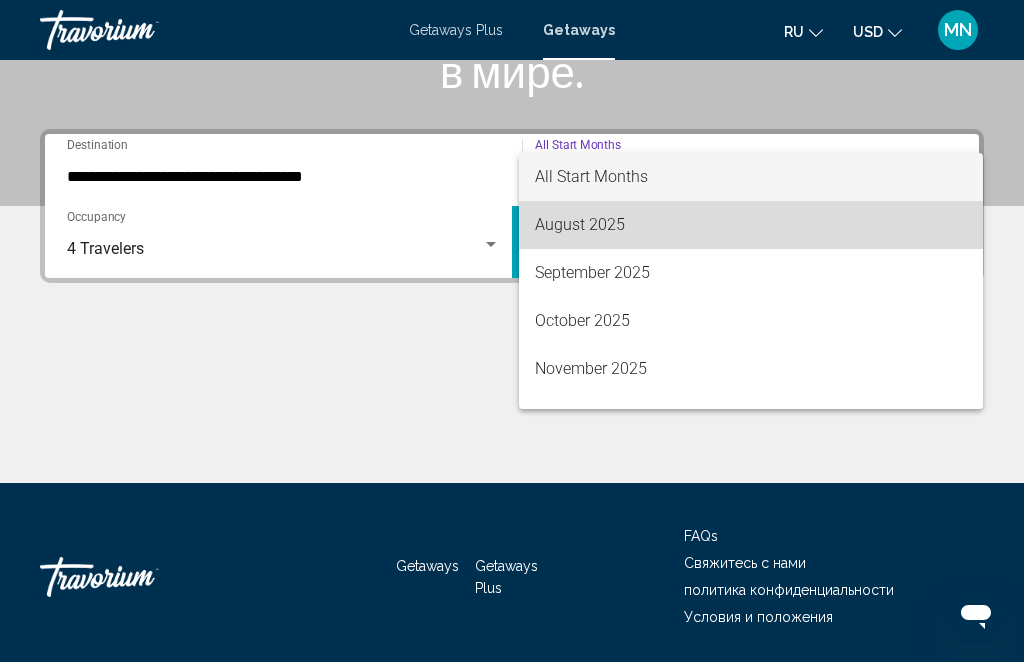 click on "August 2025" at bounding box center [751, 225] 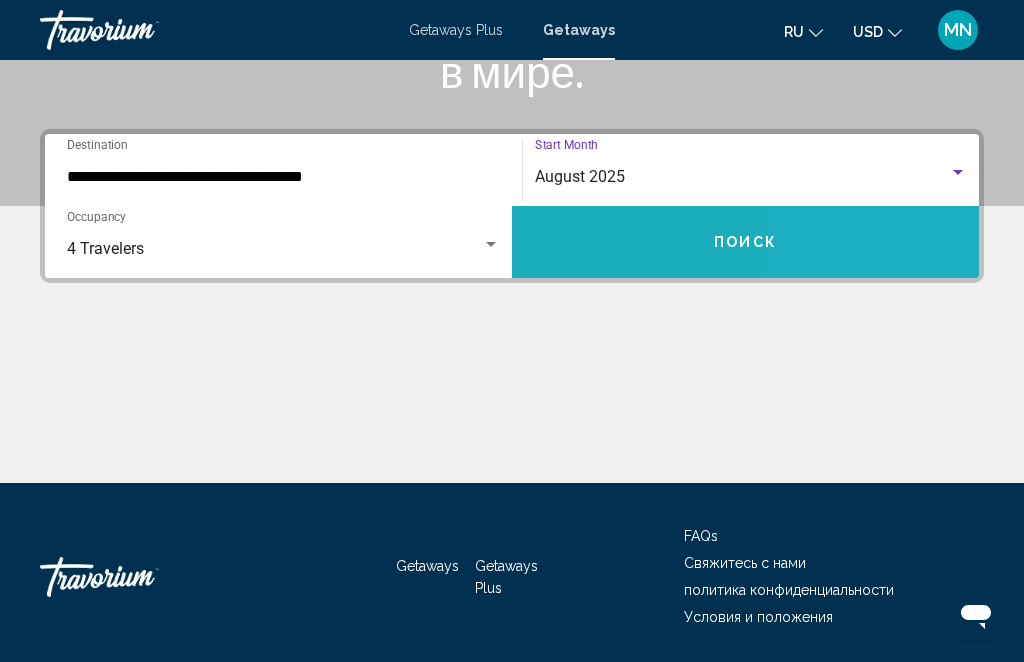 click on "Поиск" at bounding box center [745, 242] 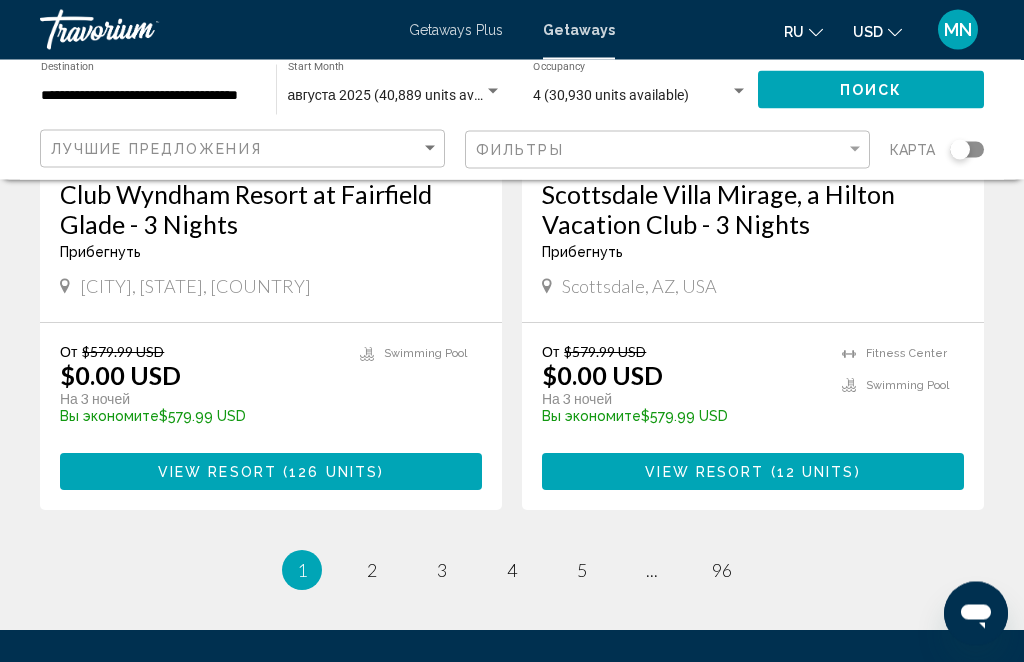 scroll, scrollTop: 3959, scrollLeft: 0, axis: vertical 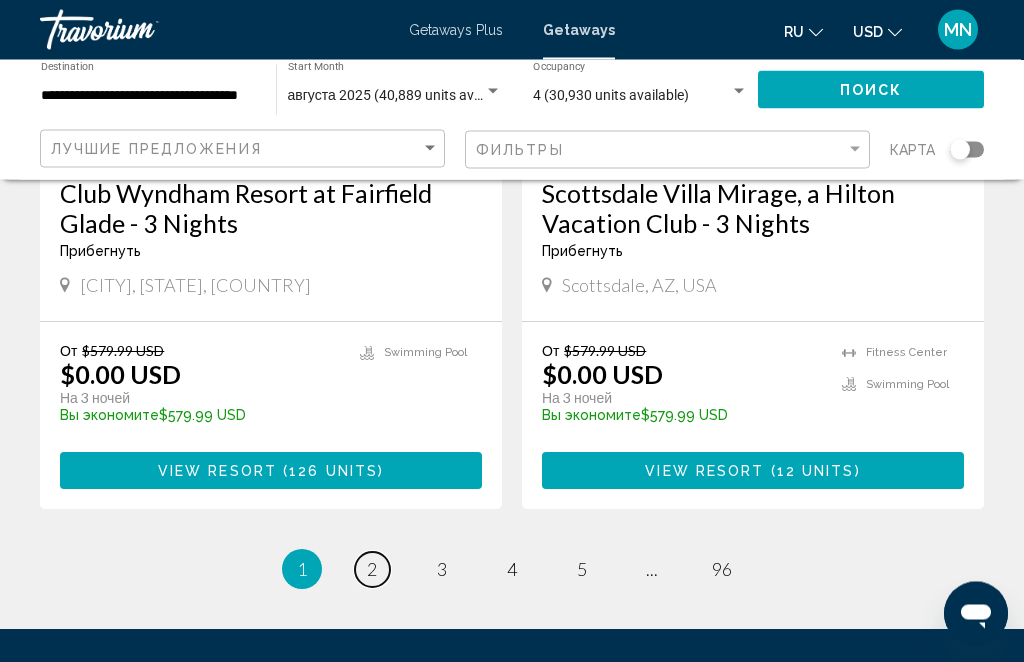 click on "2" at bounding box center (372, 570) 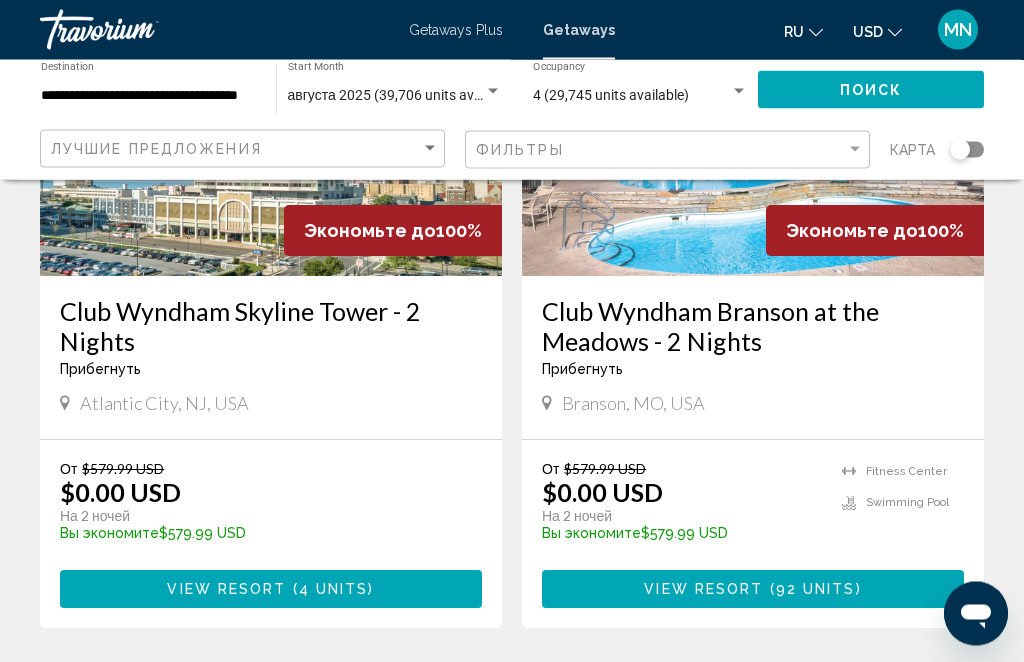 scroll, scrollTop: 1025, scrollLeft: 0, axis: vertical 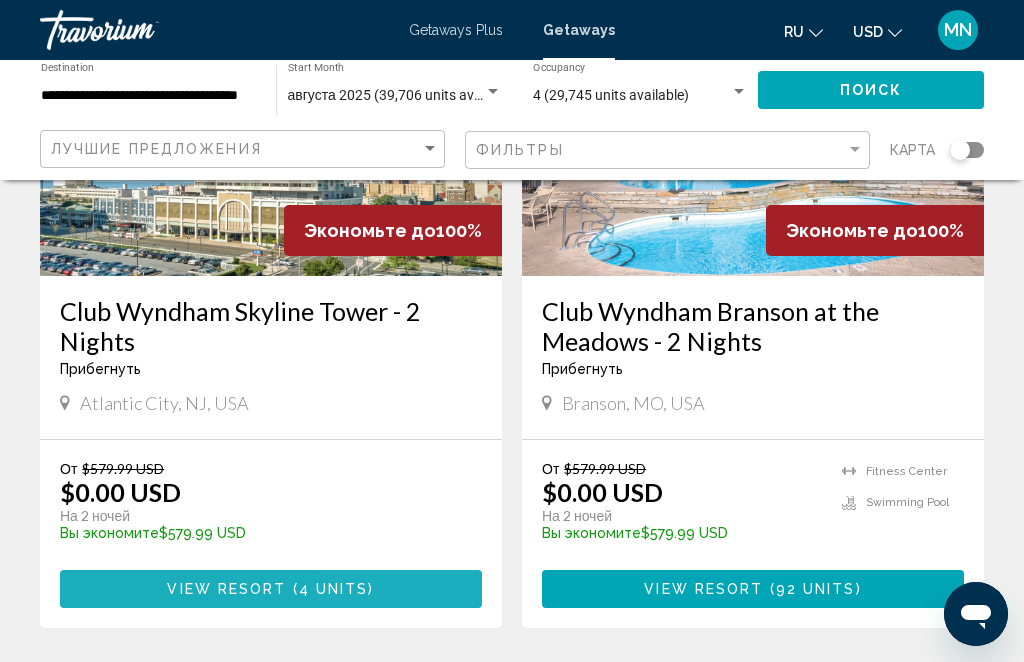 click on "View Resort    ( 4 units )" at bounding box center (271, 588) 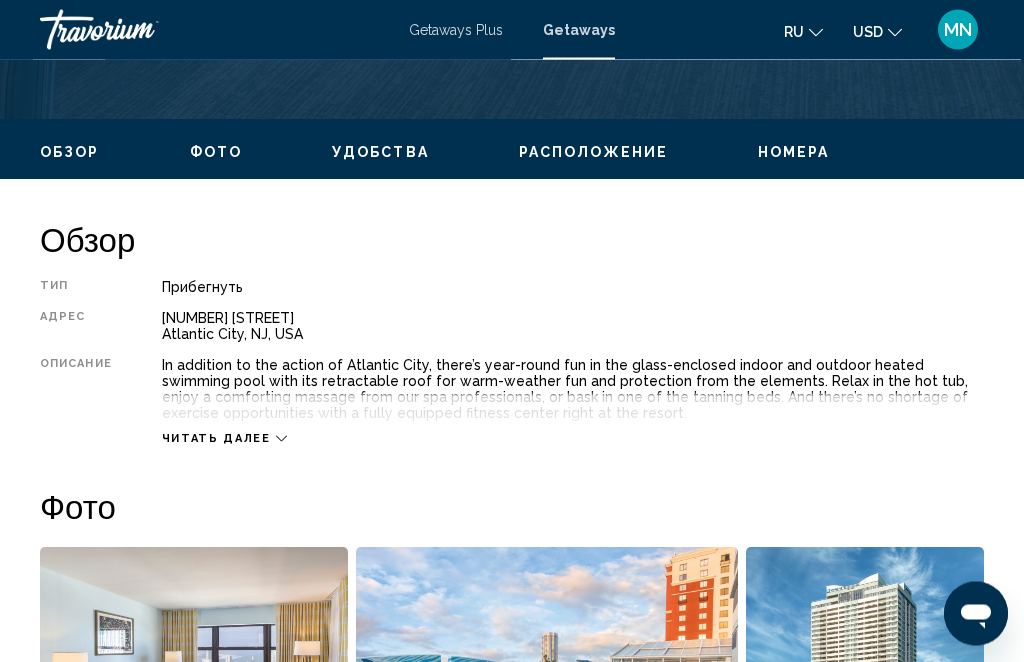 scroll, scrollTop: 891, scrollLeft: 0, axis: vertical 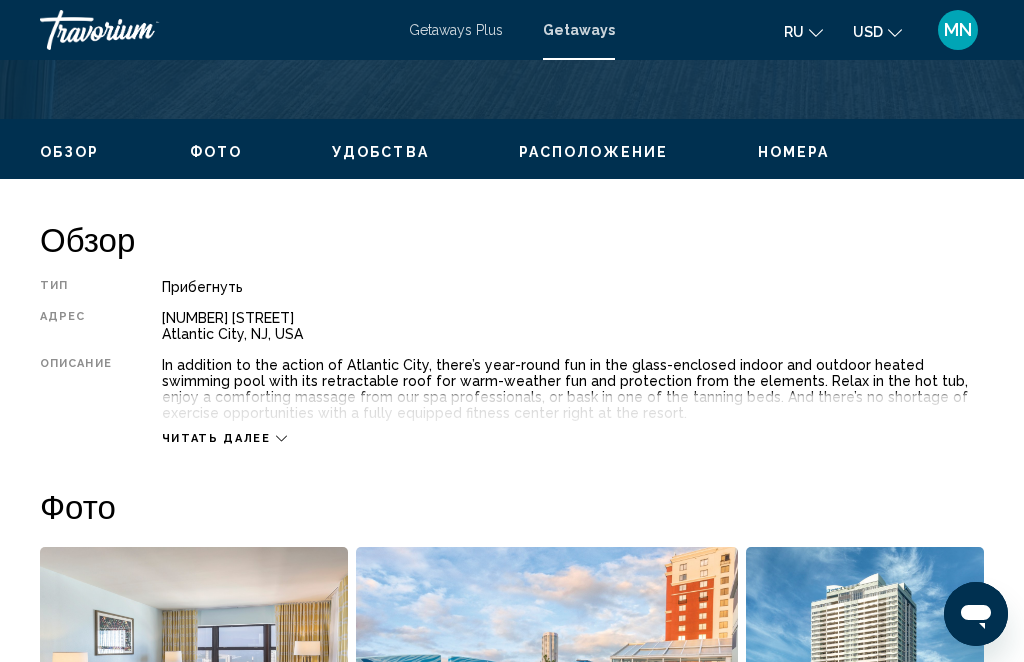 click on "Читать далее" at bounding box center (224, 438) 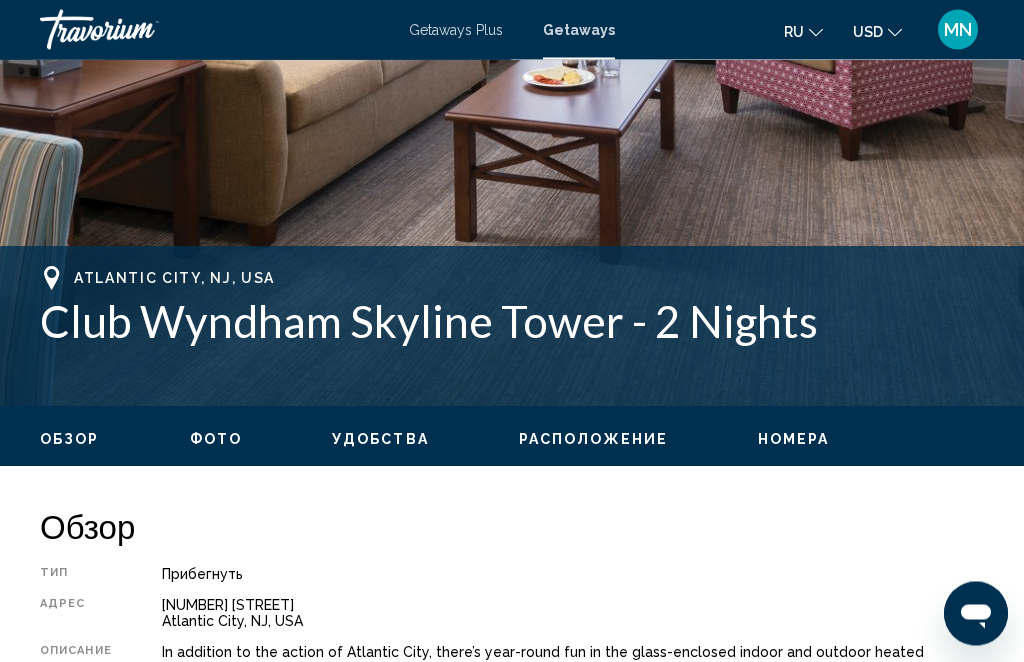 scroll, scrollTop: 604, scrollLeft: 0, axis: vertical 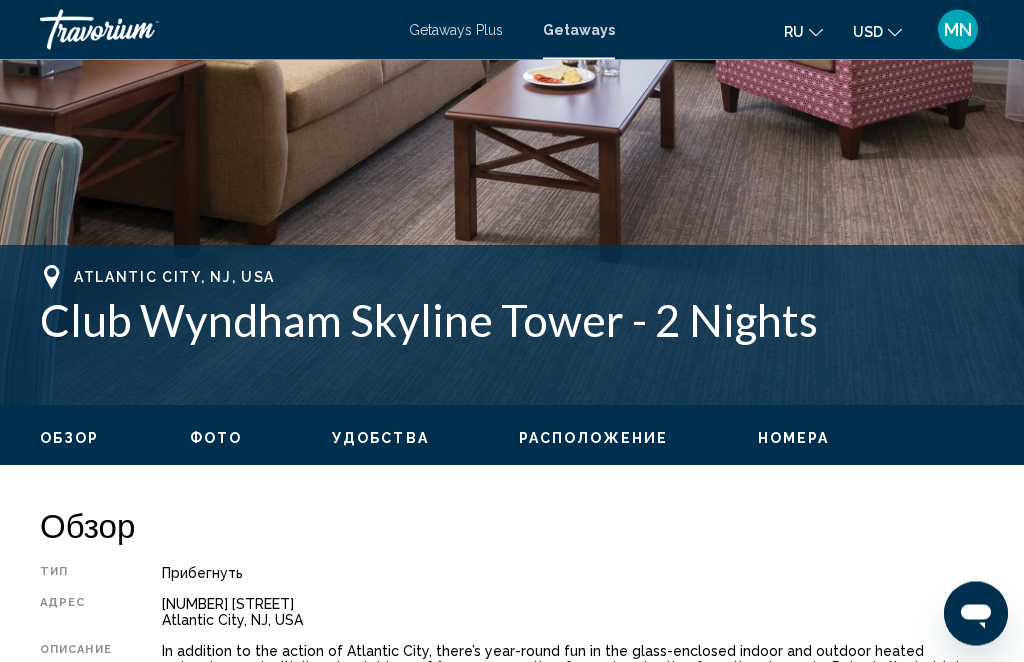click on "Номера" at bounding box center (794, 439) 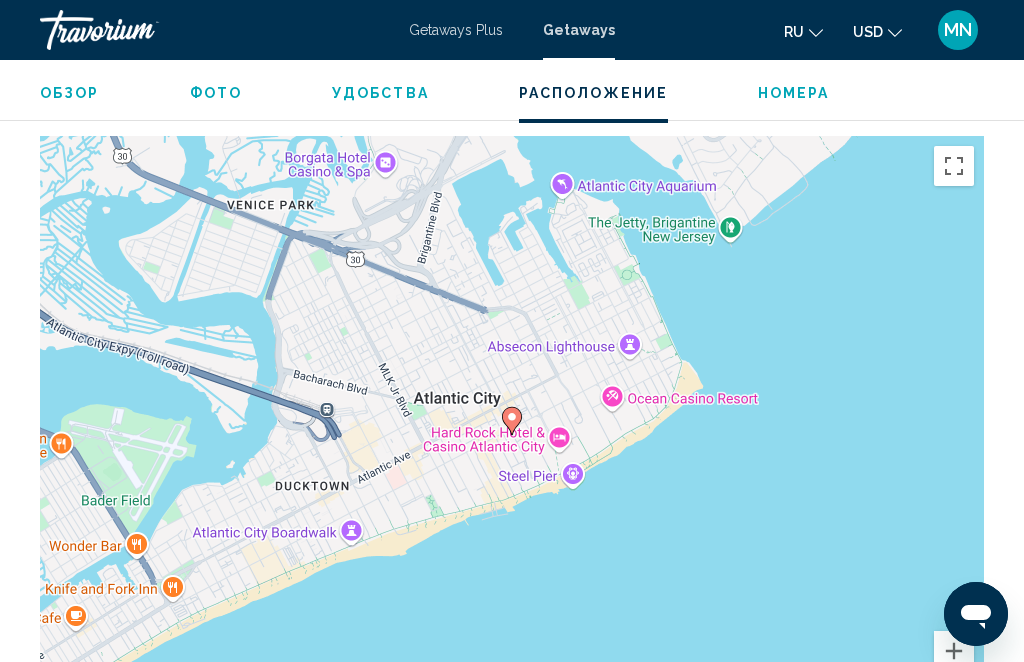 scroll, scrollTop: 3791, scrollLeft: 0, axis: vertical 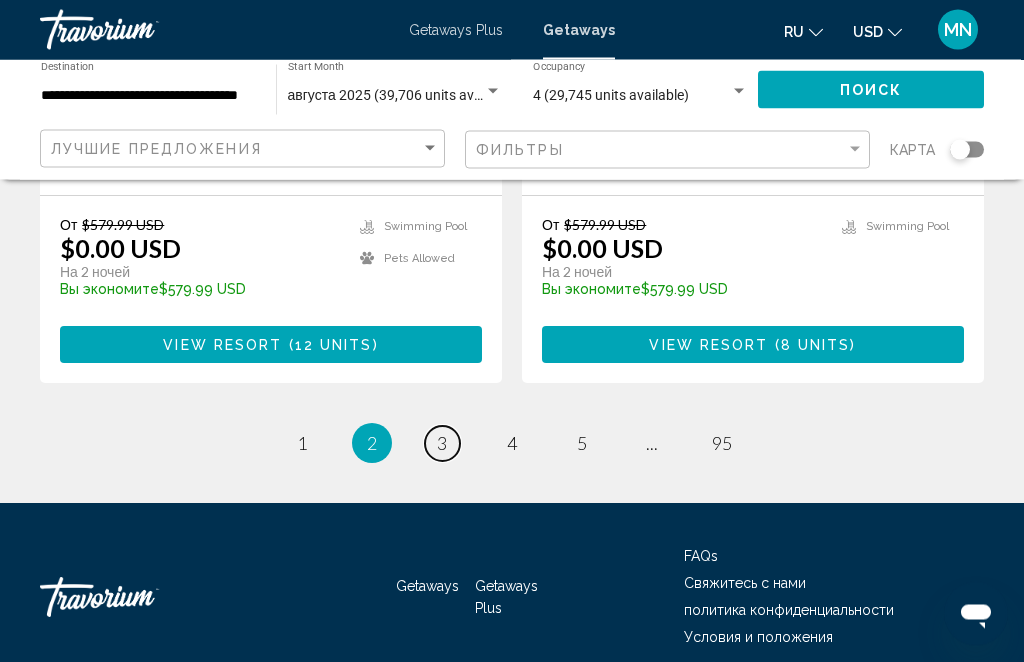click on "3" at bounding box center (442, 444) 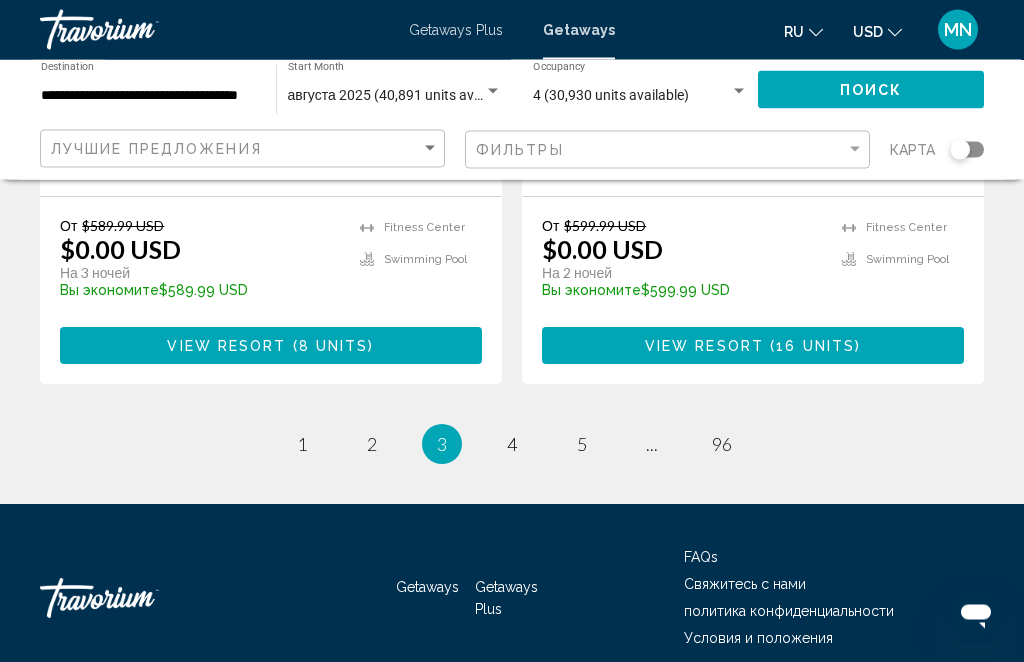 scroll, scrollTop: 4085, scrollLeft: 0, axis: vertical 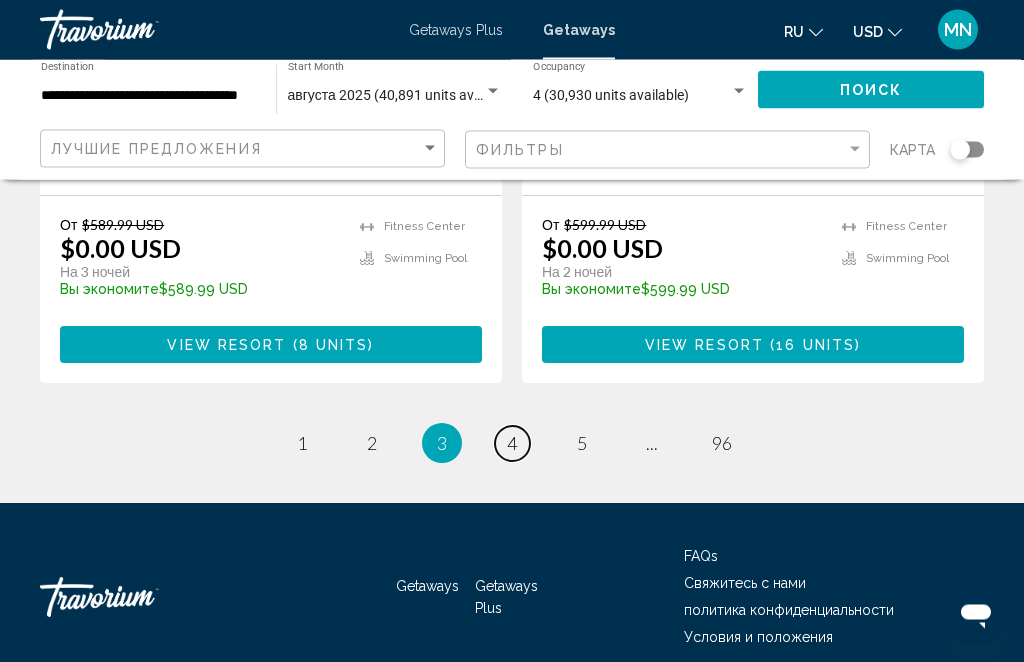 click on "page  4" at bounding box center (512, 444) 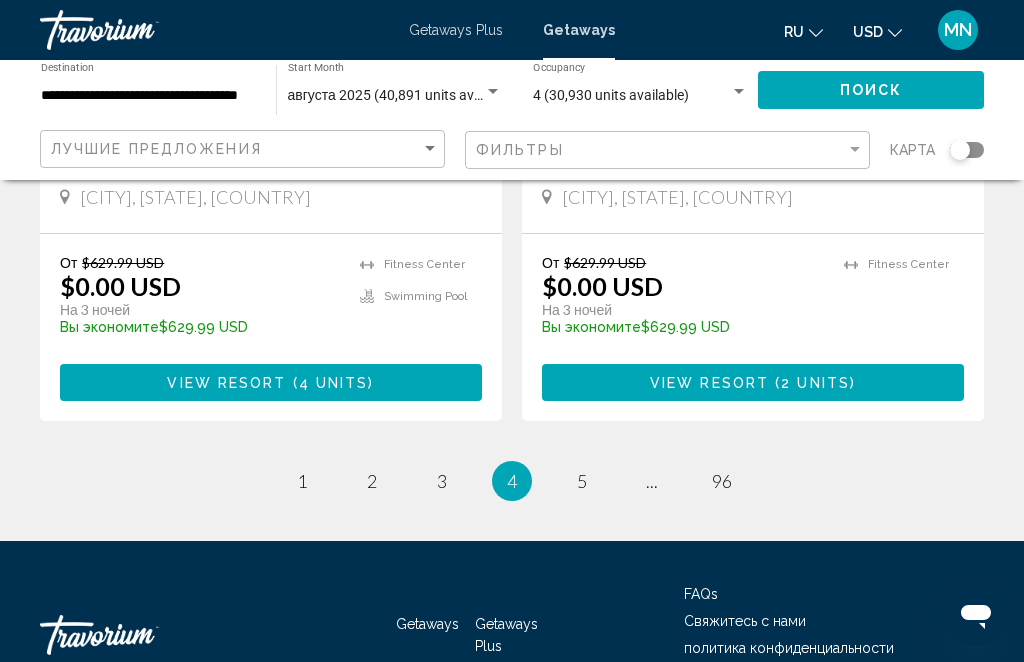 scroll, scrollTop: 4057, scrollLeft: 0, axis: vertical 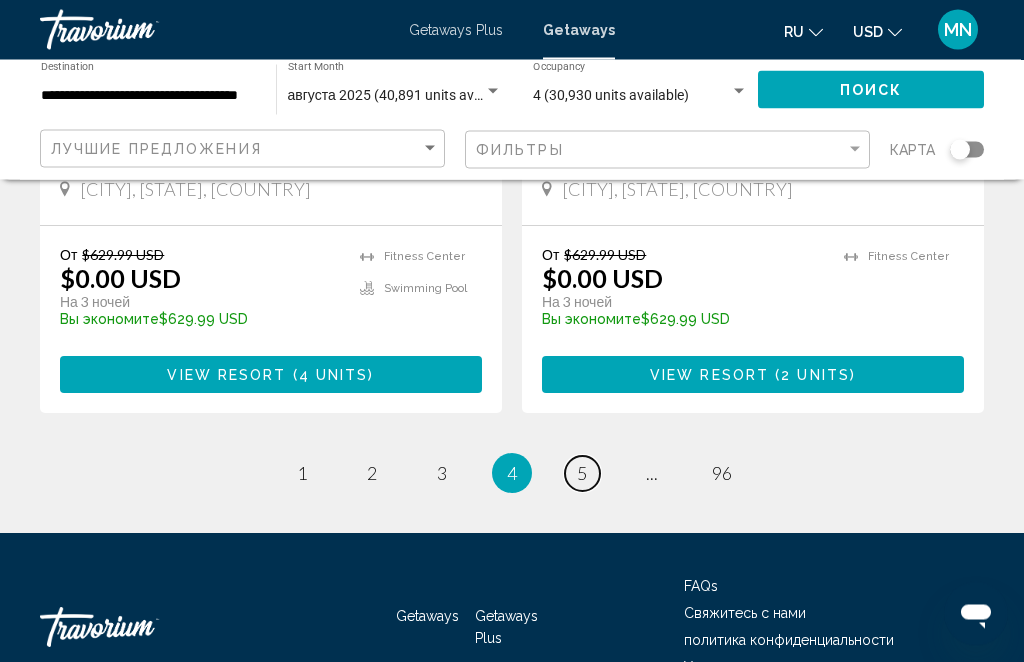 click on "page  5" at bounding box center (582, 474) 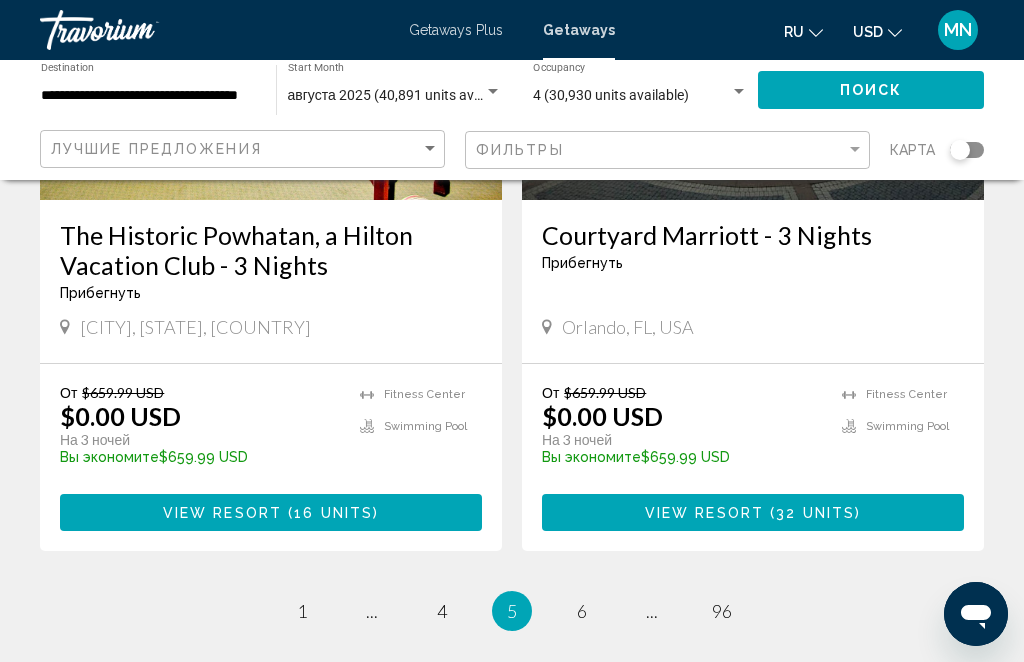 scroll, scrollTop: 3949, scrollLeft: 0, axis: vertical 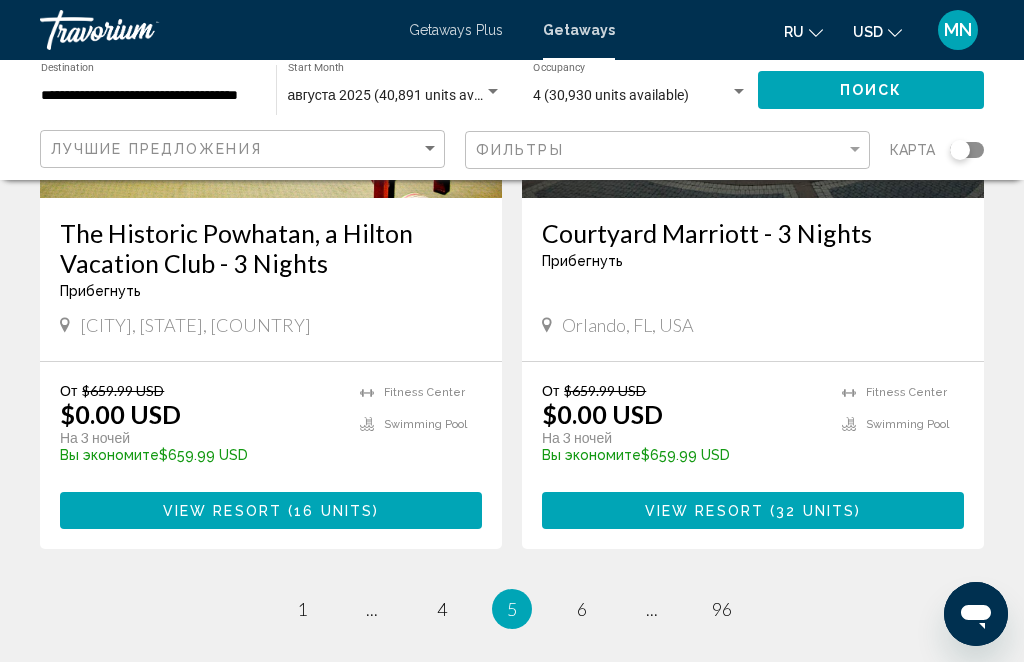 click on "5 / 96  page  1 page  ... page  4 You're on page  5 page  6 page  ... page  96" at bounding box center [512, 609] 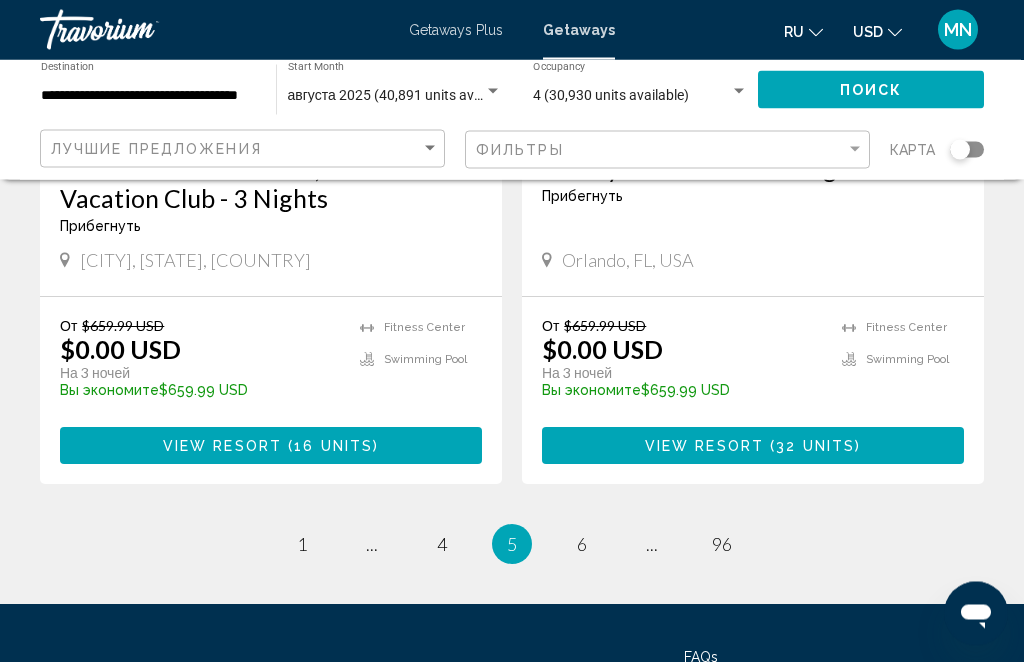 scroll, scrollTop: 4014, scrollLeft: 0, axis: vertical 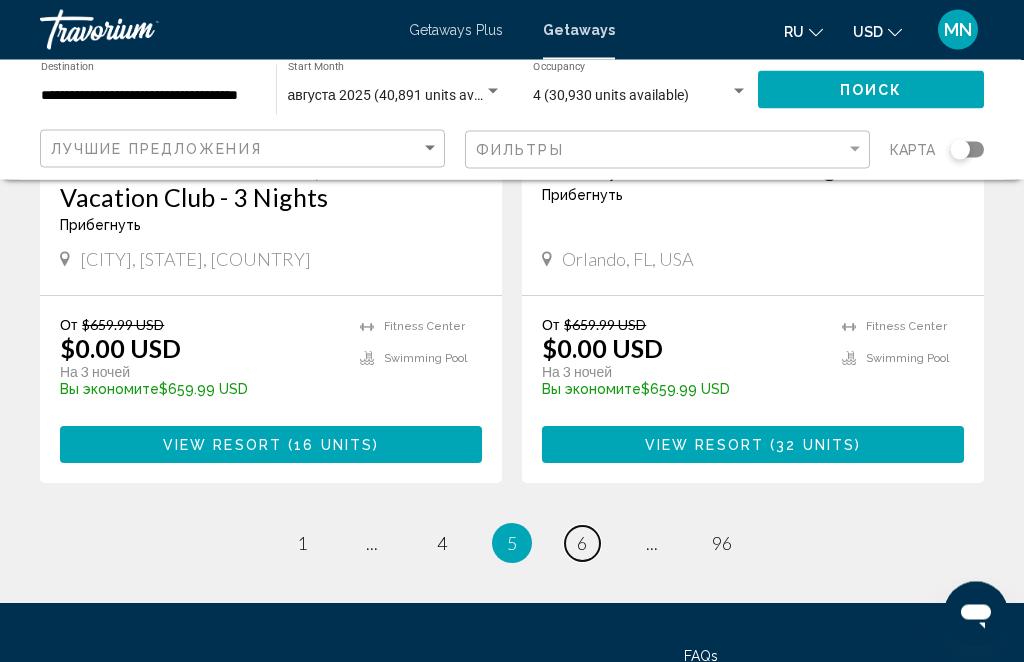 click on "page  6" at bounding box center (582, 544) 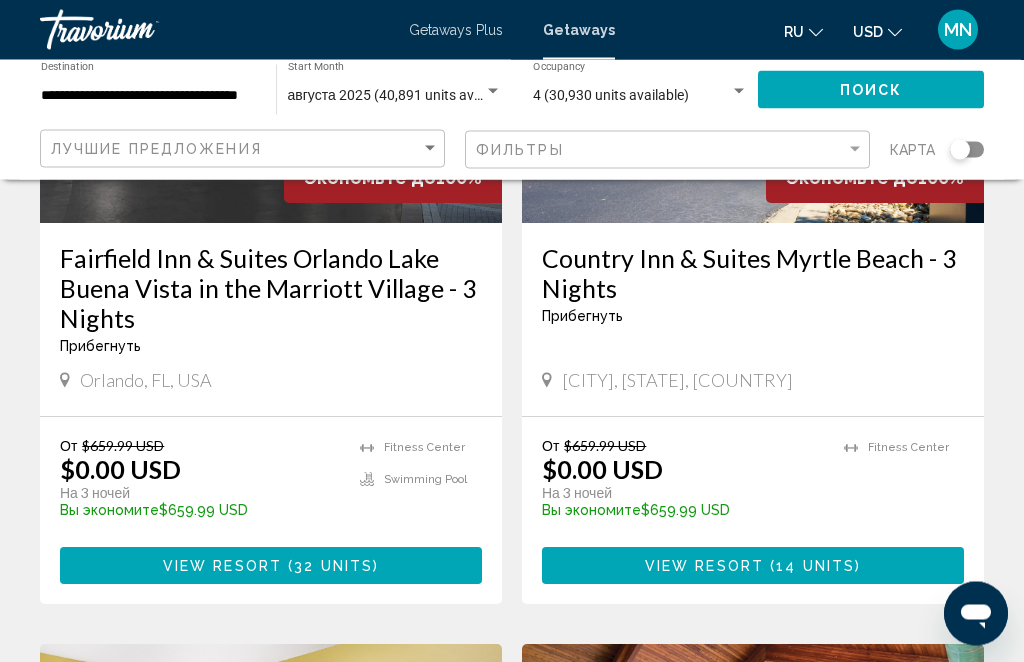scroll, scrollTop: 368, scrollLeft: 0, axis: vertical 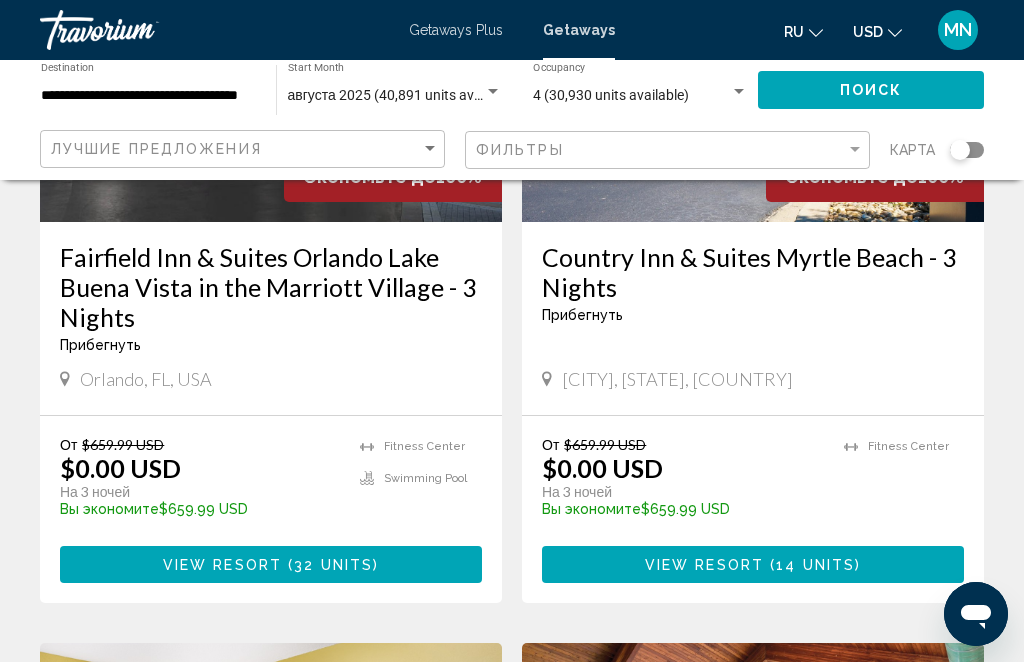 click on "View Resort    ( 14 units )" at bounding box center [753, 564] 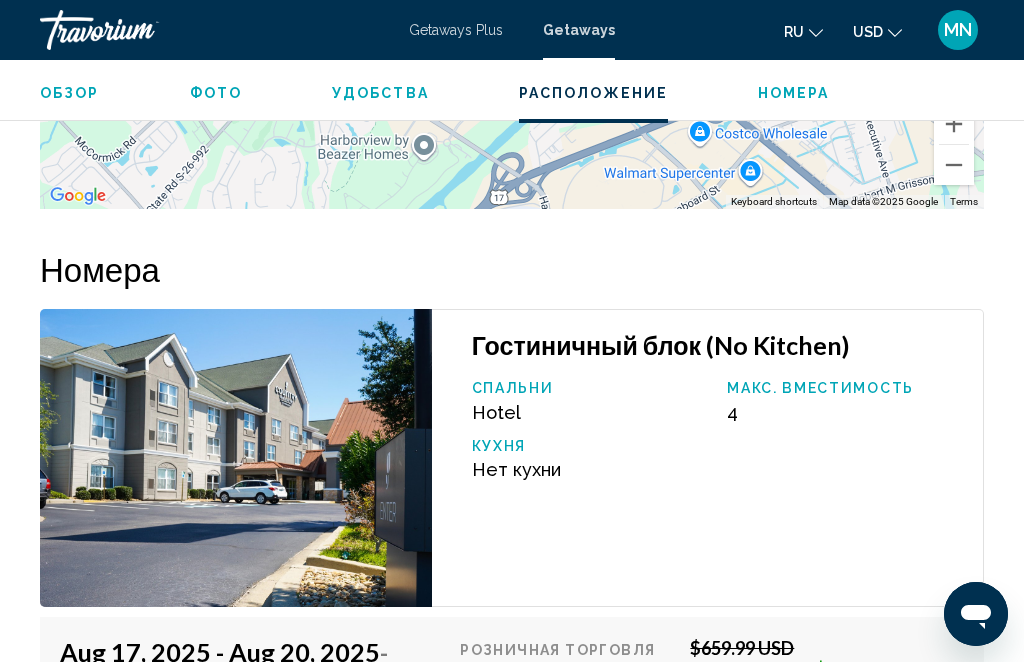 scroll, scrollTop: 3330, scrollLeft: 0, axis: vertical 